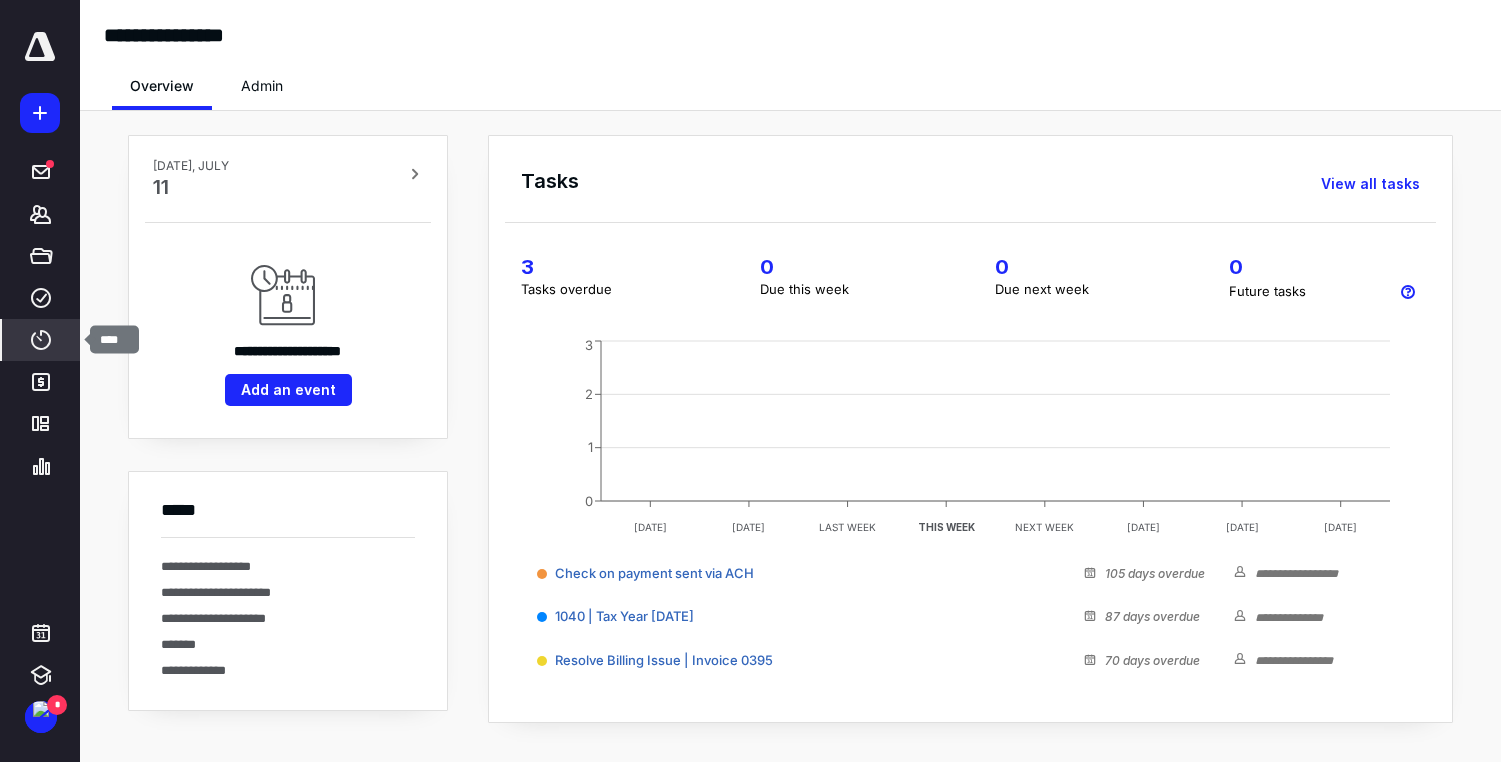 scroll, scrollTop: 0, scrollLeft: 0, axis: both 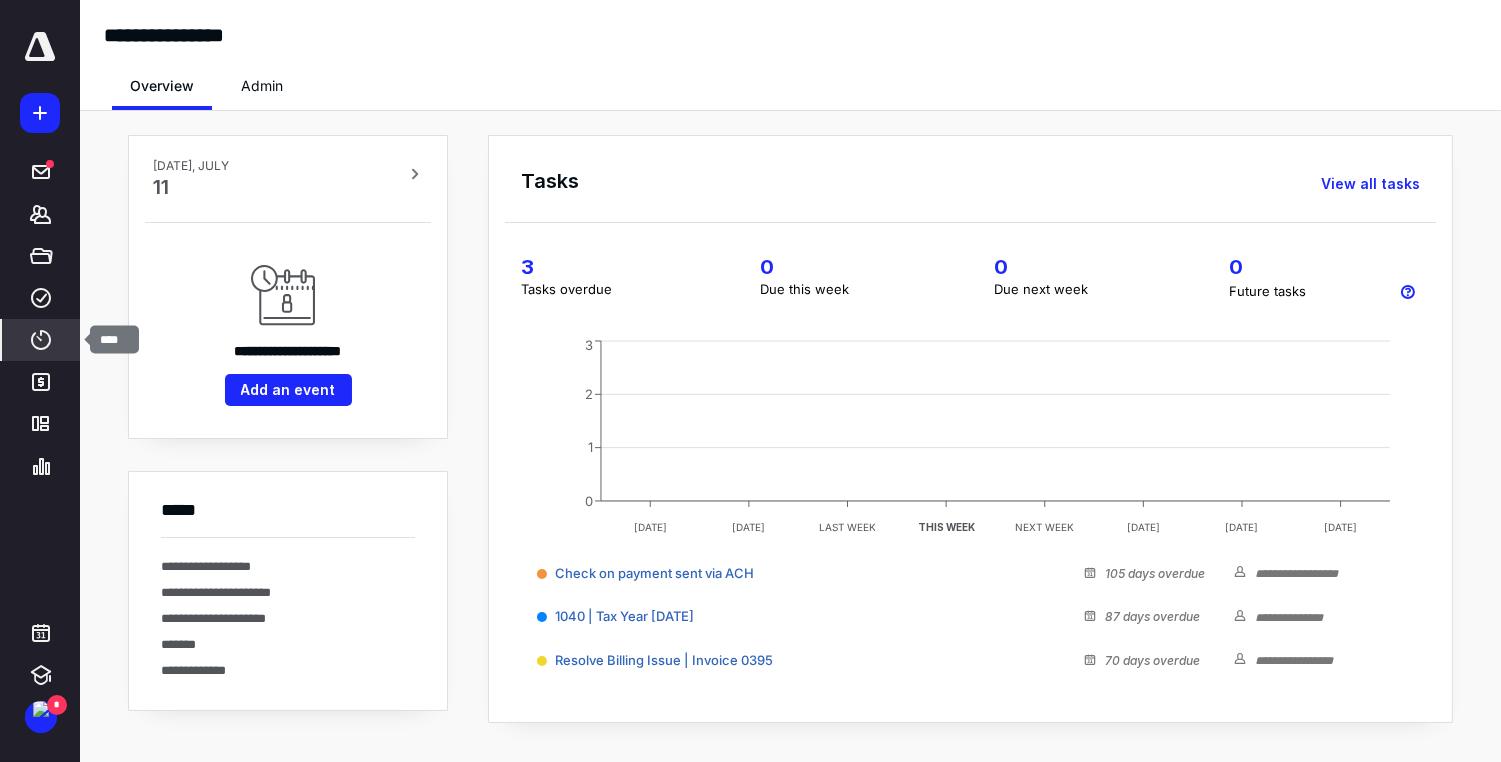 drag, startPoint x: 0, startPoint y: 0, endPoint x: 51, endPoint y: 343, distance: 346.7708 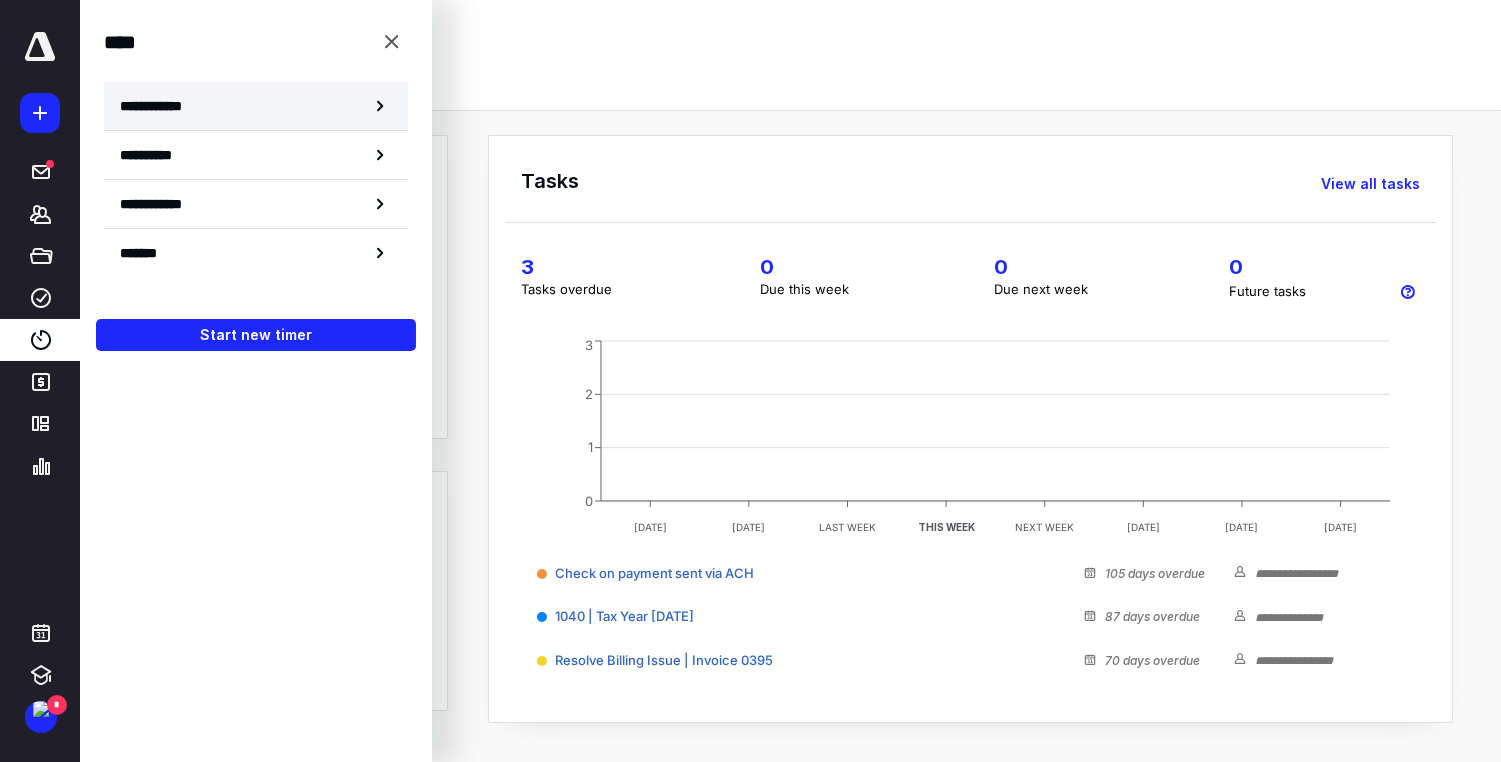 click on "**********" at bounding box center (162, 106) 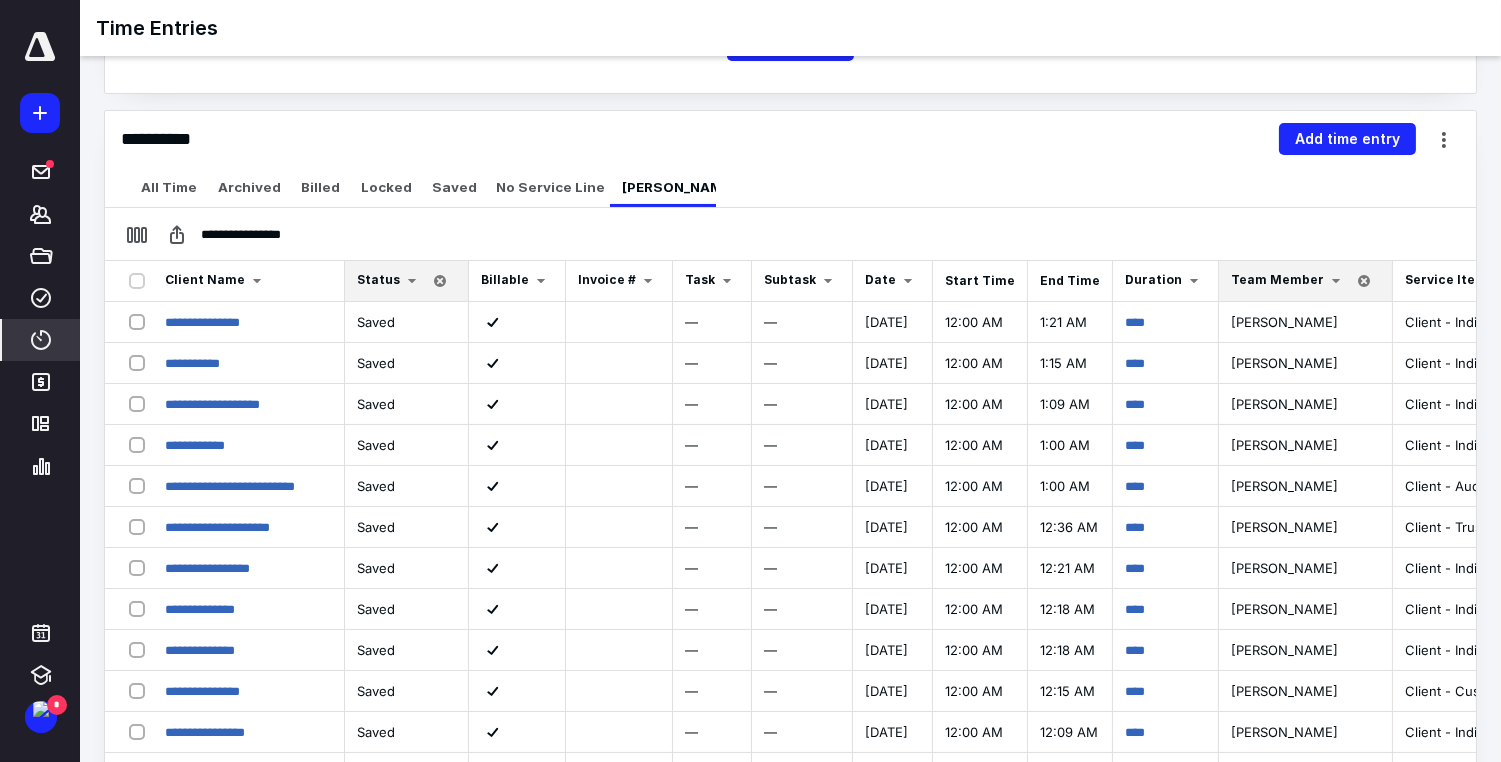 scroll, scrollTop: 444, scrollLeft: 0, axis: vertical 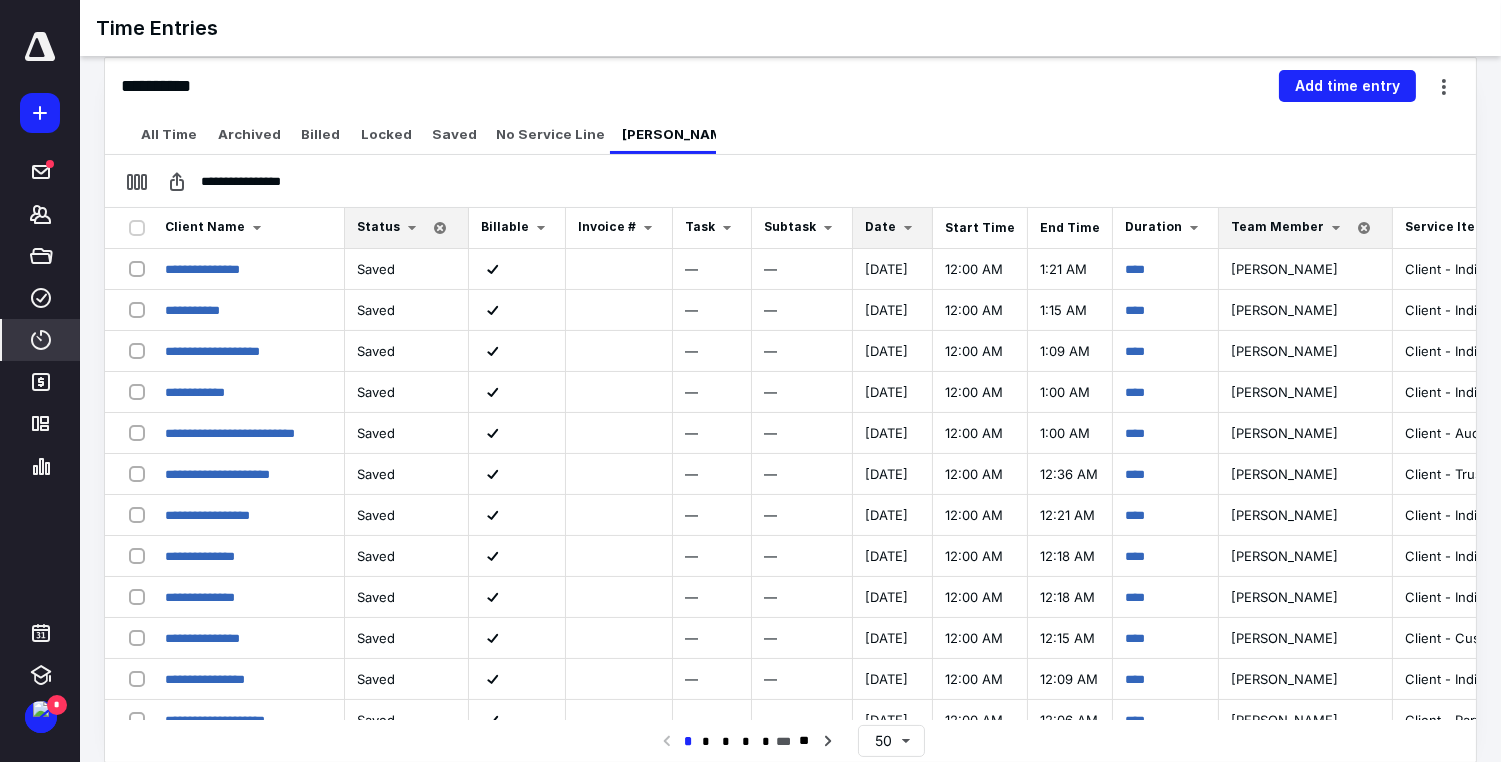 click at bounding box center (908, 228) 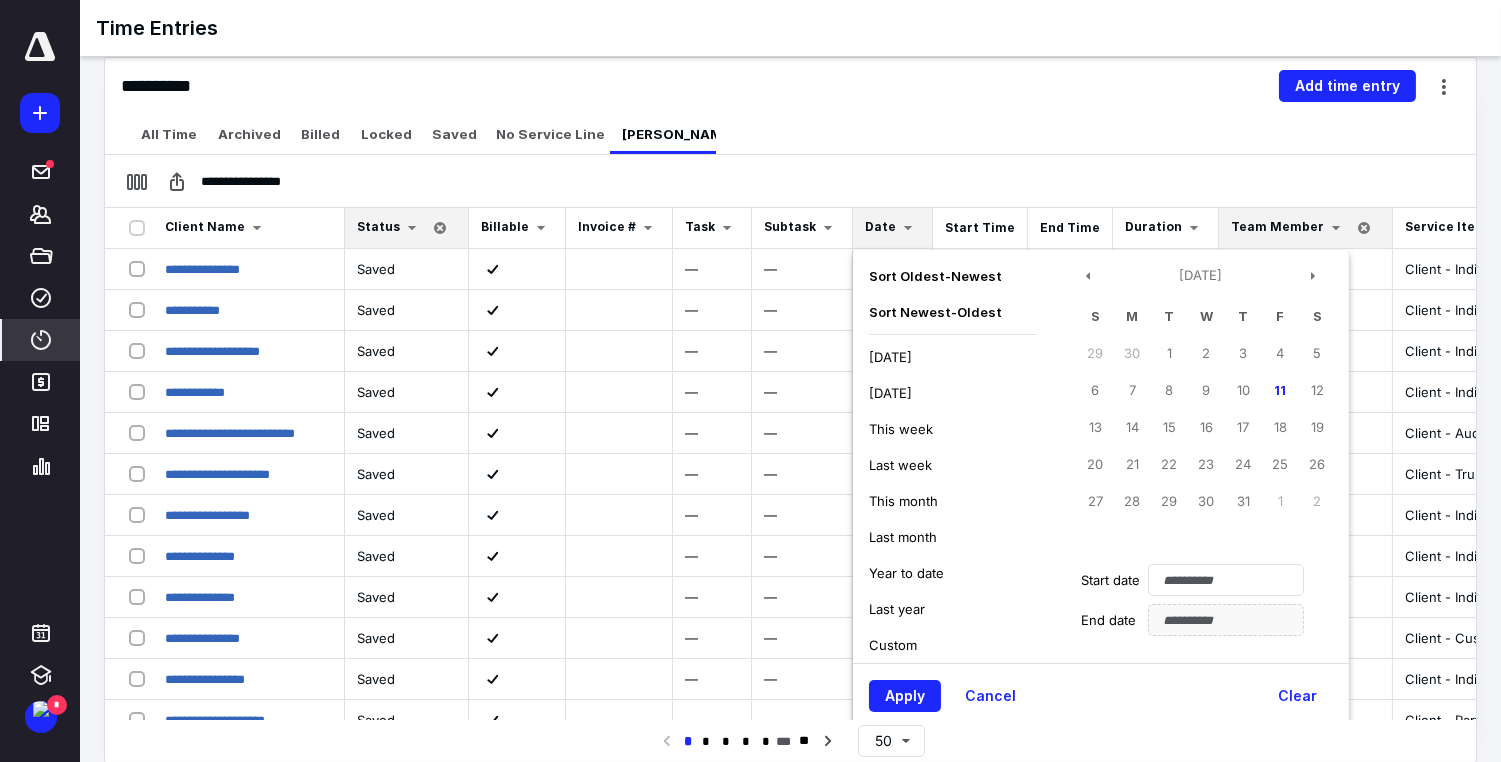click on "Custom" at bounding box center (893, 645) 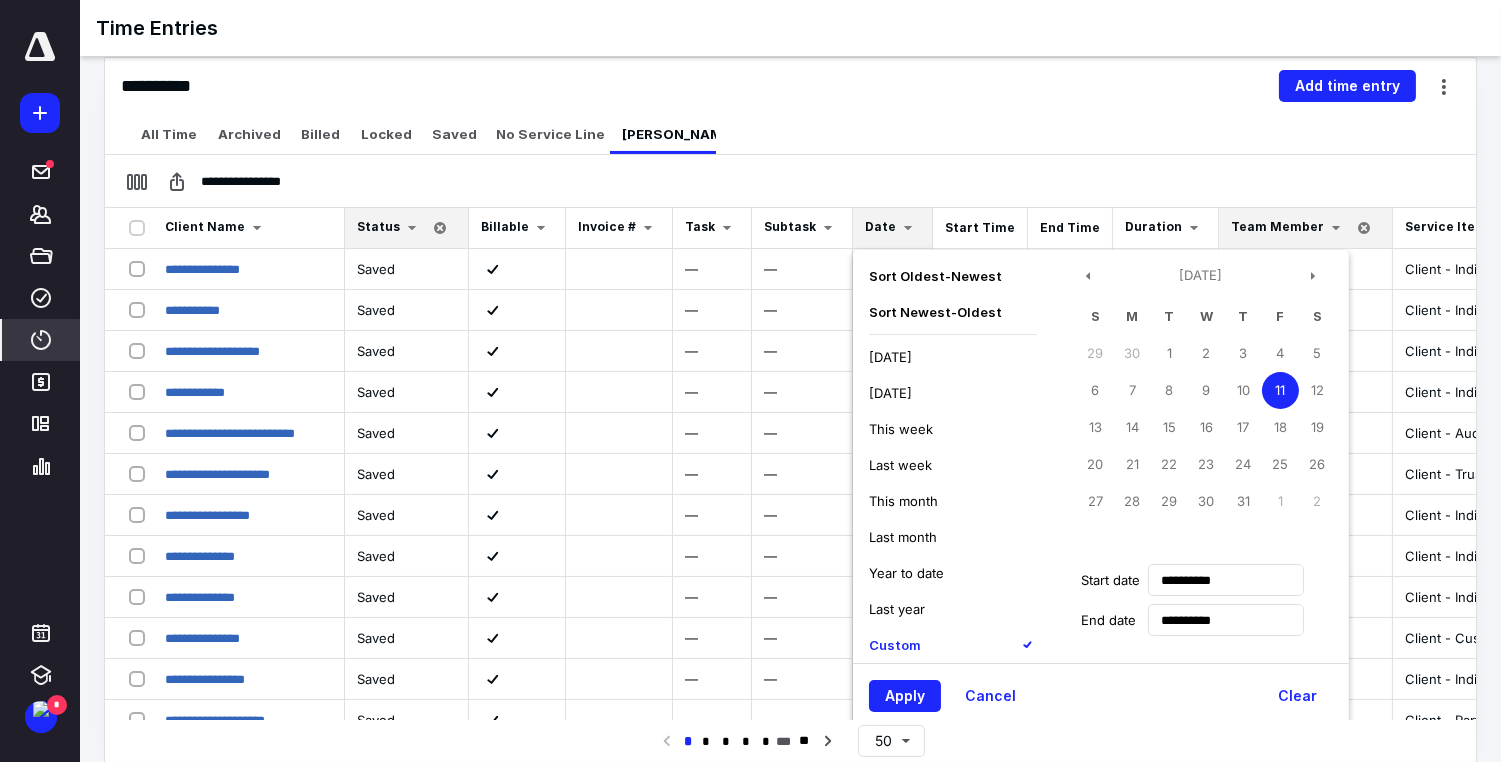 type on "**********" 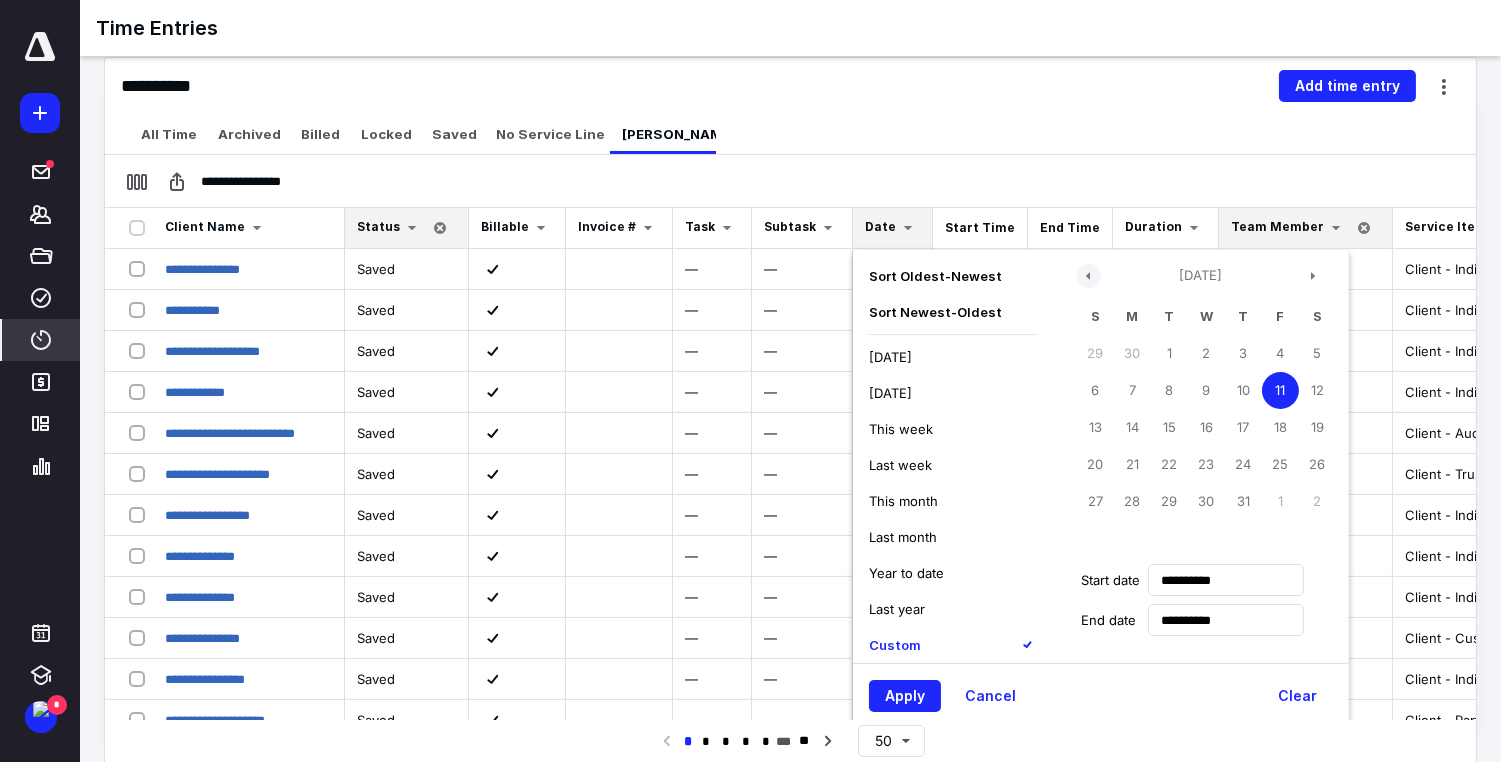 click at bounding box center [1089, 276] 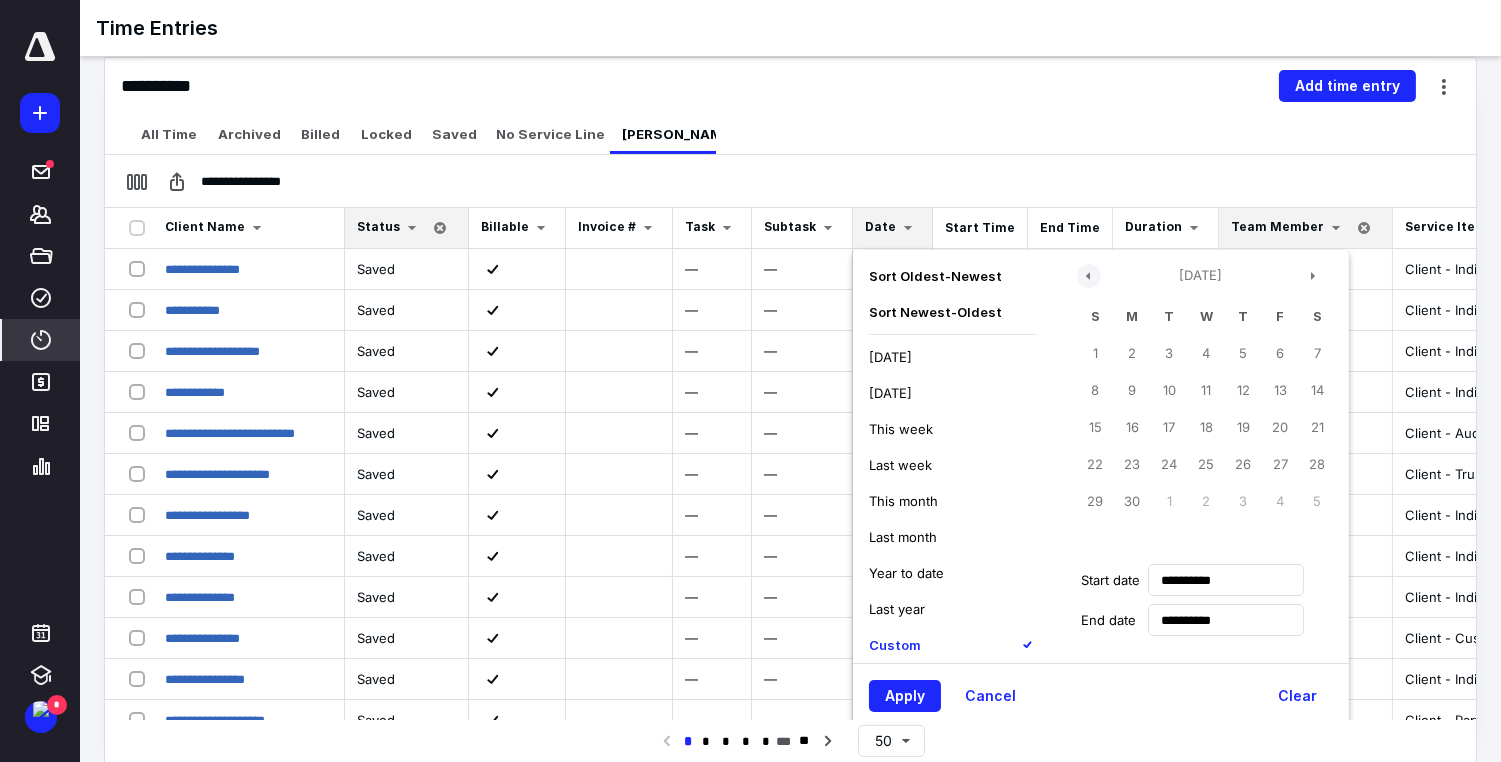 click at bounding box center (1089, 276) 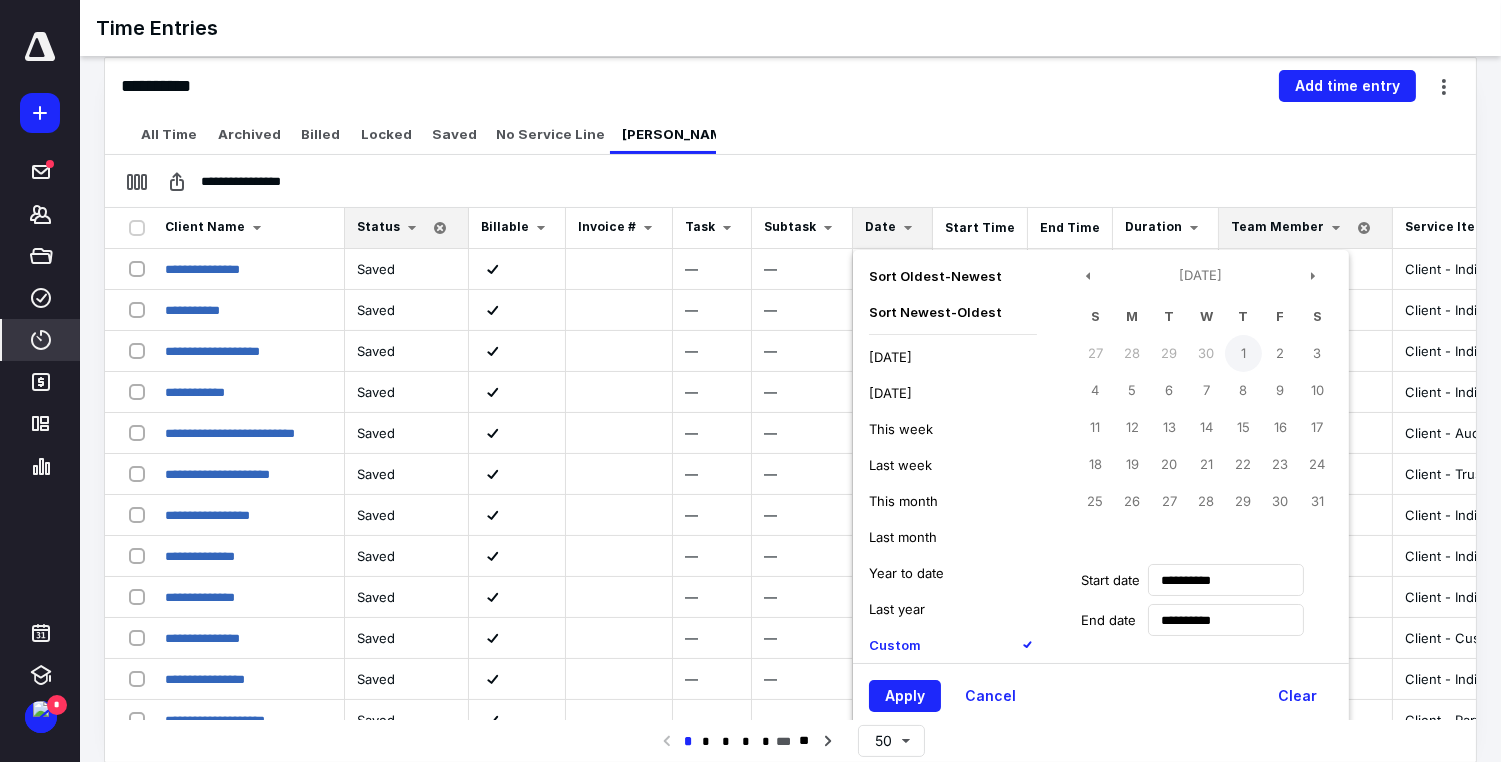 click on "1" at bounding box center [1243, 353] 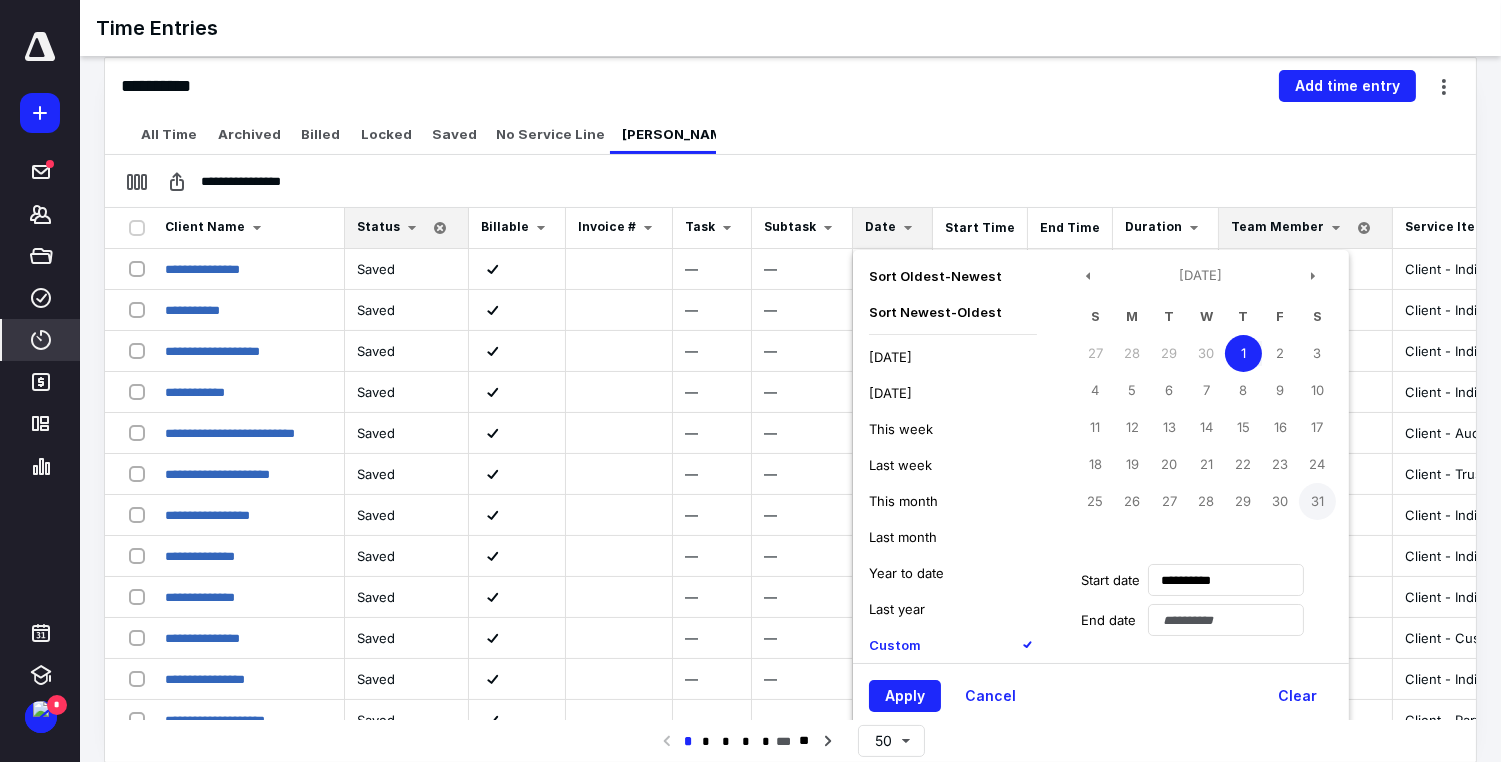 click on "31" at bounding box center (1317, 501) 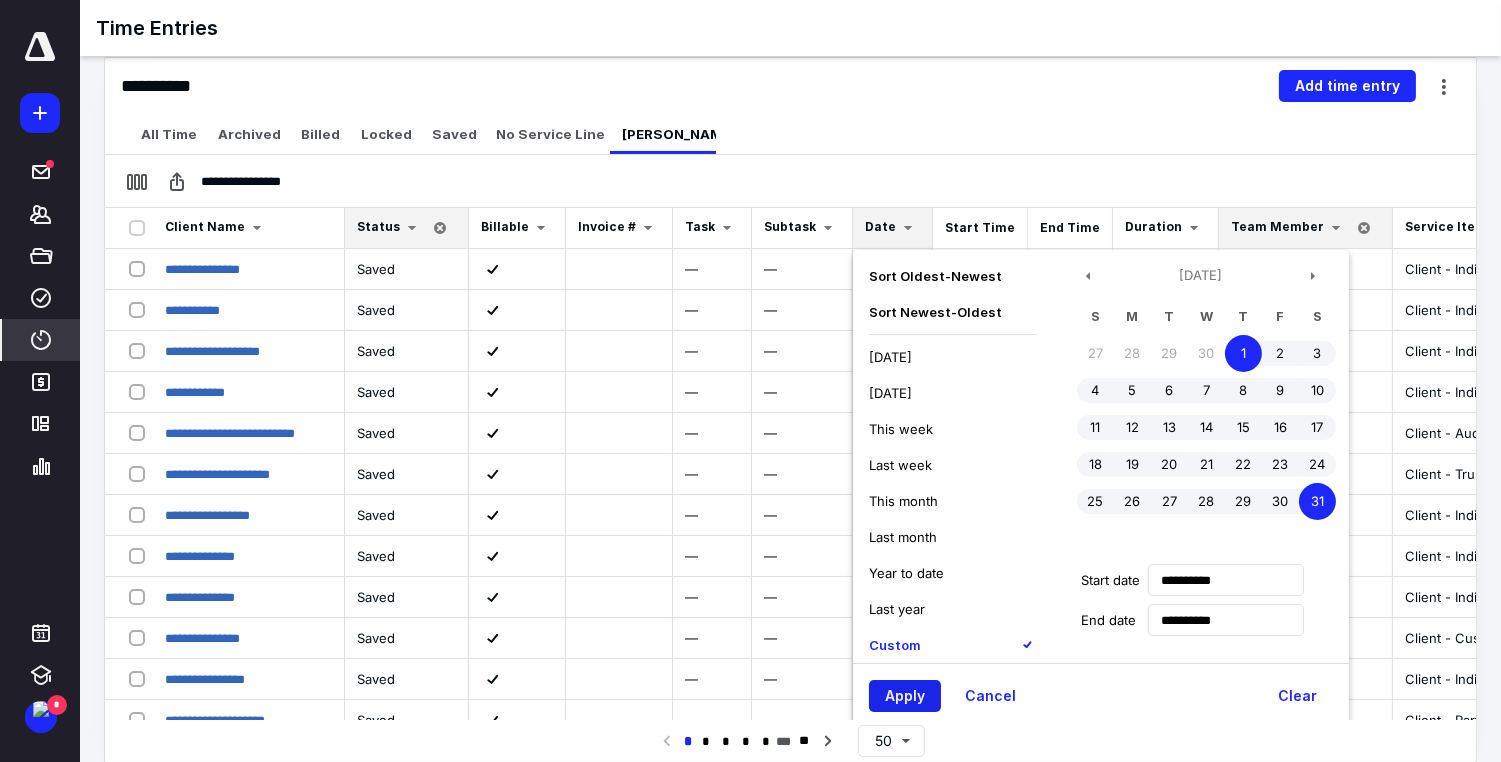click on "Apply" at bounding box center [905, 696] 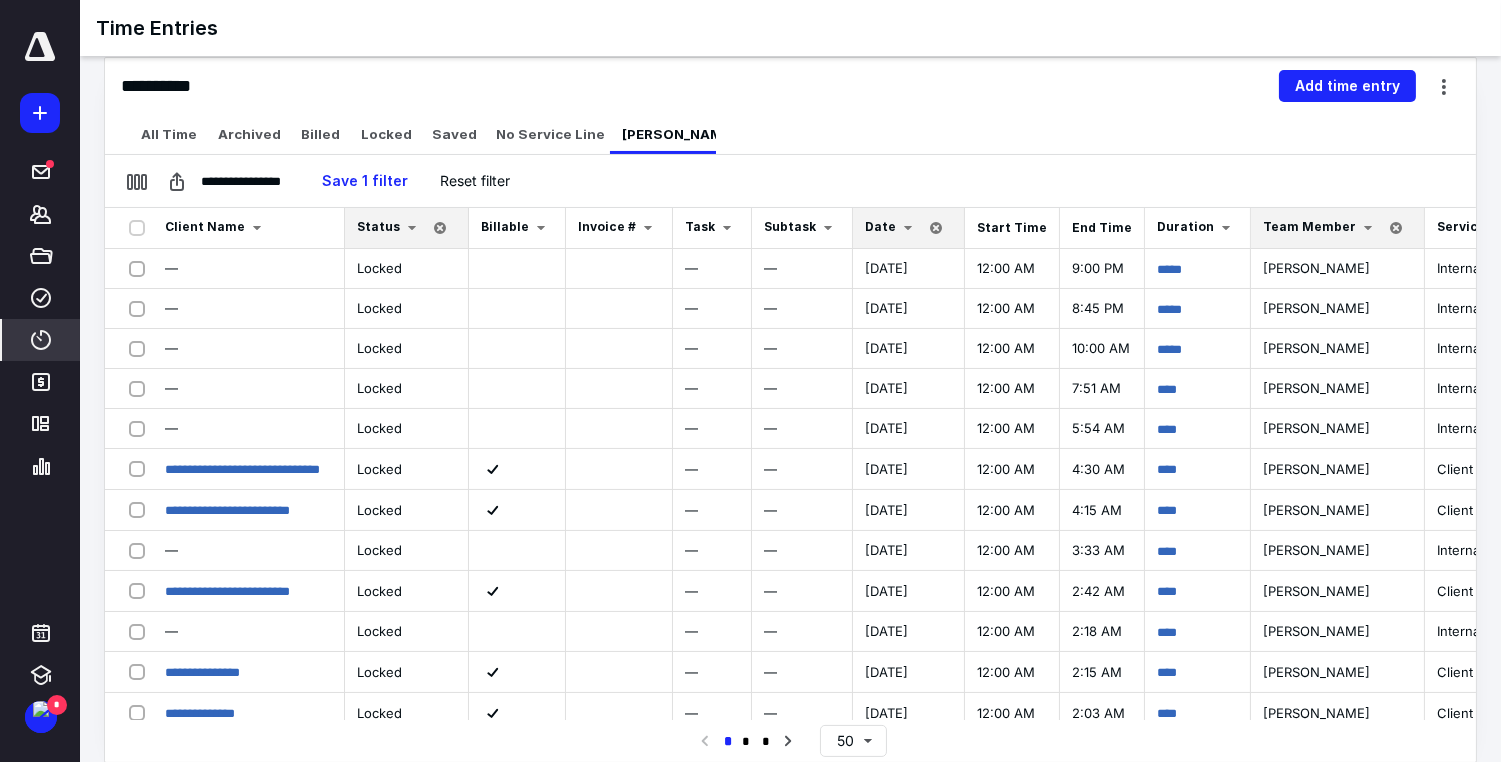 scroll, scrollTop: 0, scrollLeft: 0, axis: both 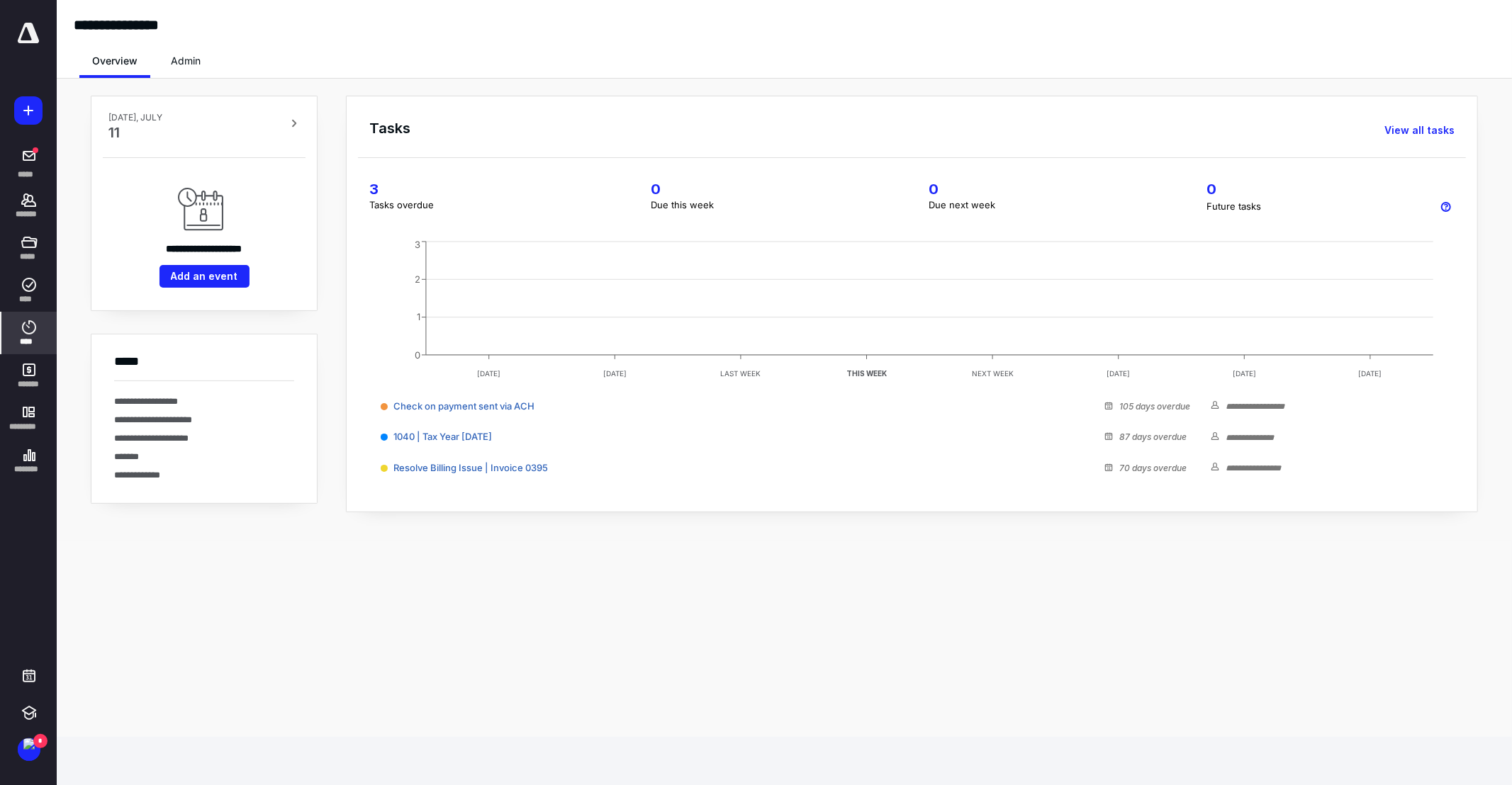click 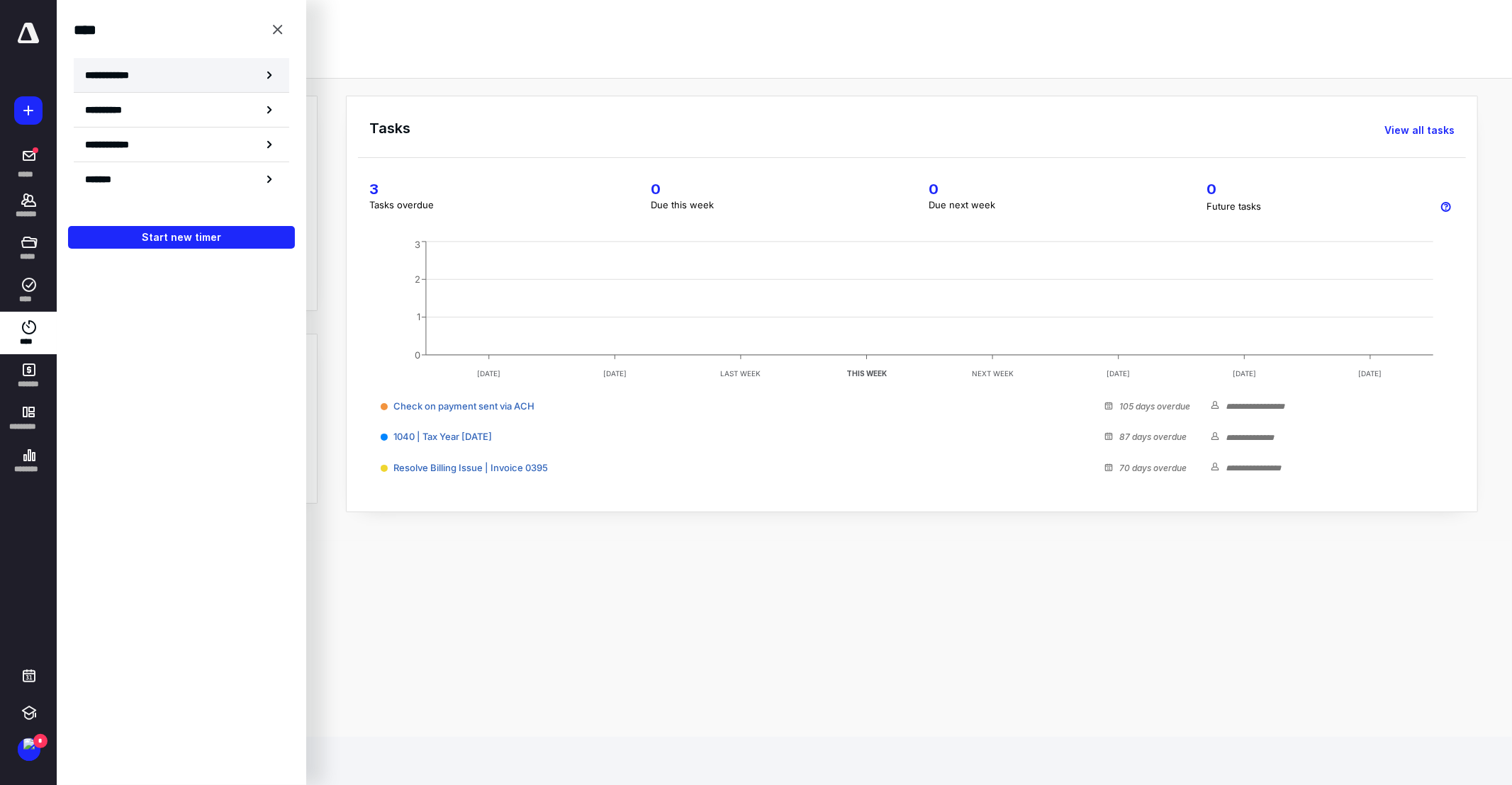 click on "**********" at bounding box center [115, 75] 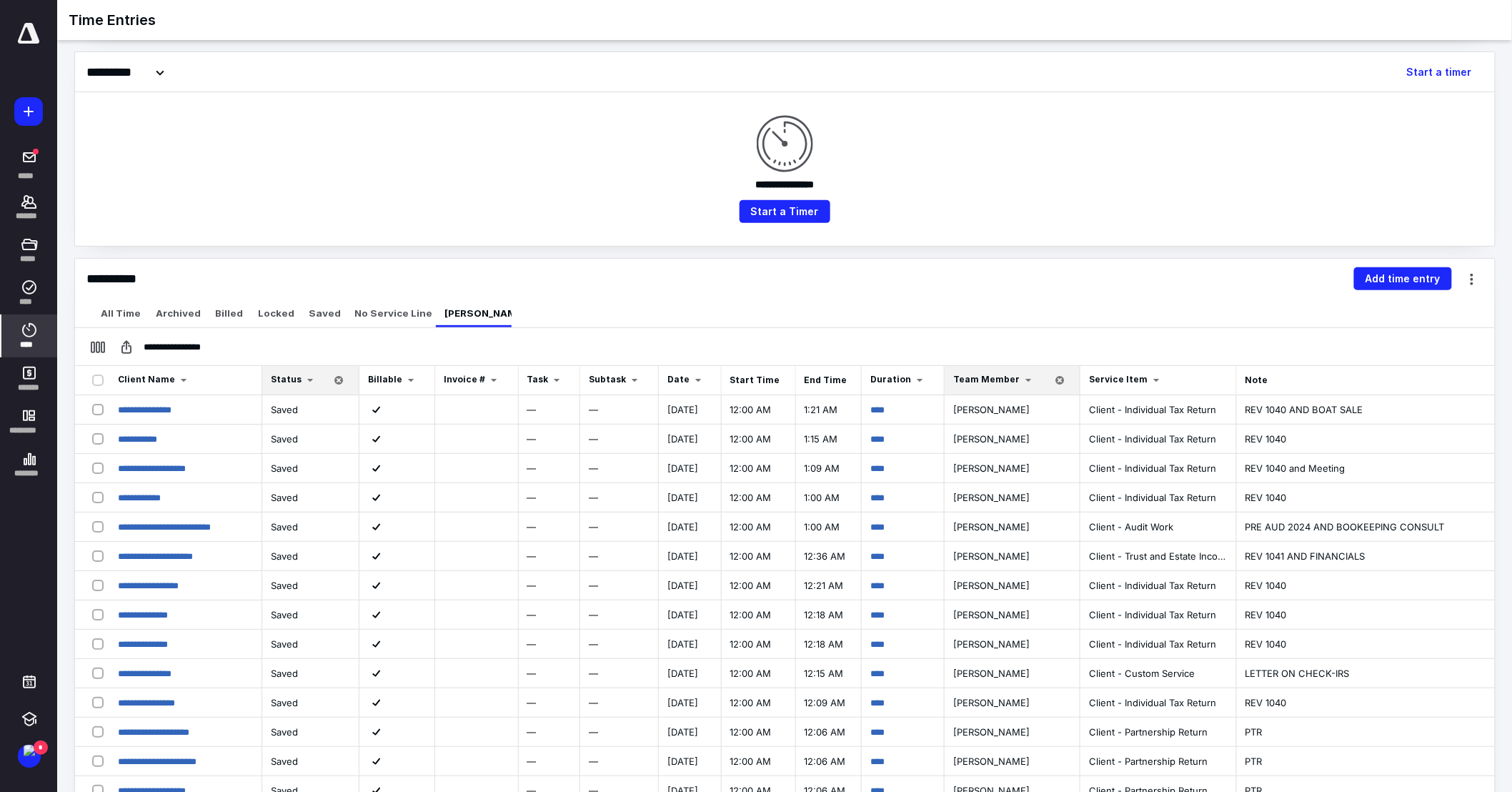 scroll, scrollTop: 0, scrollLeft: 0, axis: both 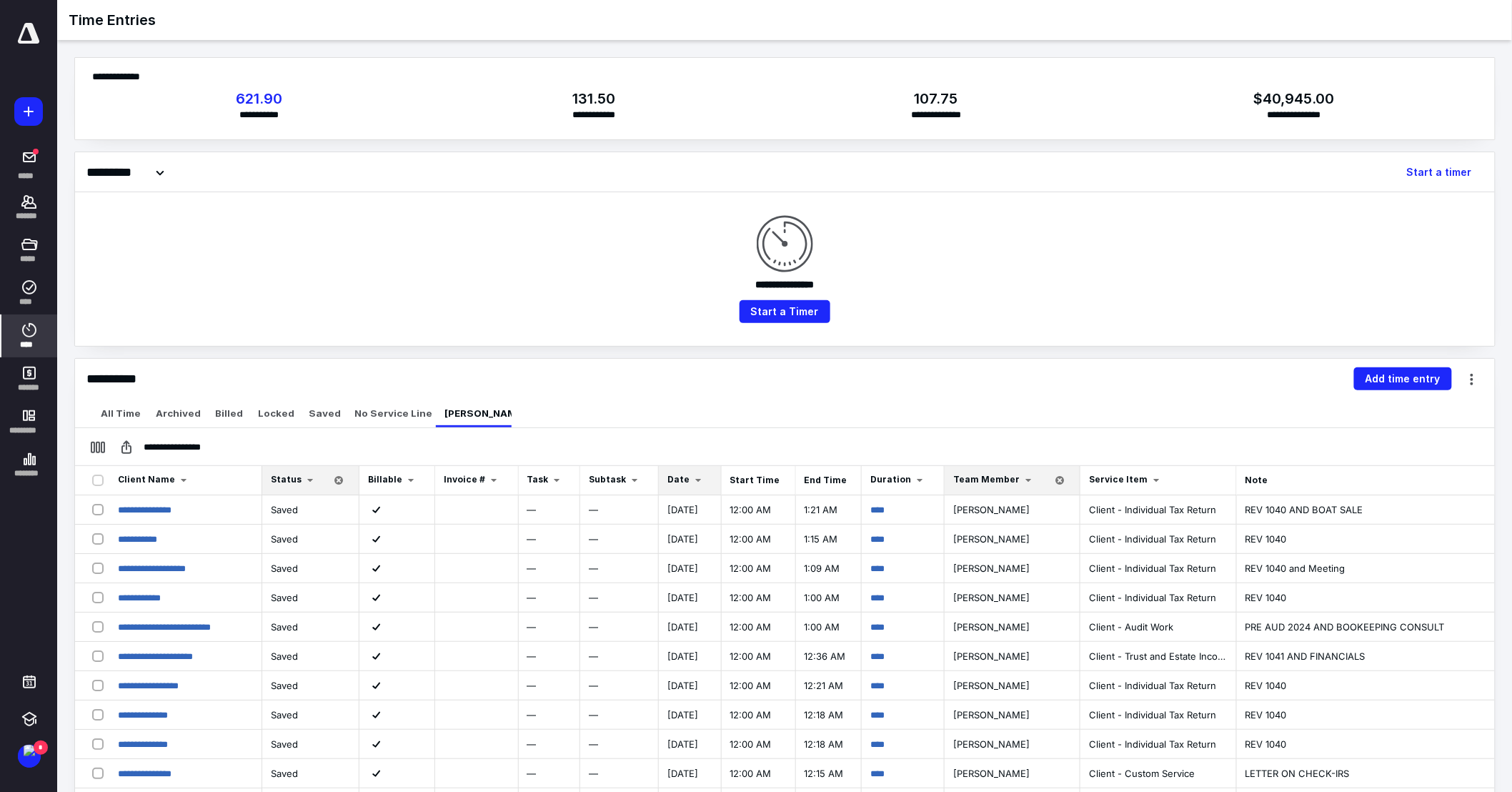 click at bounding box center (698, 480) 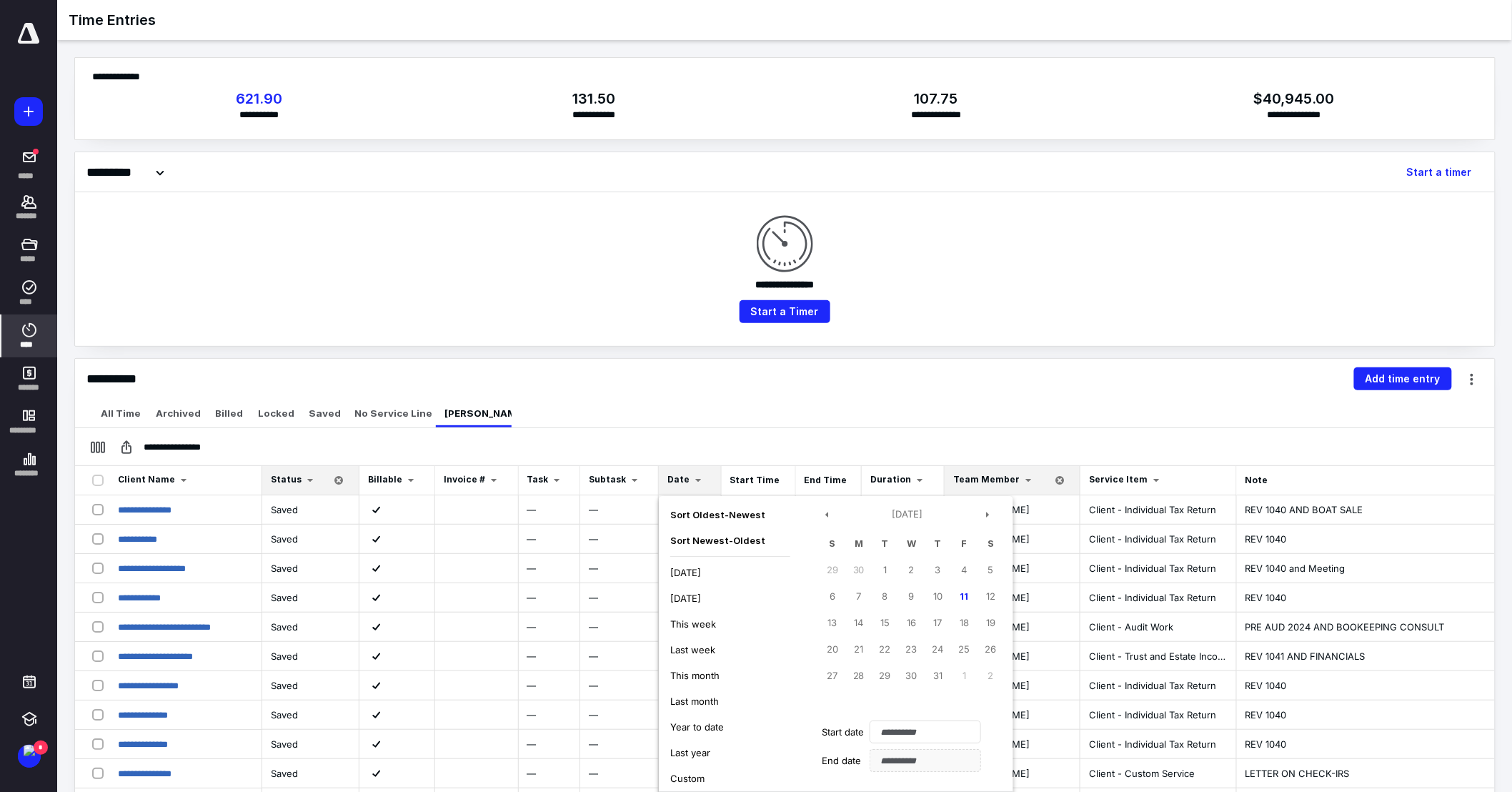 click on "Custom" at bounding box center (687, 778) 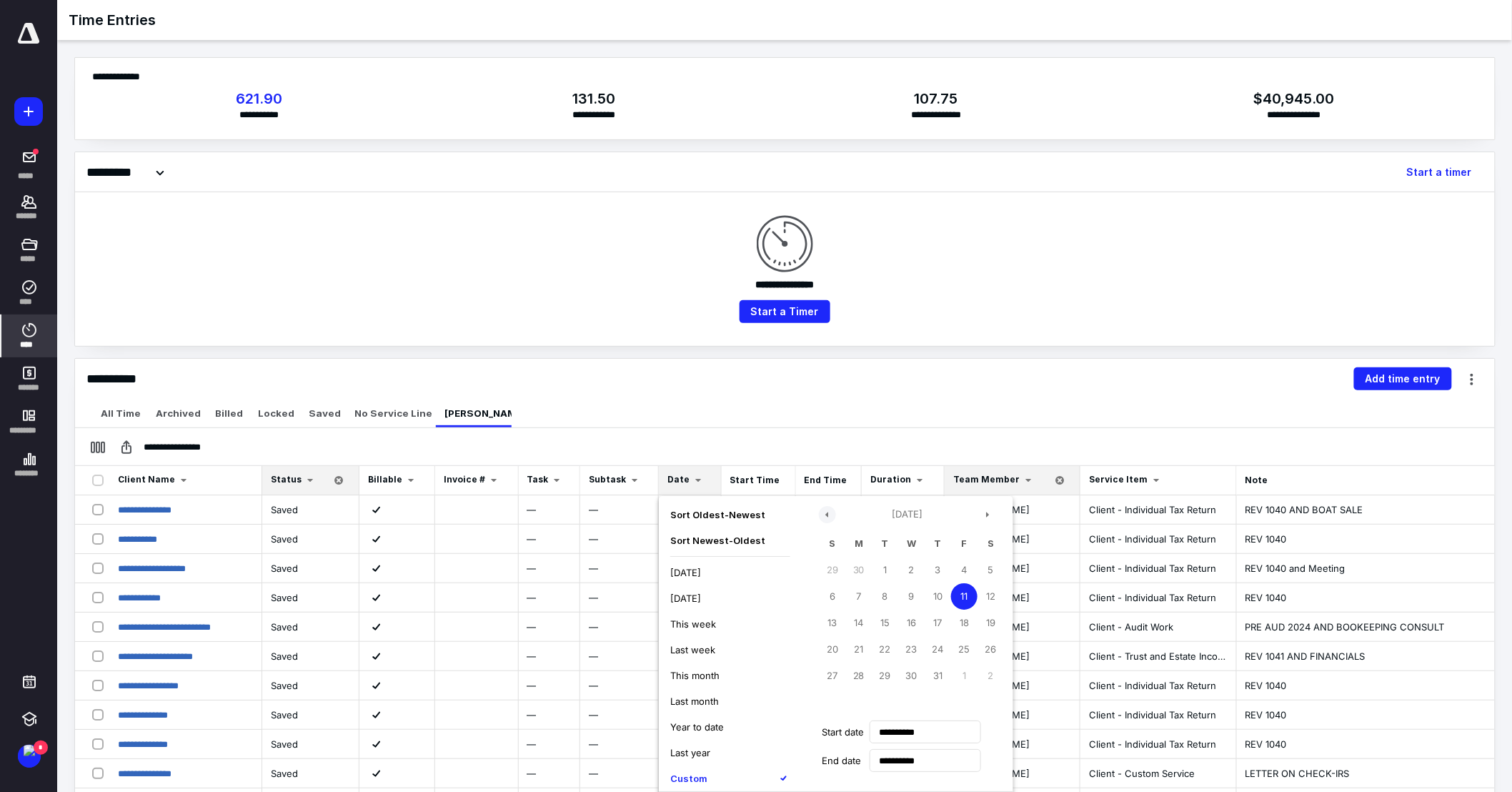 click at bounding box center (827, 515) 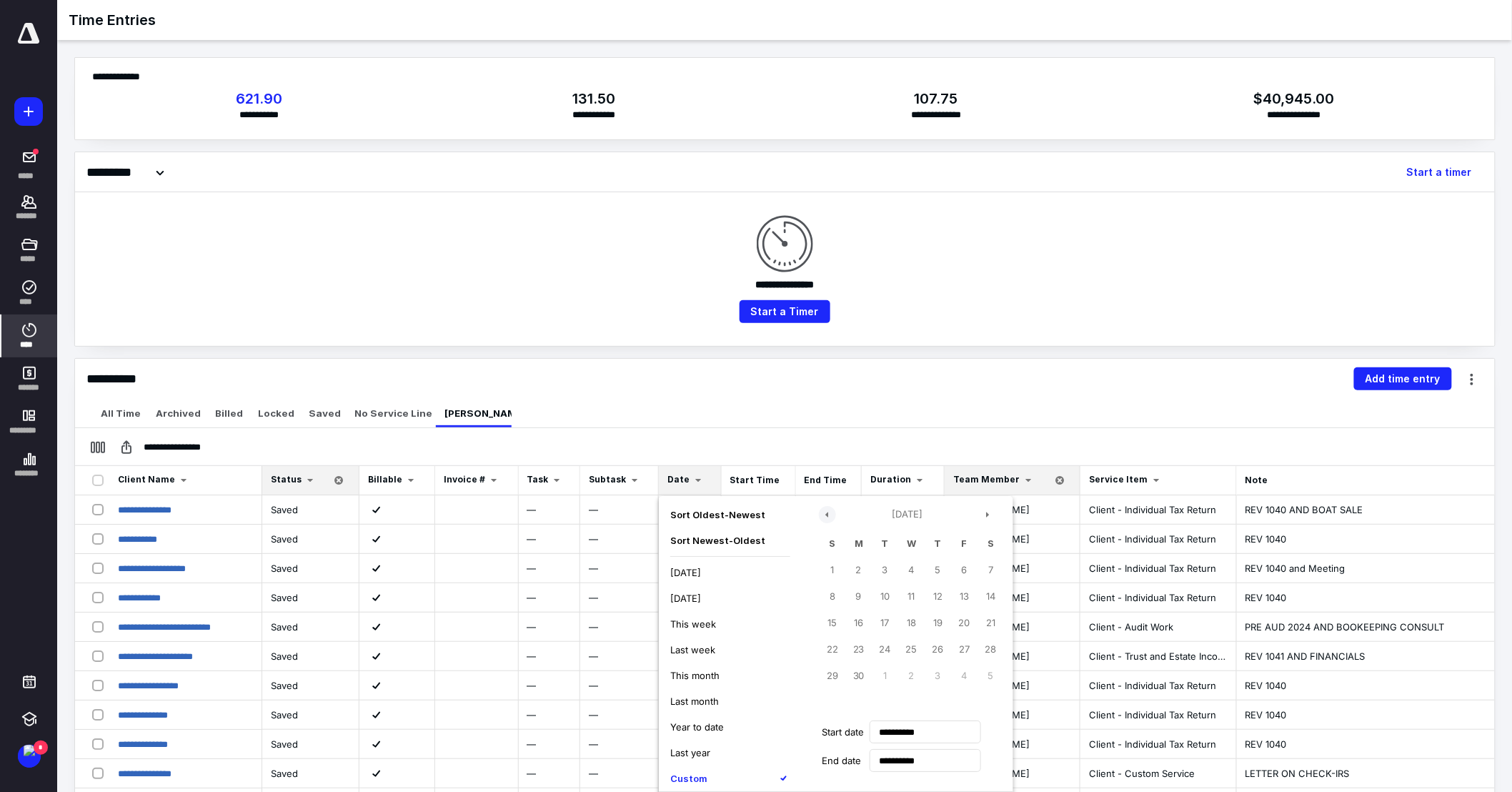 click at bounding box center (827, 515) 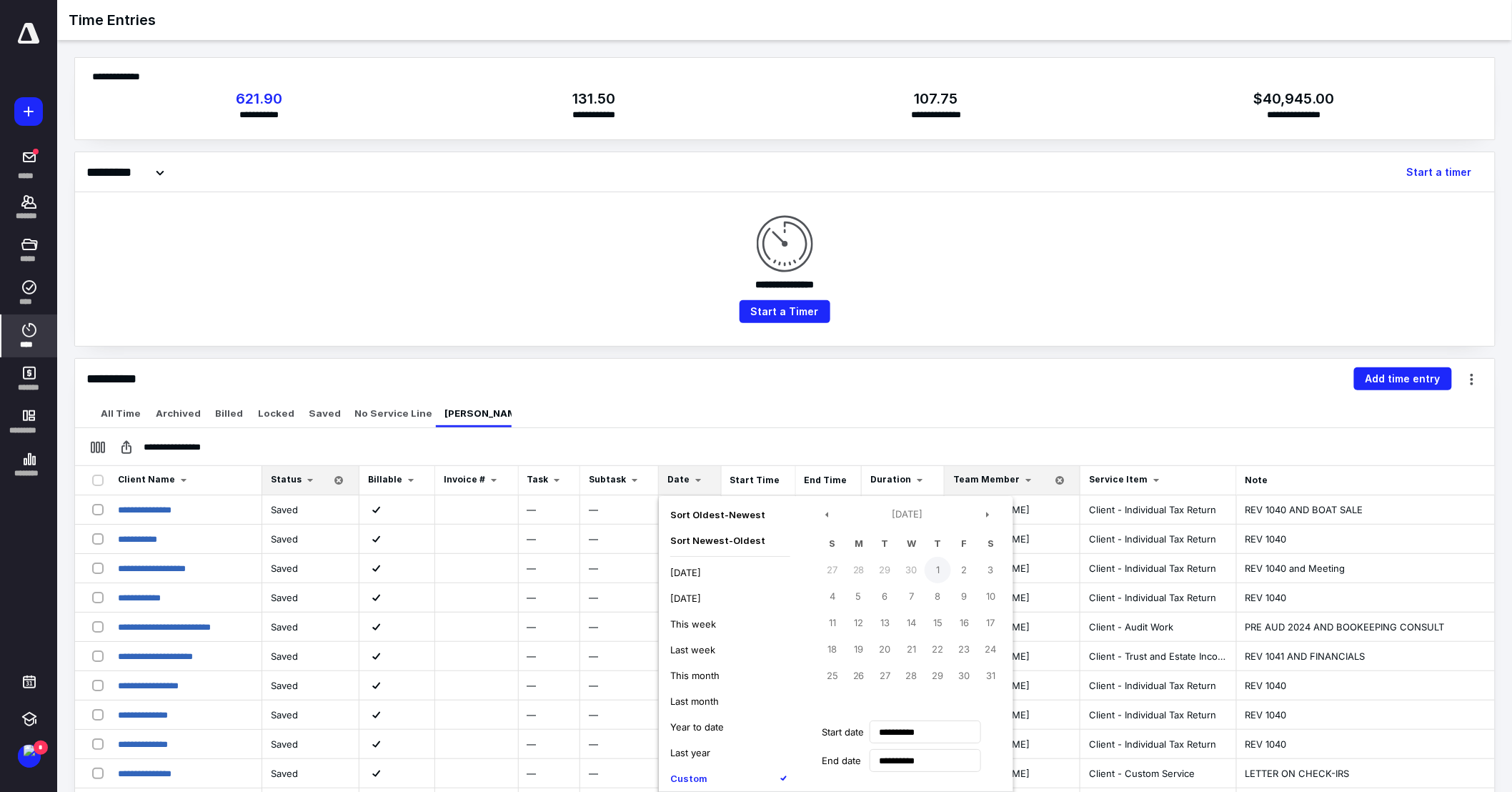 click on "1" at bounding box center (937, 570) 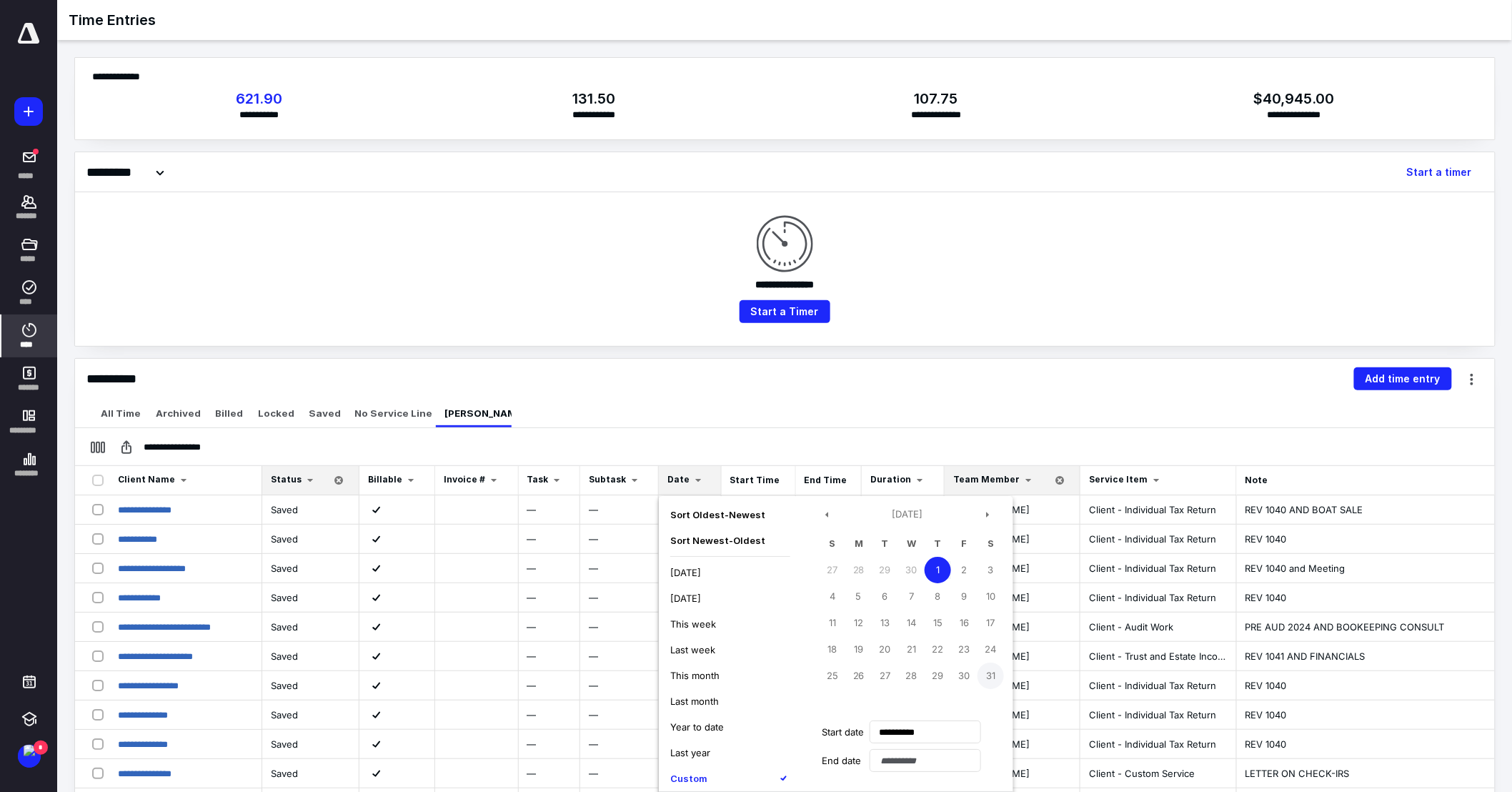 click on "31" at bounding box center (990, 675) 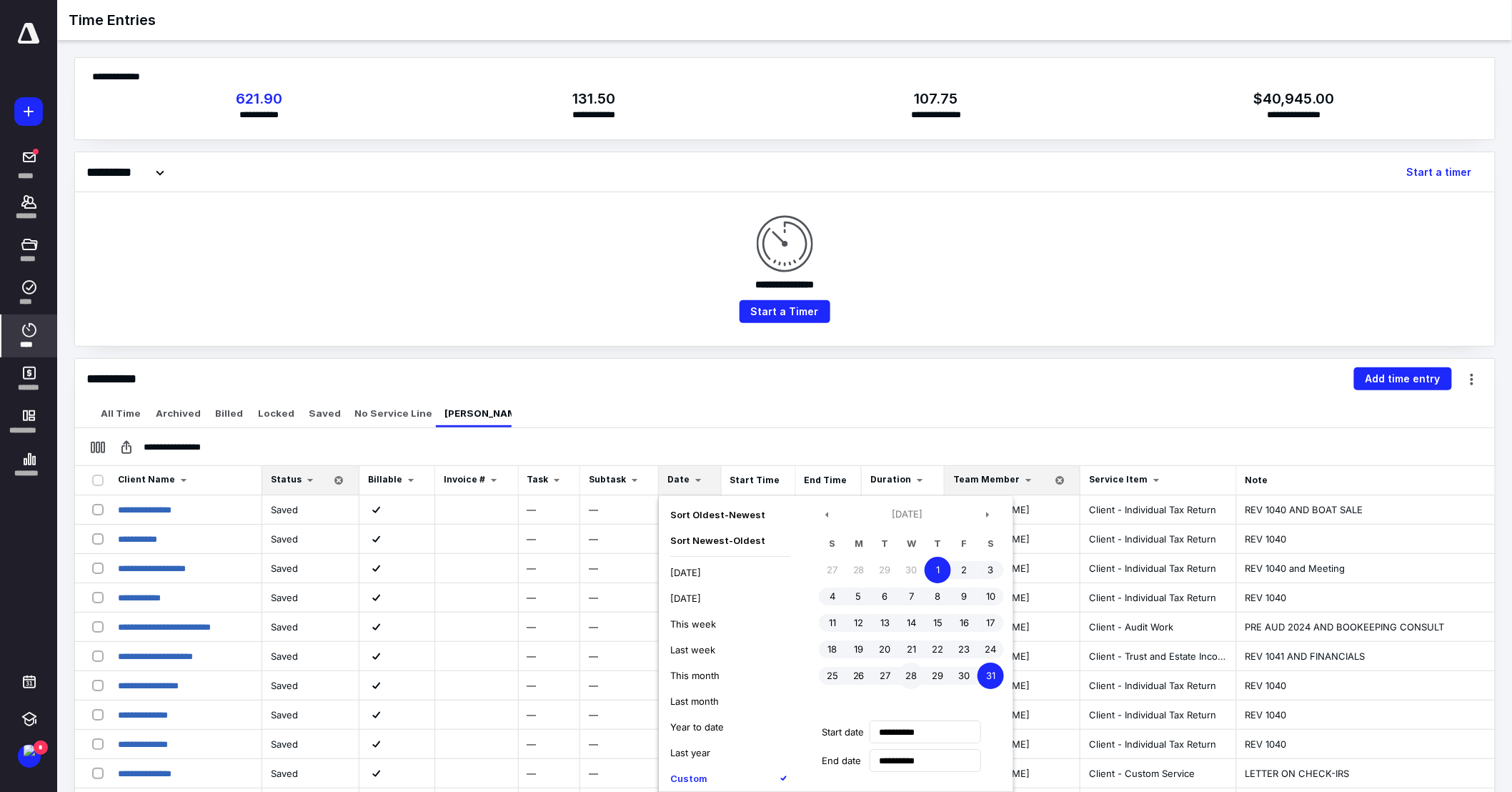 scroll, scrollTop: 159, scrollLeft: 0, axis: vertical 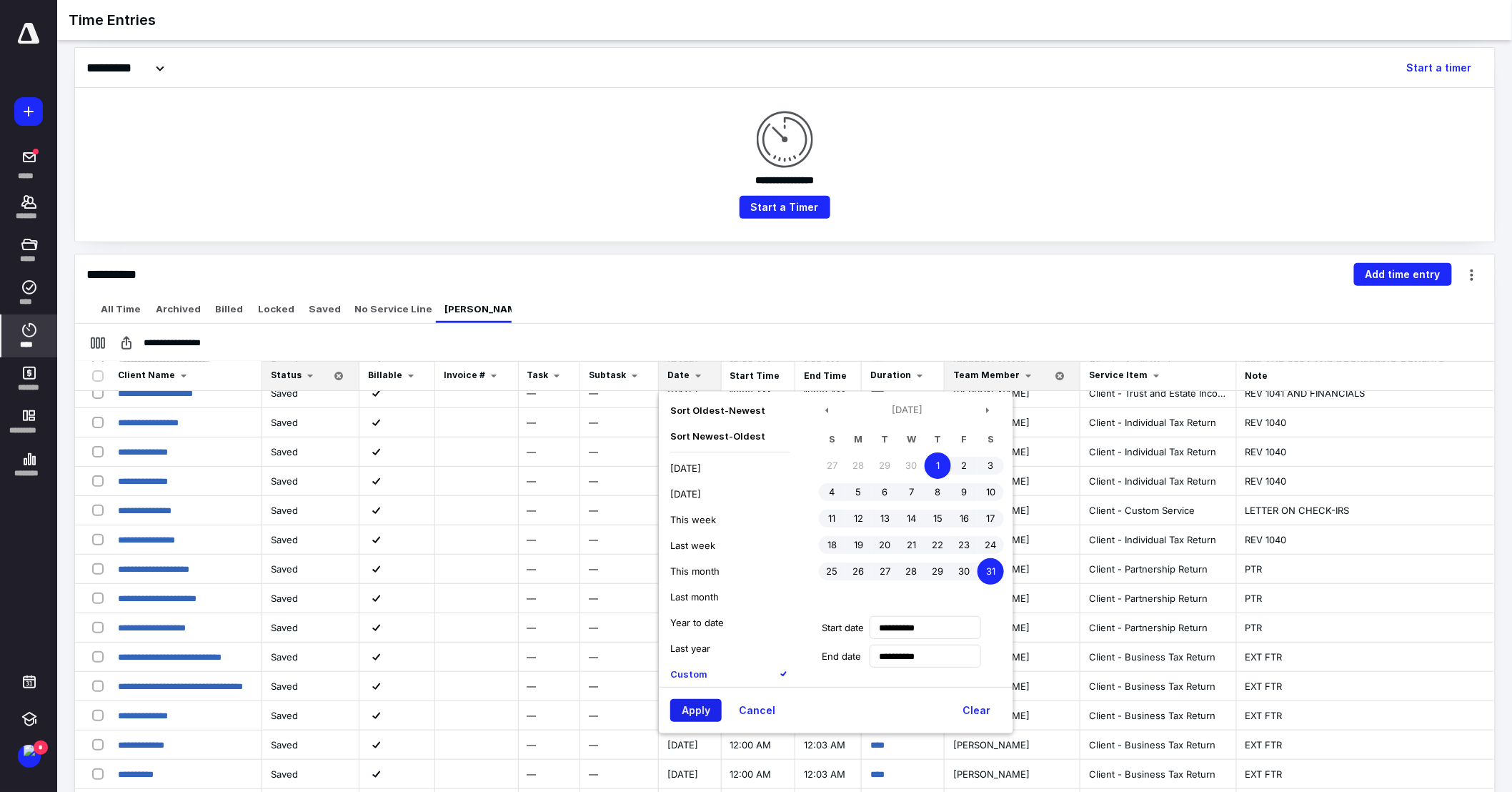 click on "Apply" at bounding box center (696, 711) 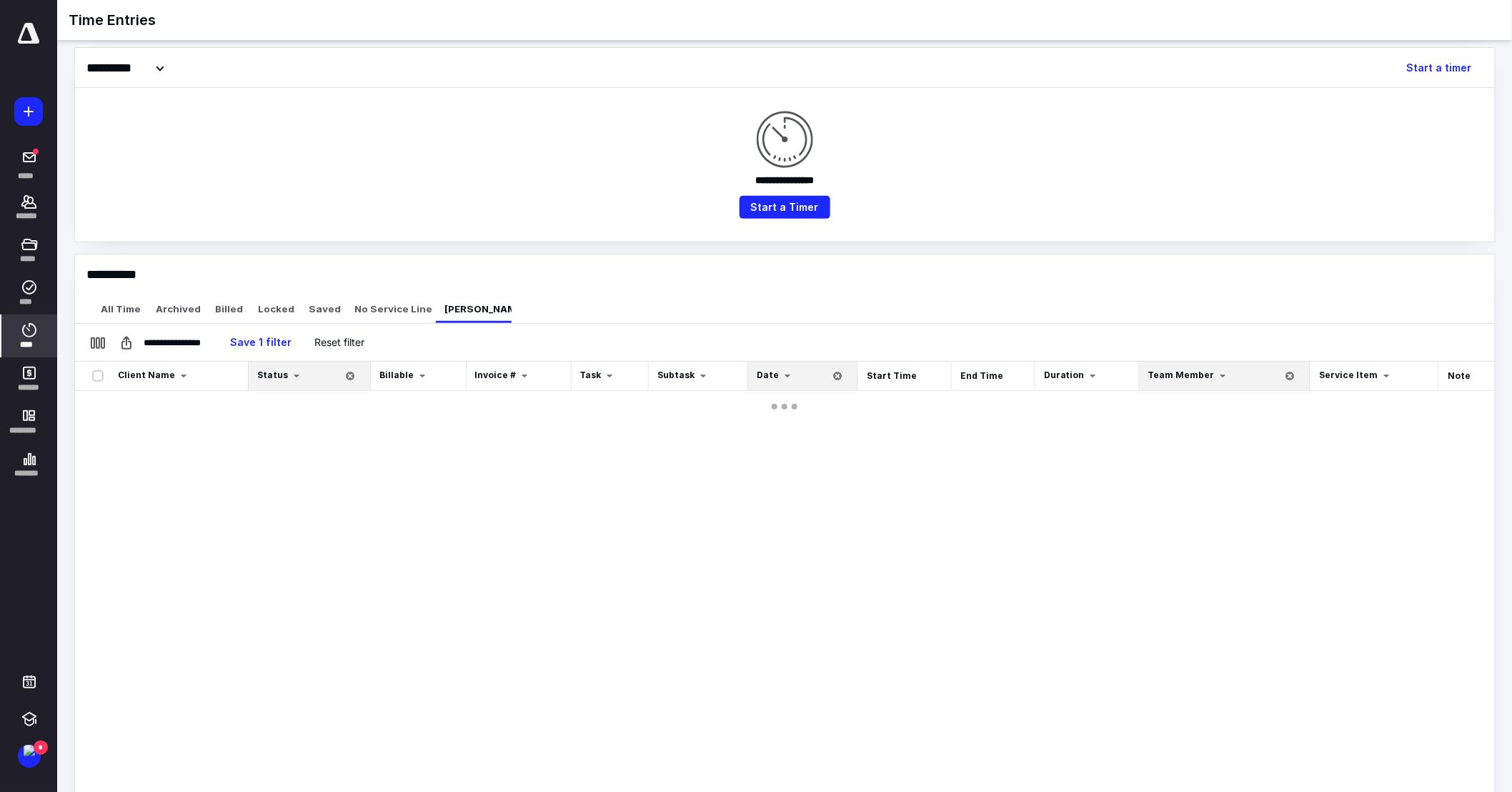 scroll, scrollTop: 0, scrollLeft: 0, axis: both 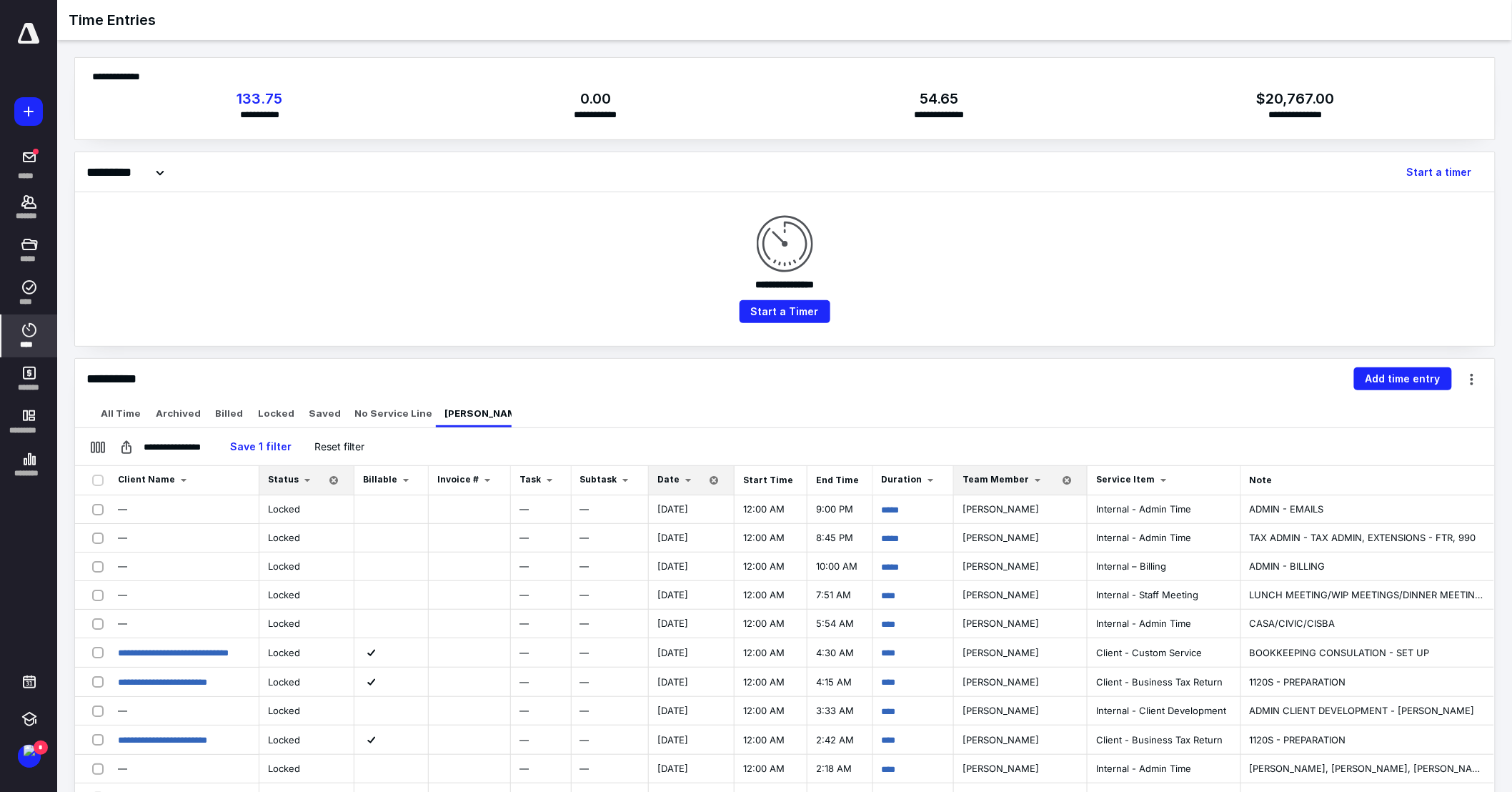 drag, startPoint x: 31, startPoint y: 204, endPoint x: 58, endPoint y: 206, distance: 27.07397 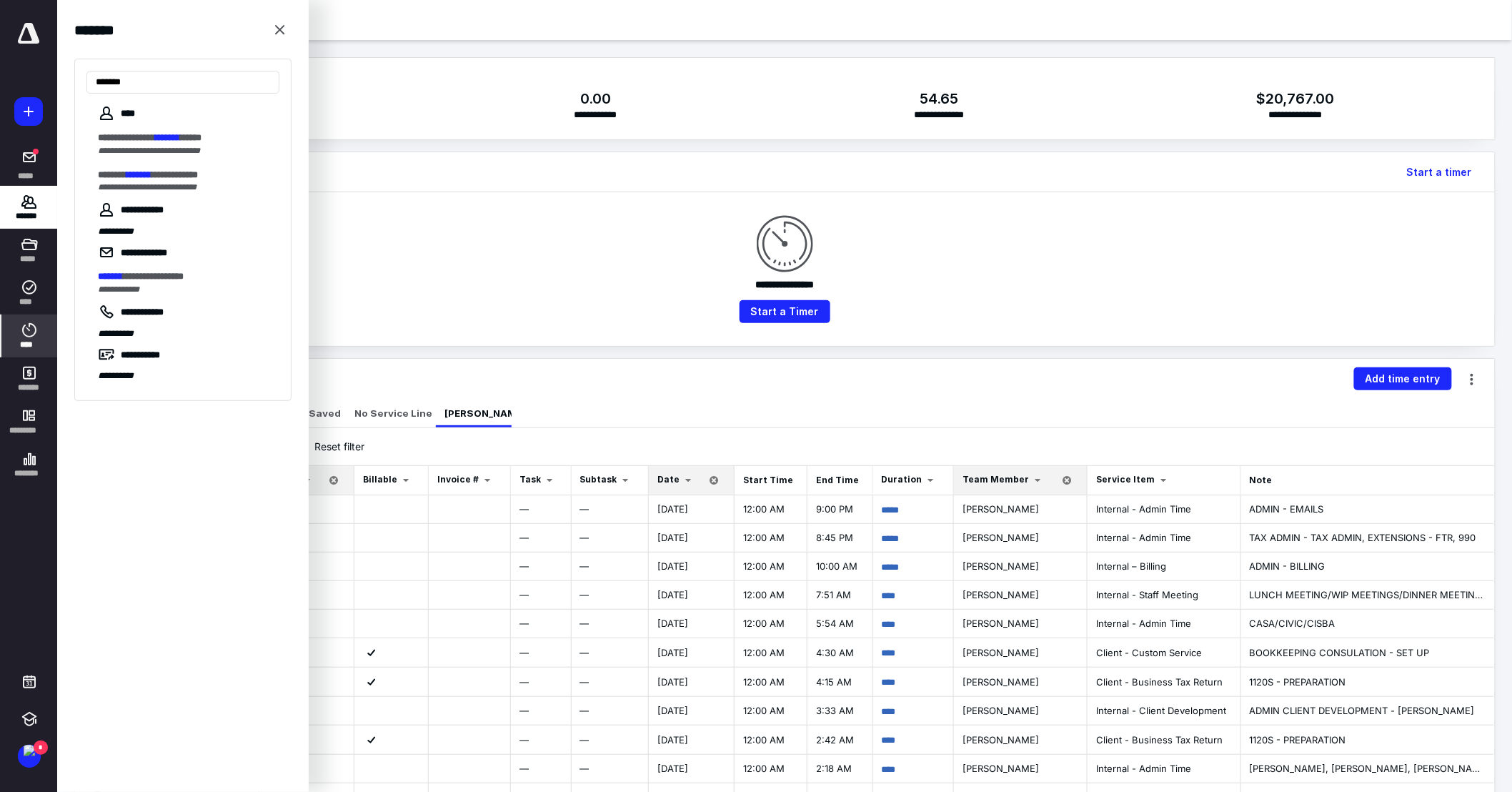 type on "*******" 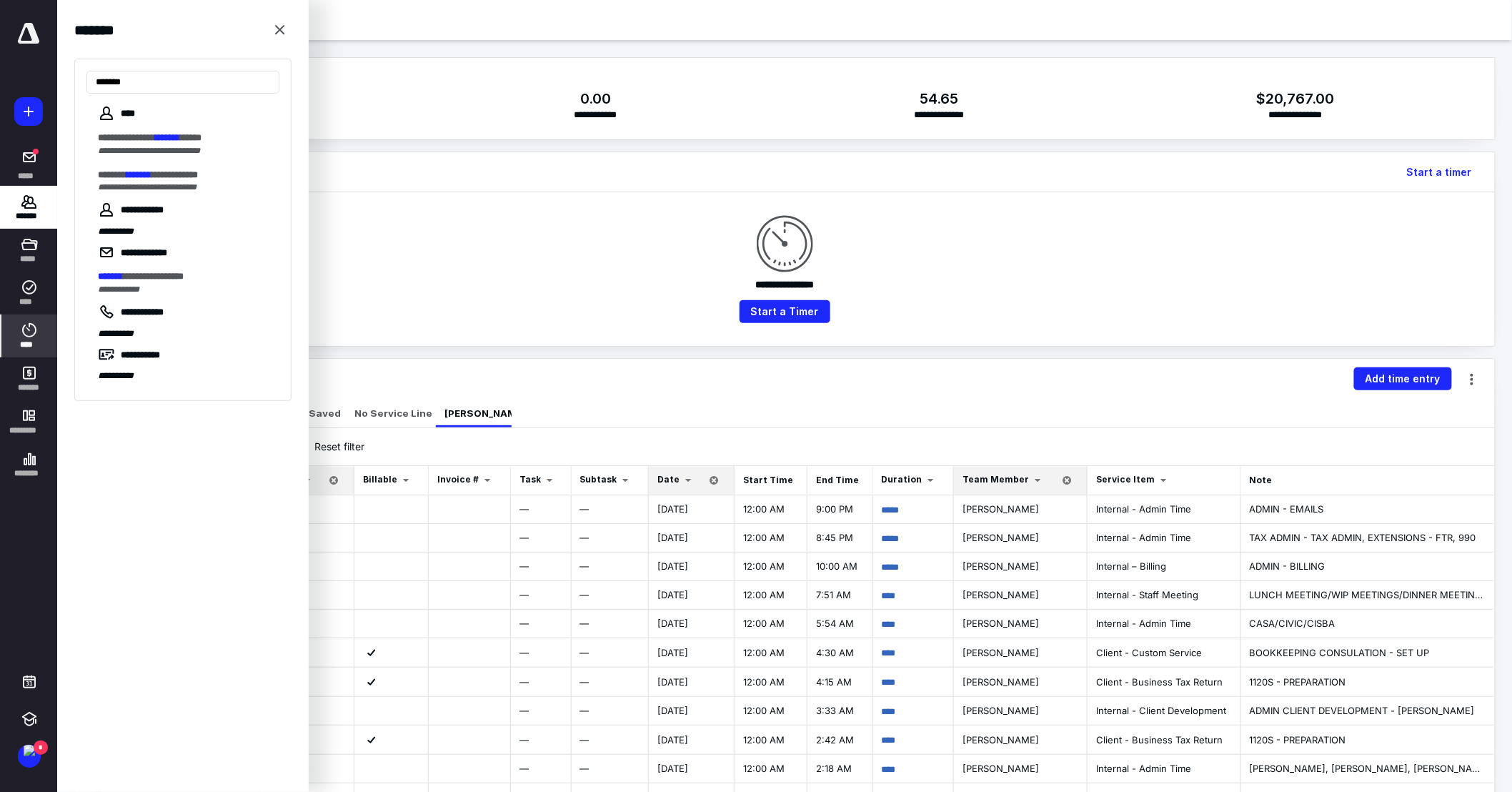 click on "****" at bounding box center [29, 336] 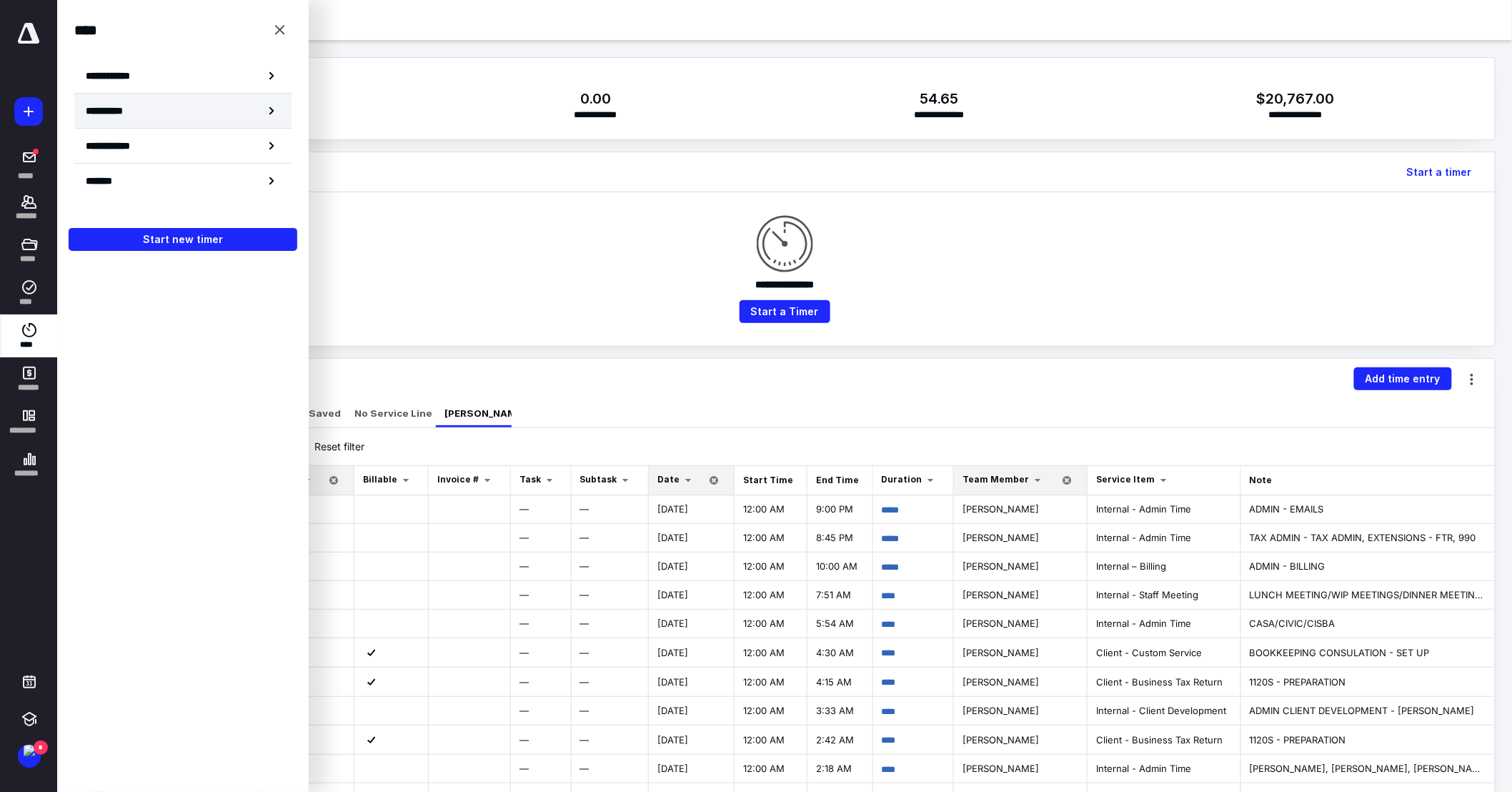 click on "**********" at bounding box center [183, 111] 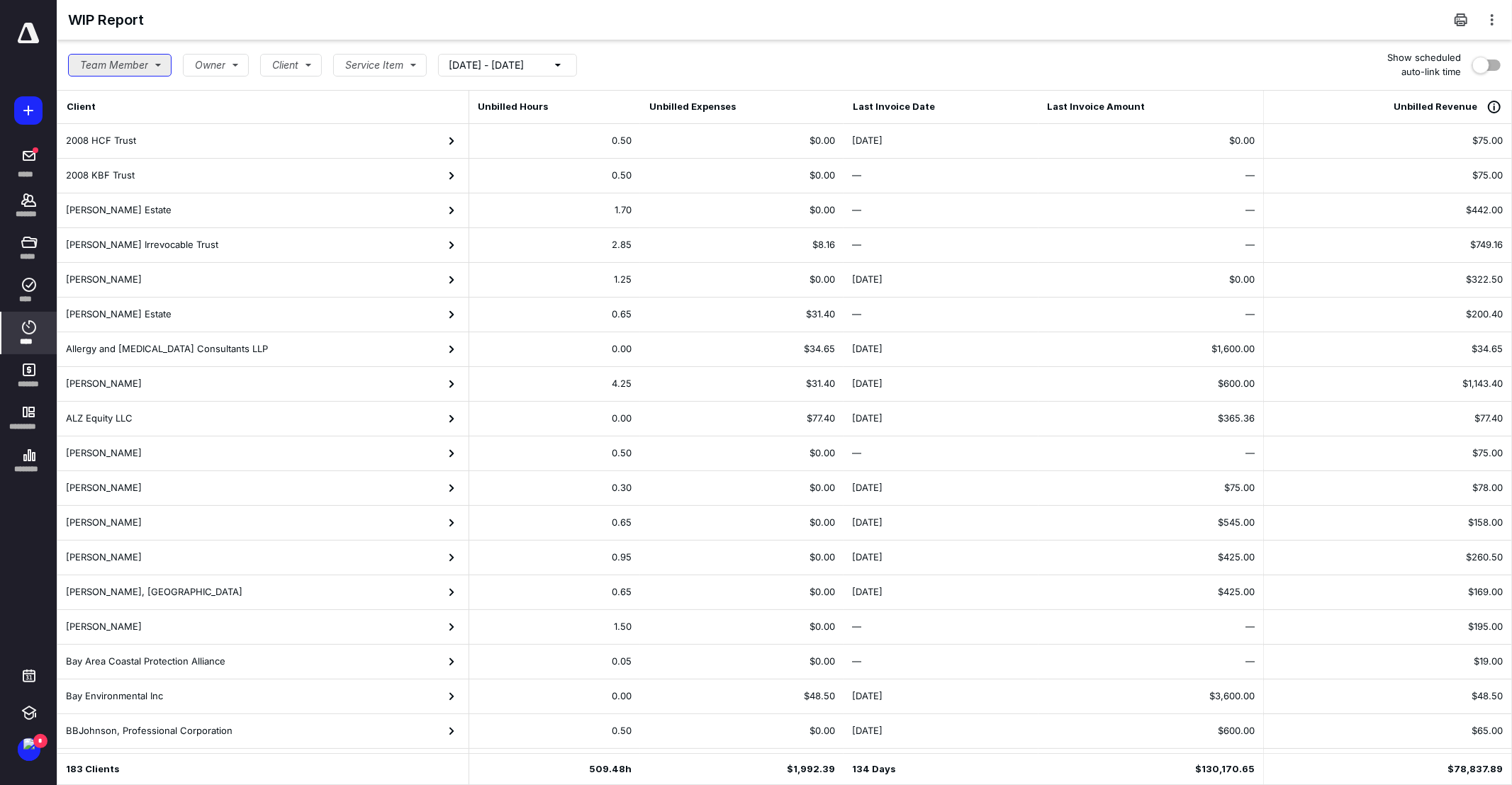 click on "Team Member" at bounding box center [120, 65] 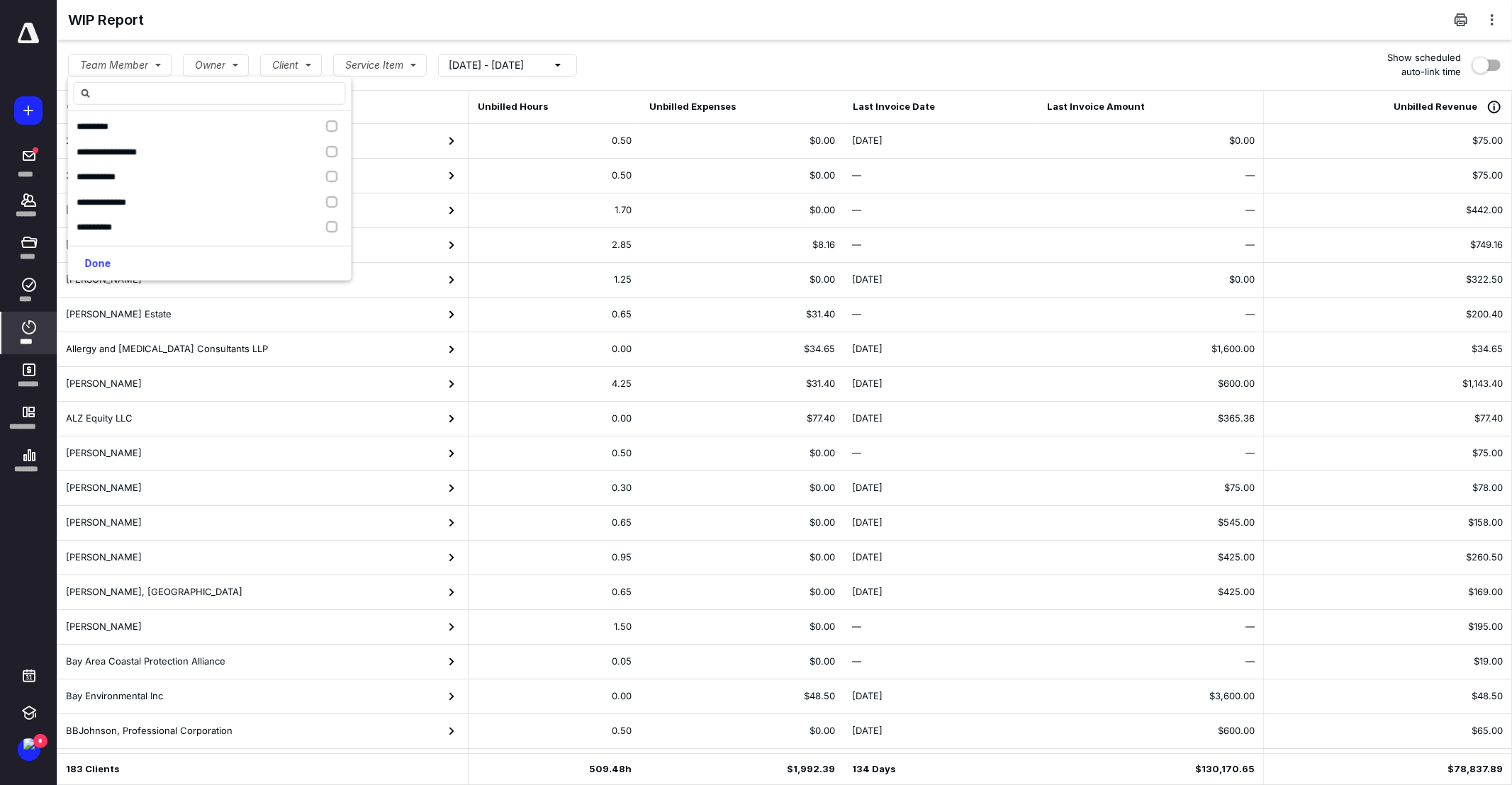 scroll, scrollTop: 157, scrollLeft: 0, axis: vertical 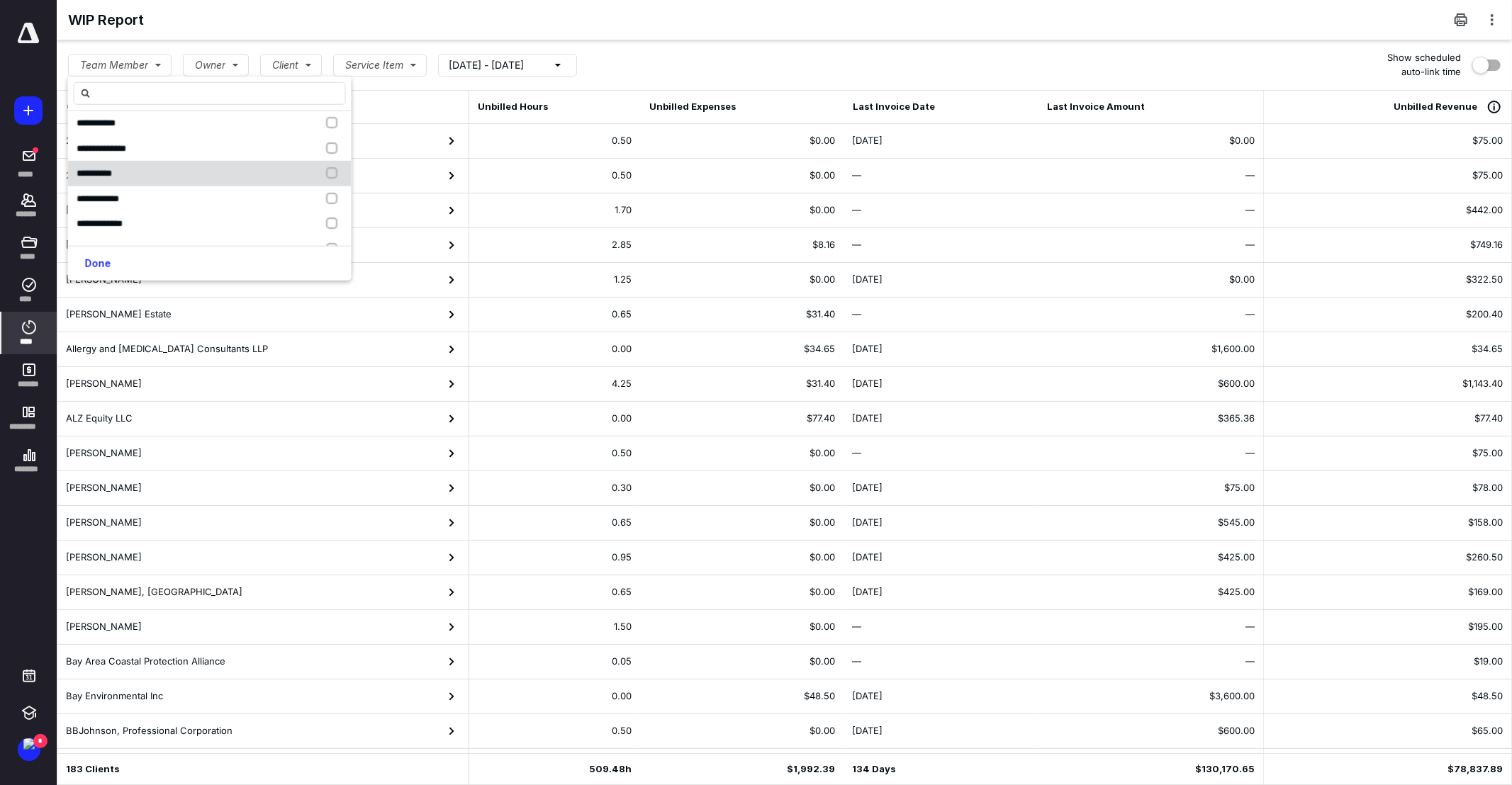click on "**********" at bounding box center (210, 174) 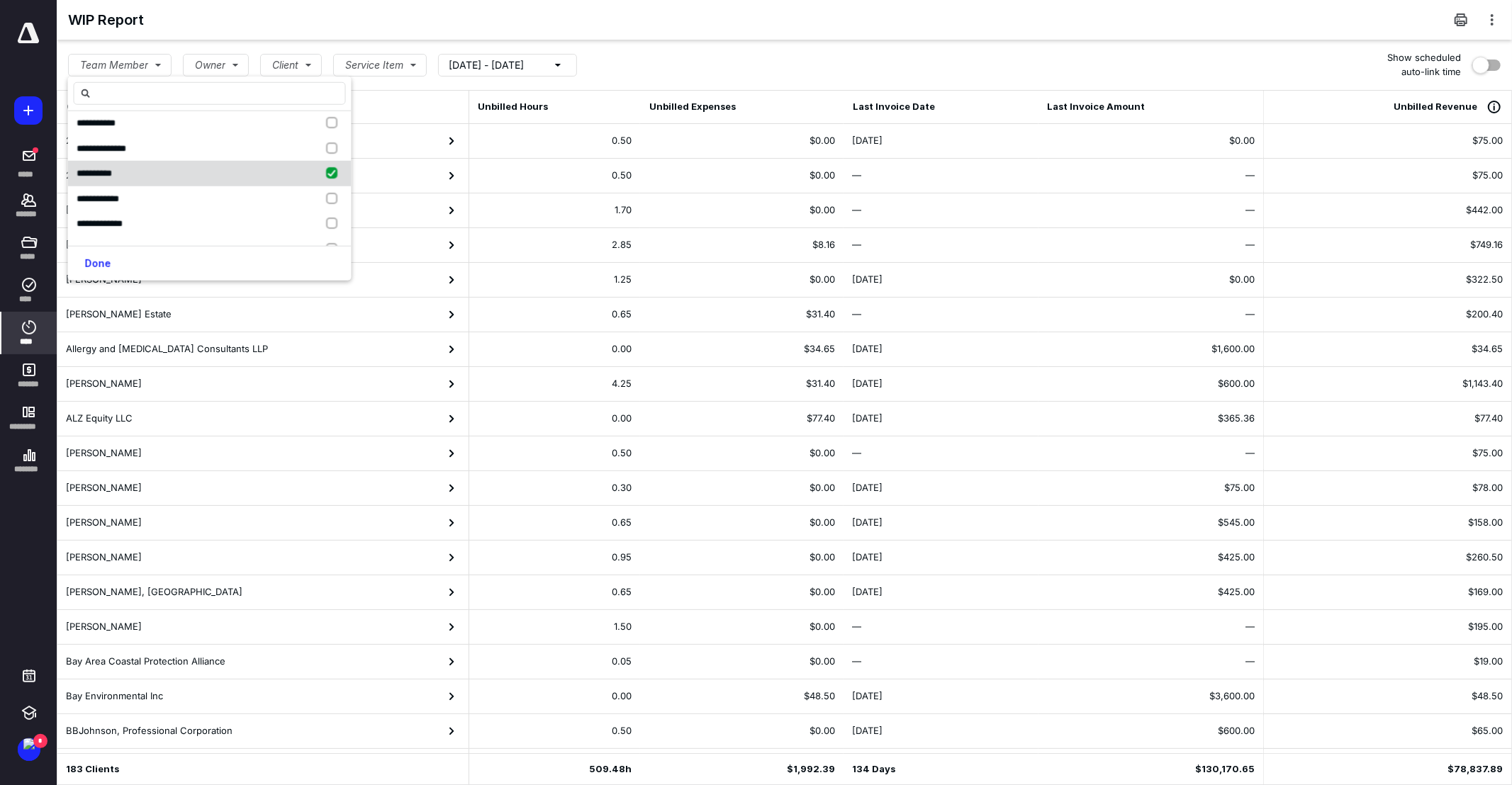 checkbox on "true" 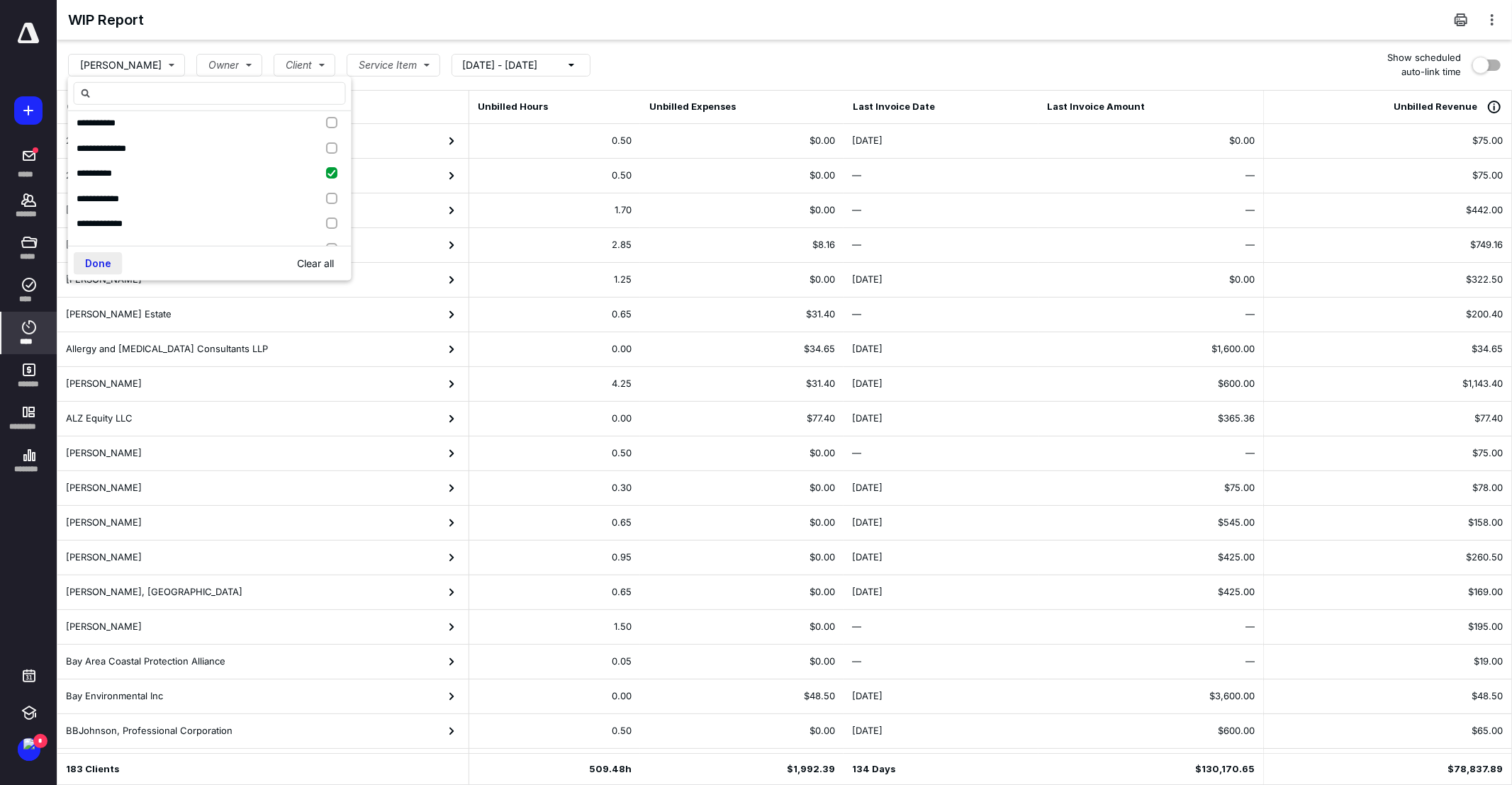 click on "Done" at bounding box center [98, 264] 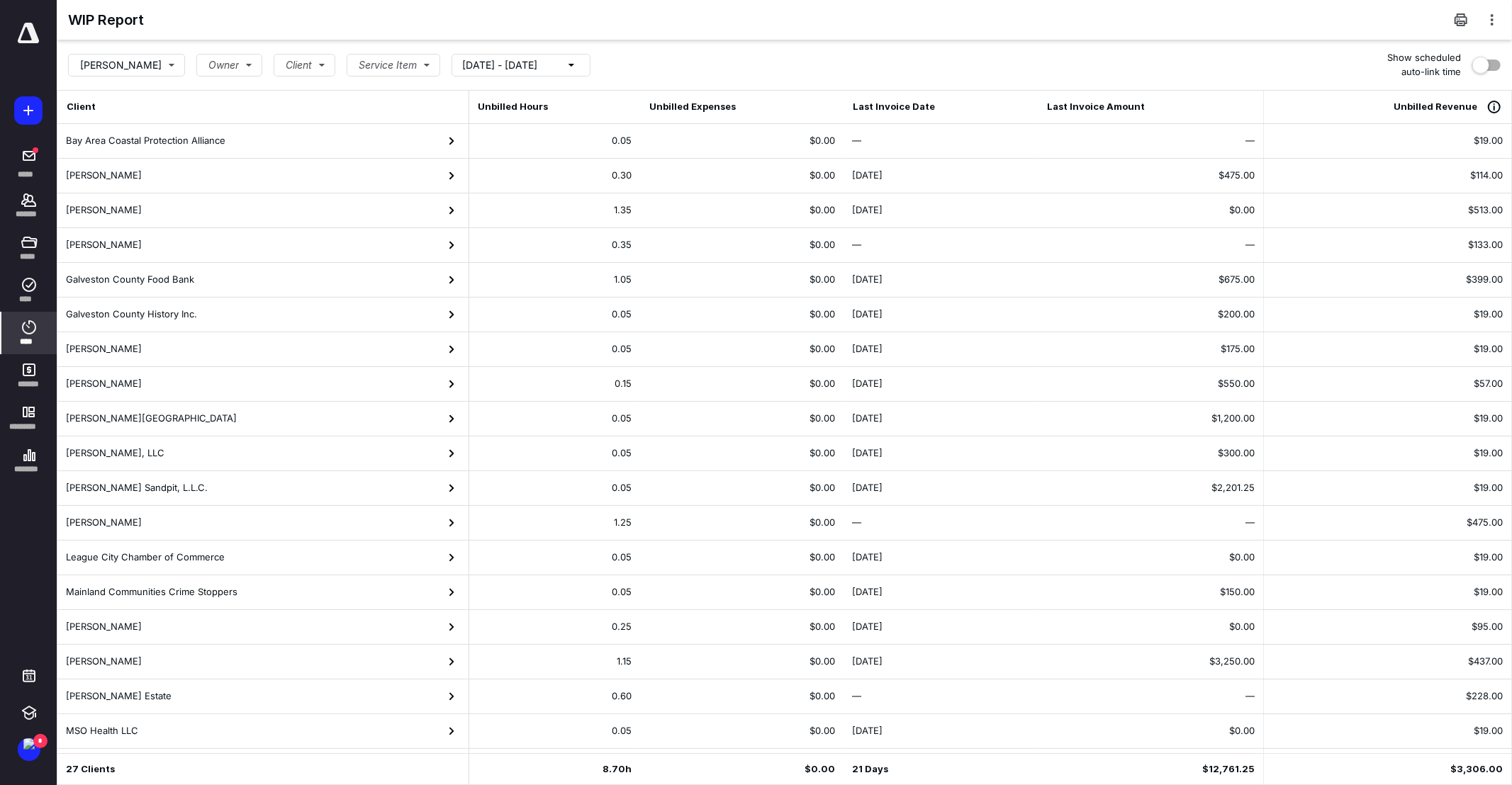 click on "6/11/2025 - 7/11/2025" at bounding box center (500, 65) 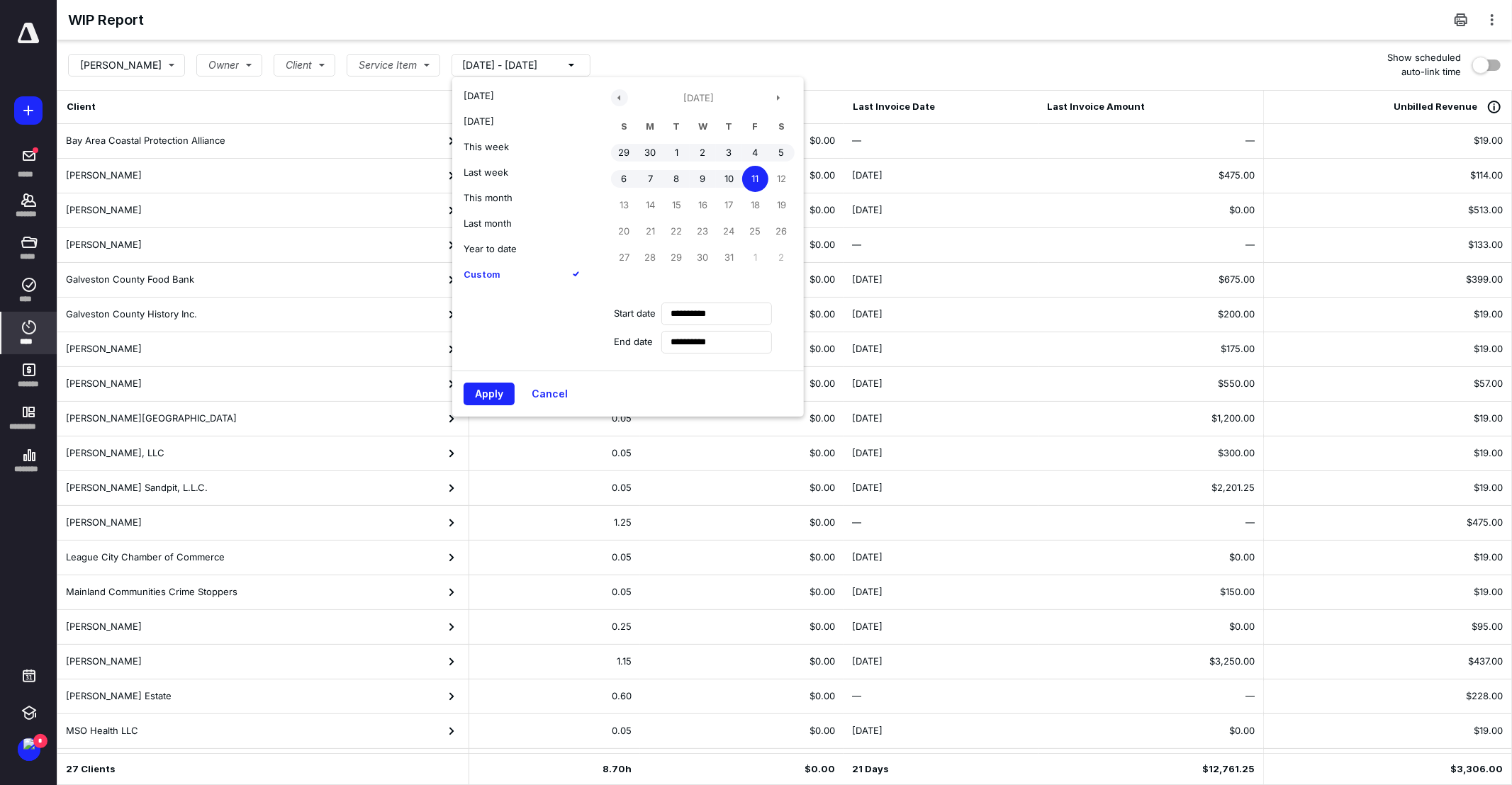 click at bounding box center (620, 98) 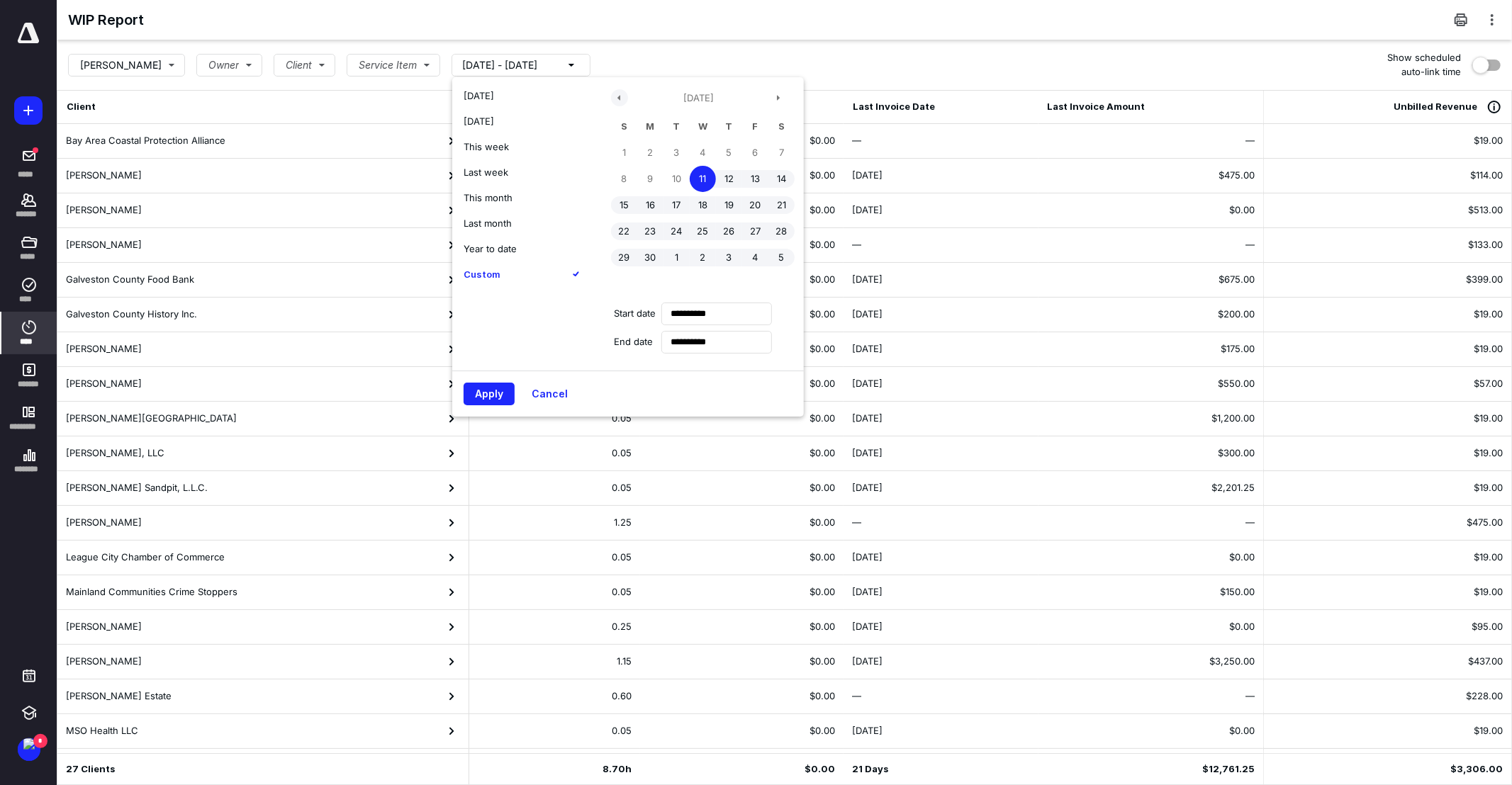 click at bounding box center (620, 98) 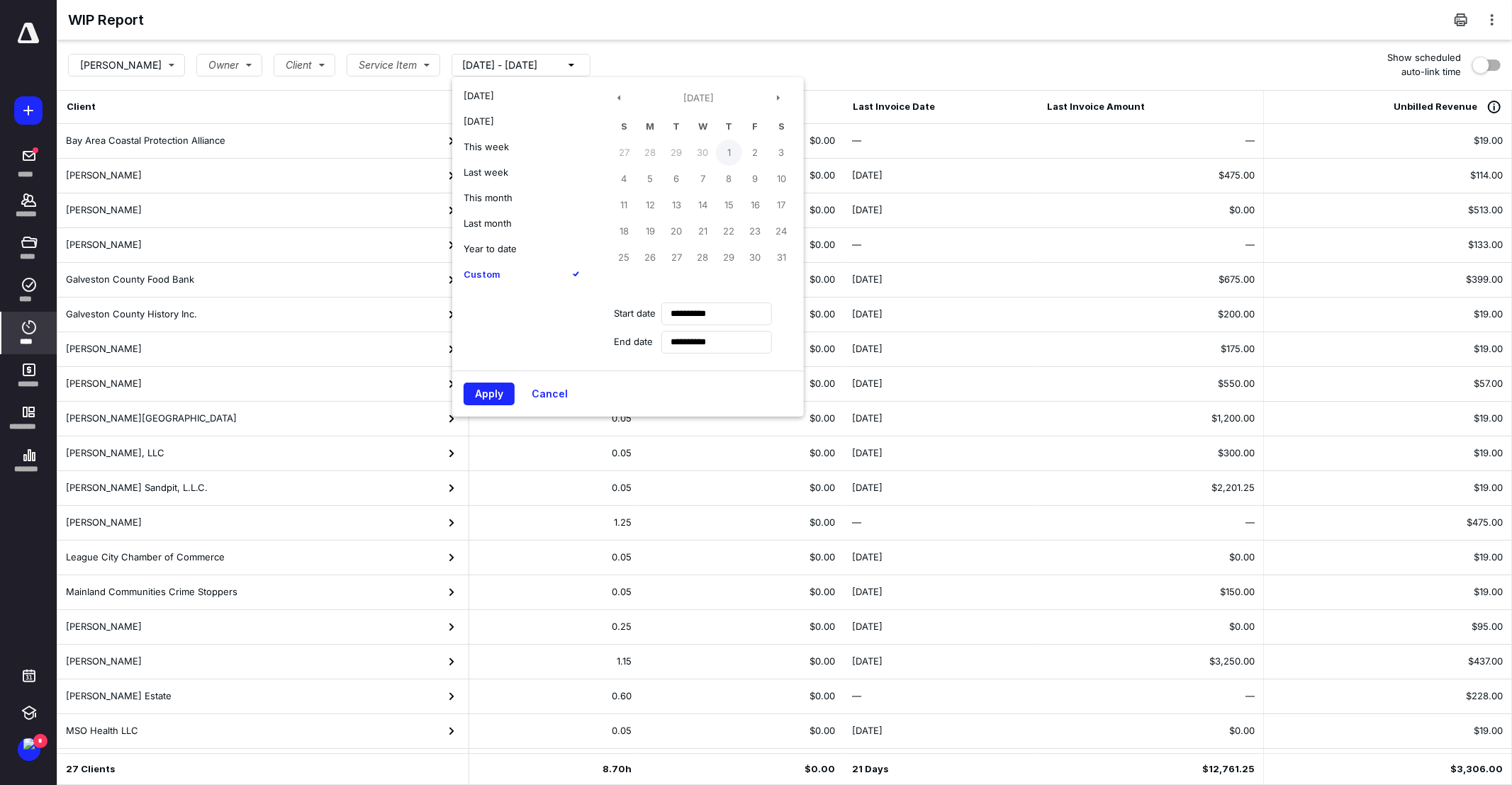 click on "1" at bounding box center [729, 152] 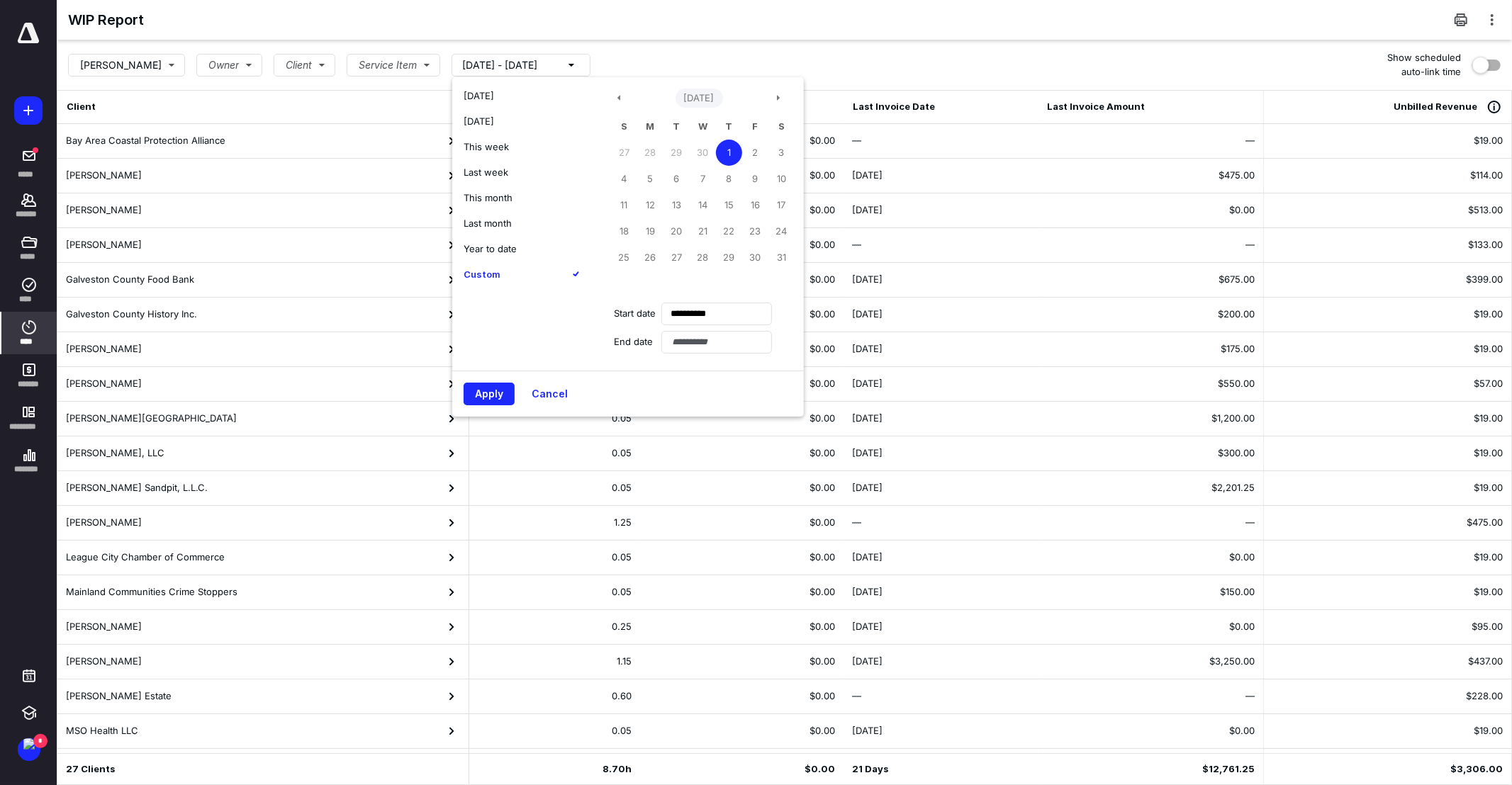 click on "[DATE]" at bounding box center [699, 98] 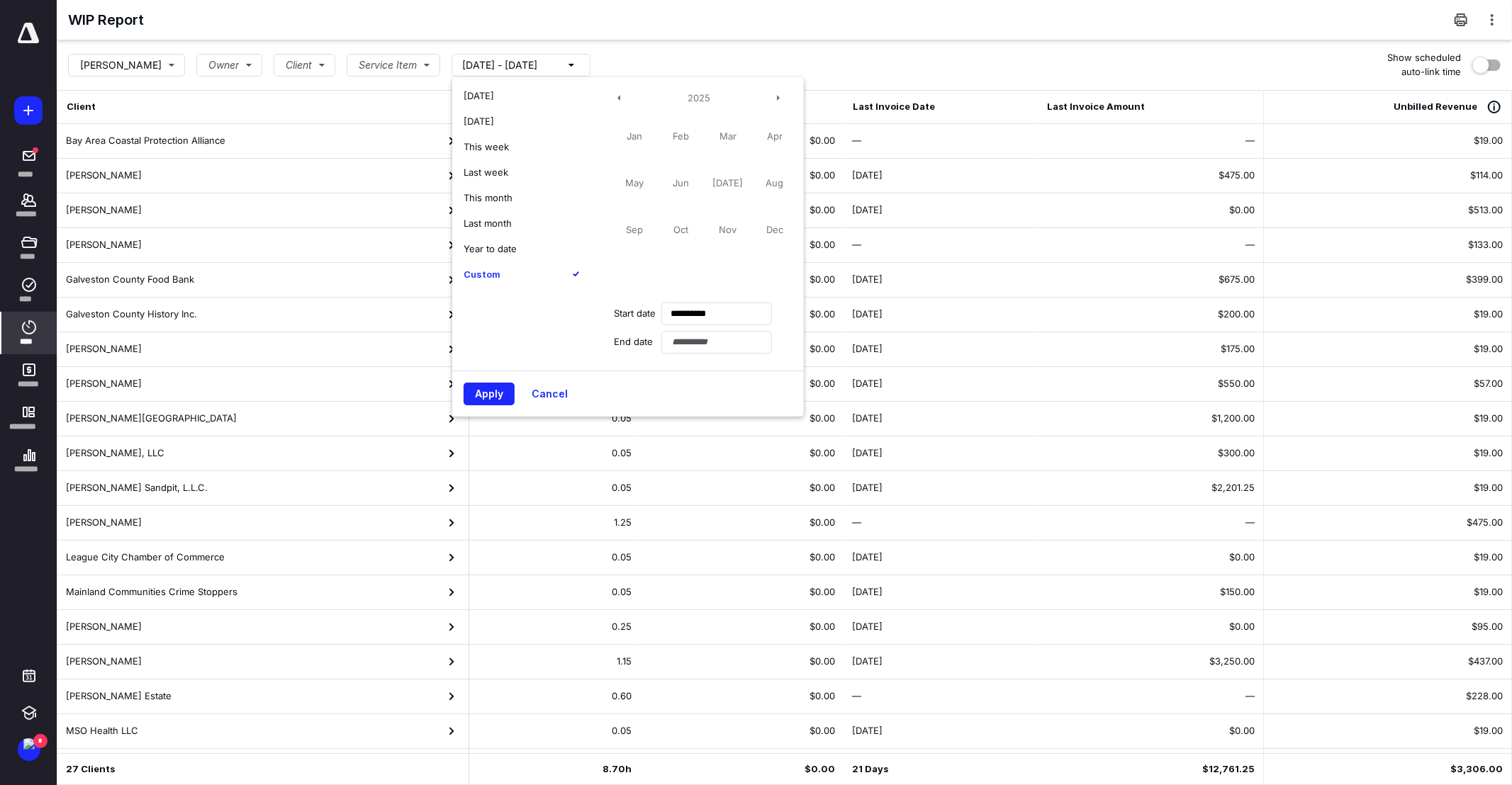 click on "6/11/2025 - 7/11/2025" at bounding box center (500, 65) 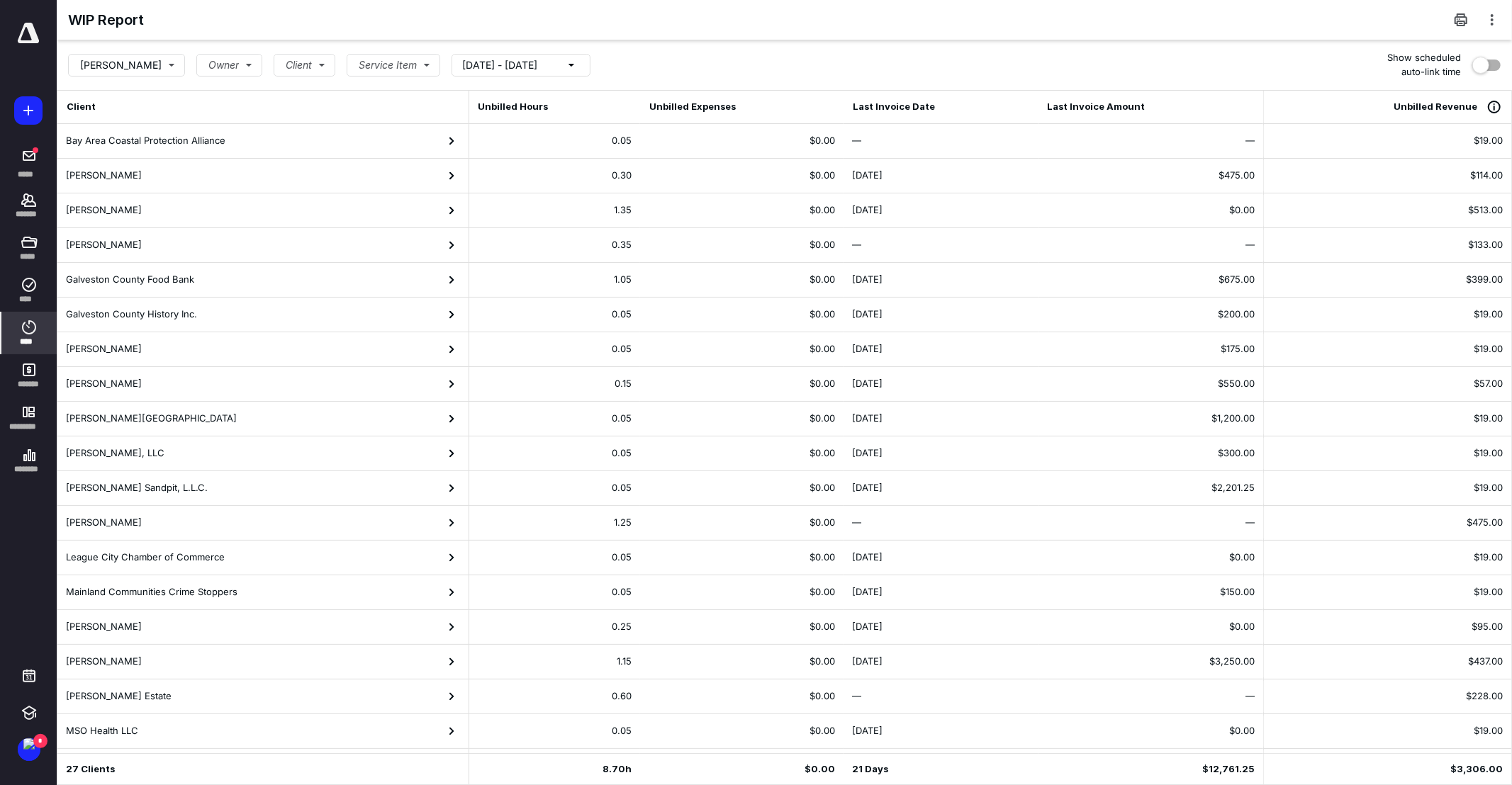 click on "6/11/2025 - 7/11/2025" at bounding box center [500, 65] 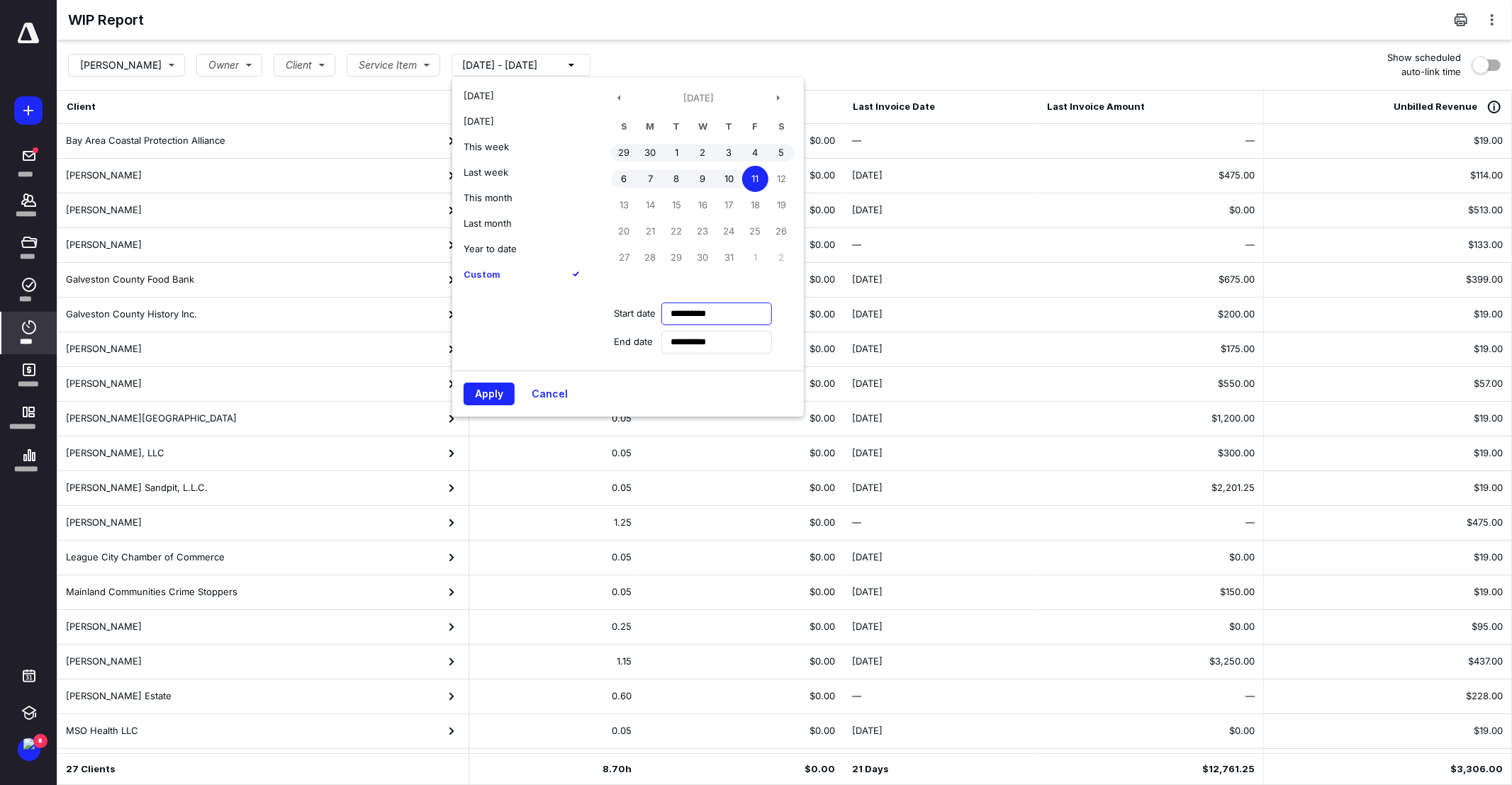 click on "**********" at bounding box center [717, 314] 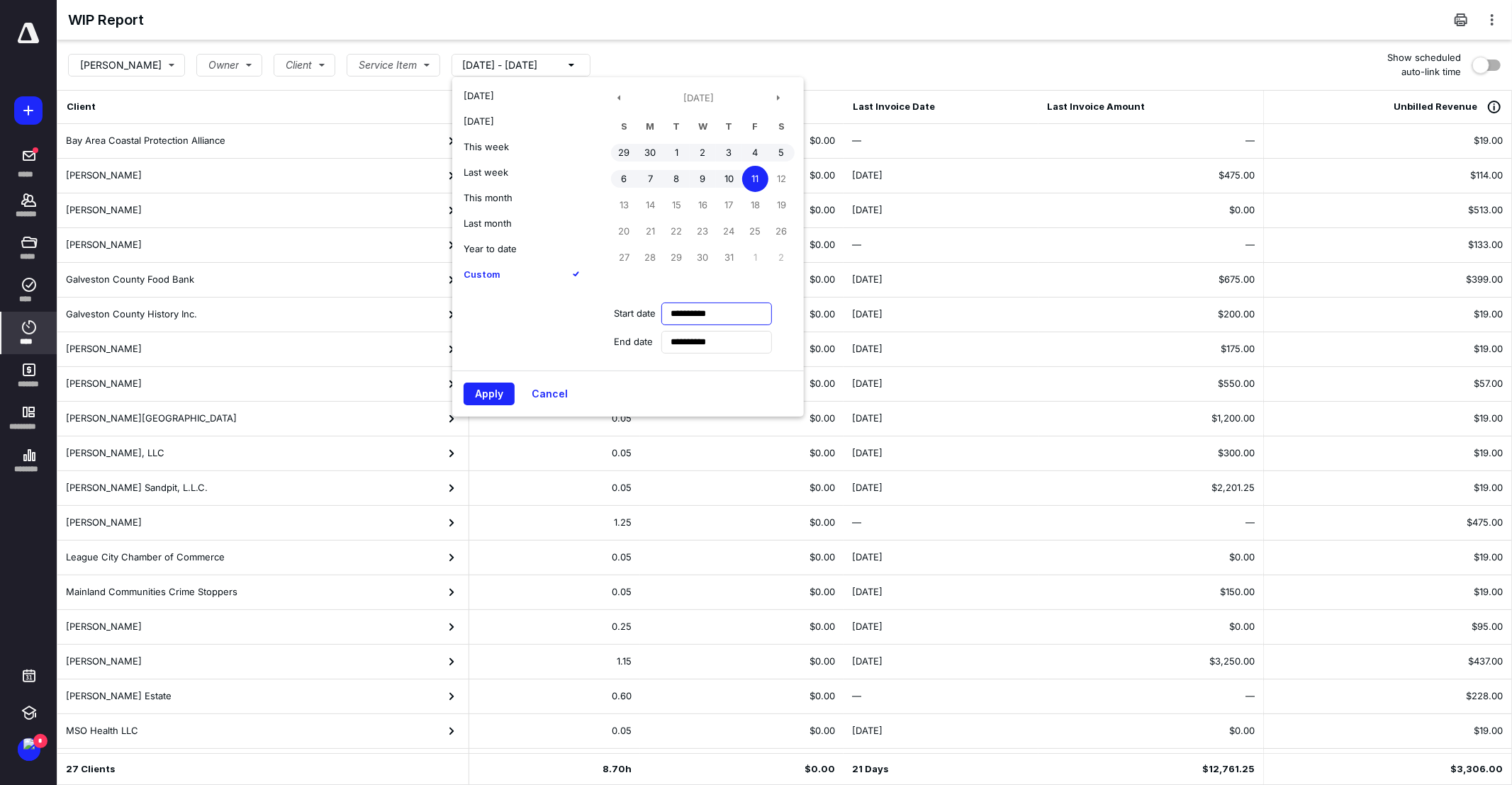 type on "**********" 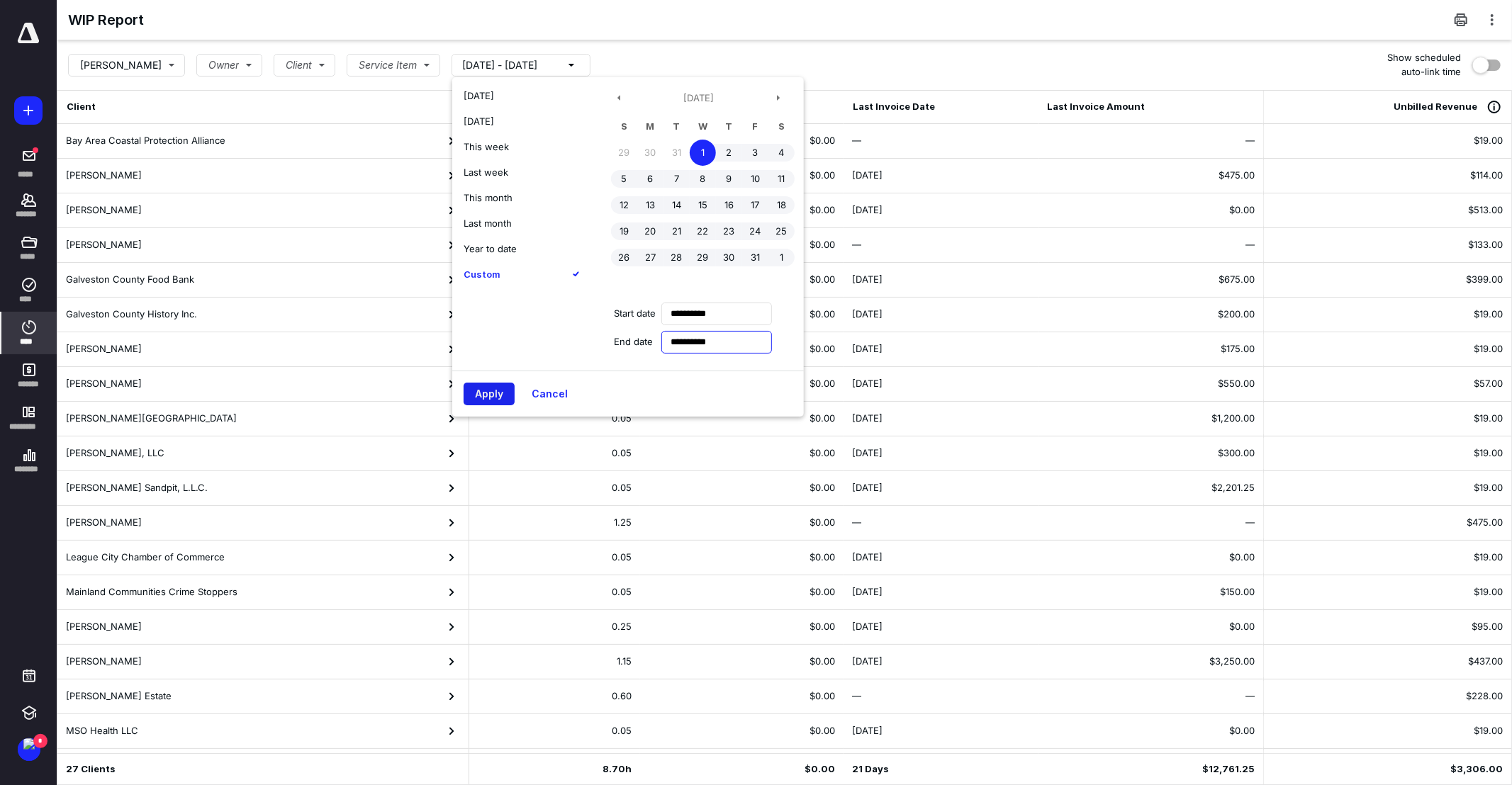 type on "**********" 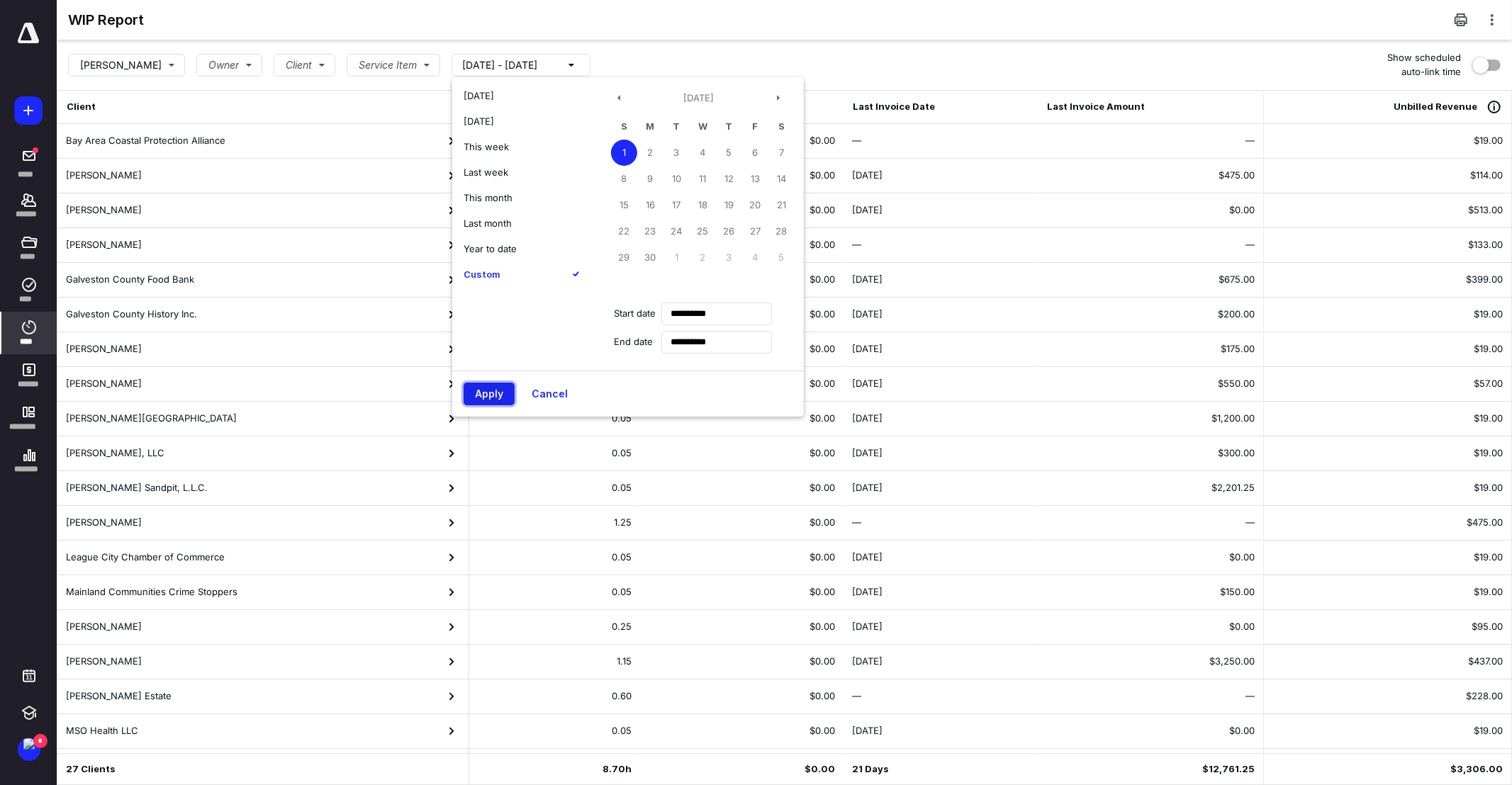 click on "Apply" at bounding box center (489, 394) 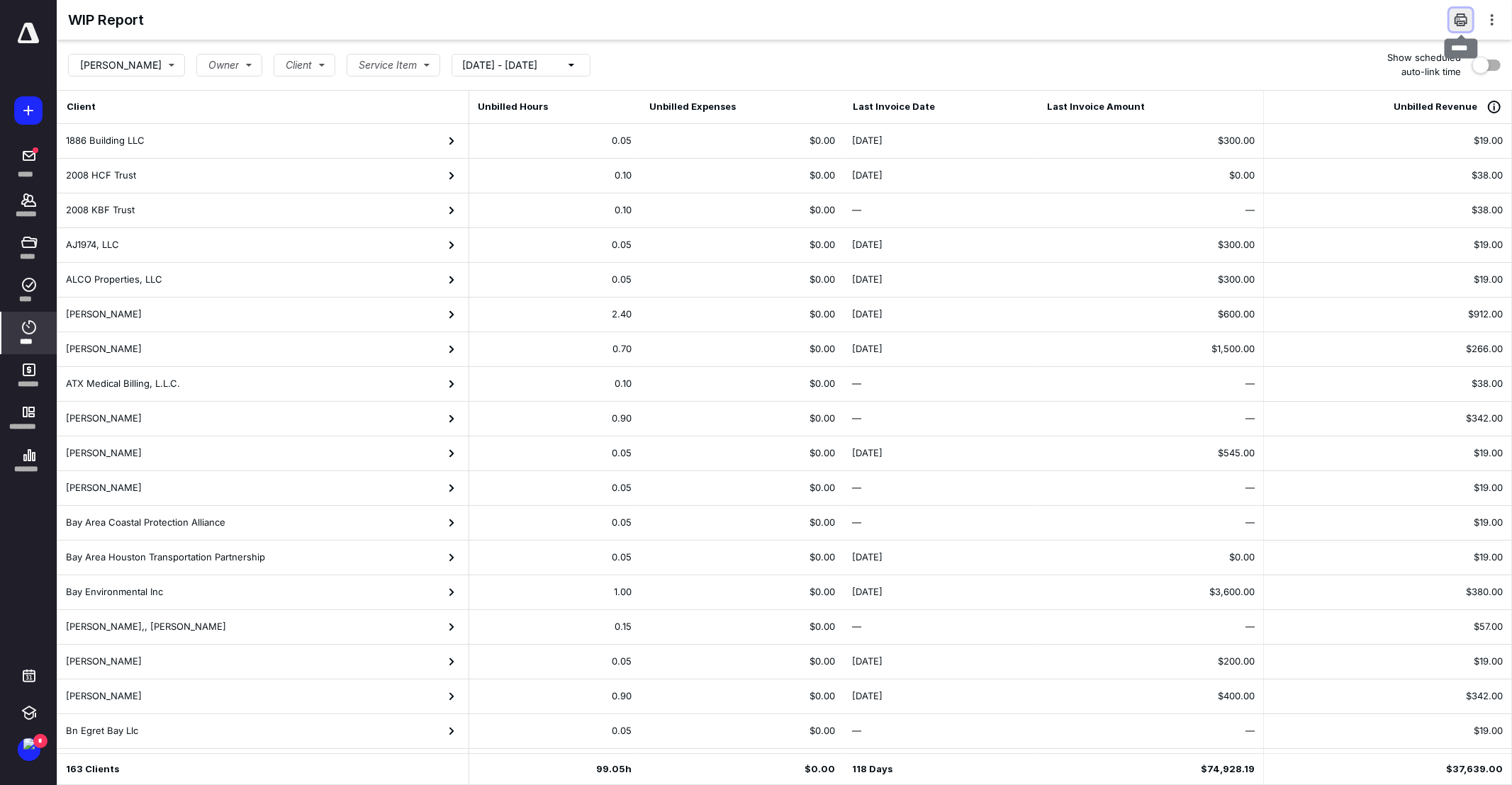 click at bounding box center (1461, 20) 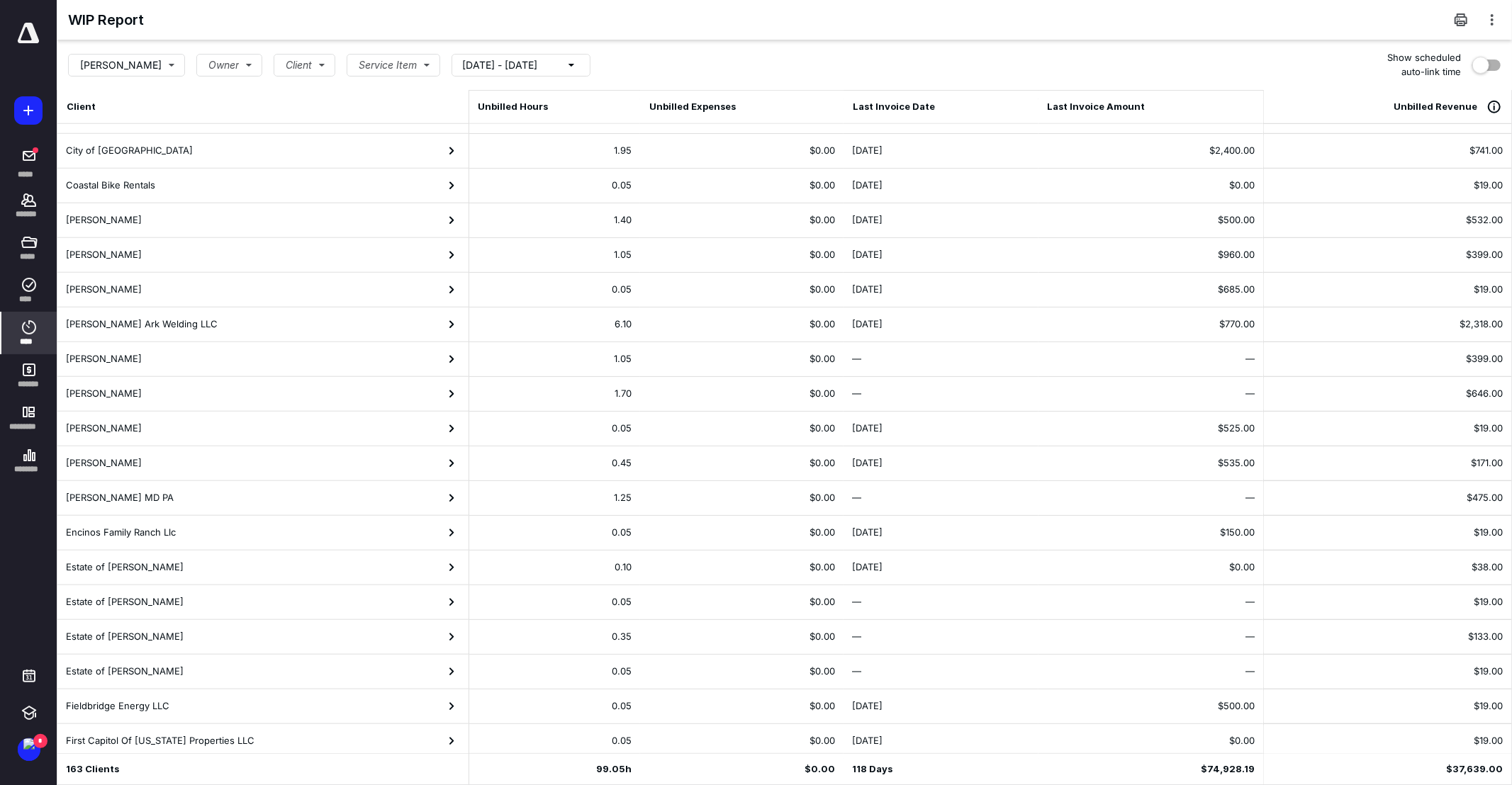 scroll, scrollTop: 1144, scrollLeft: 0, axis: vertical 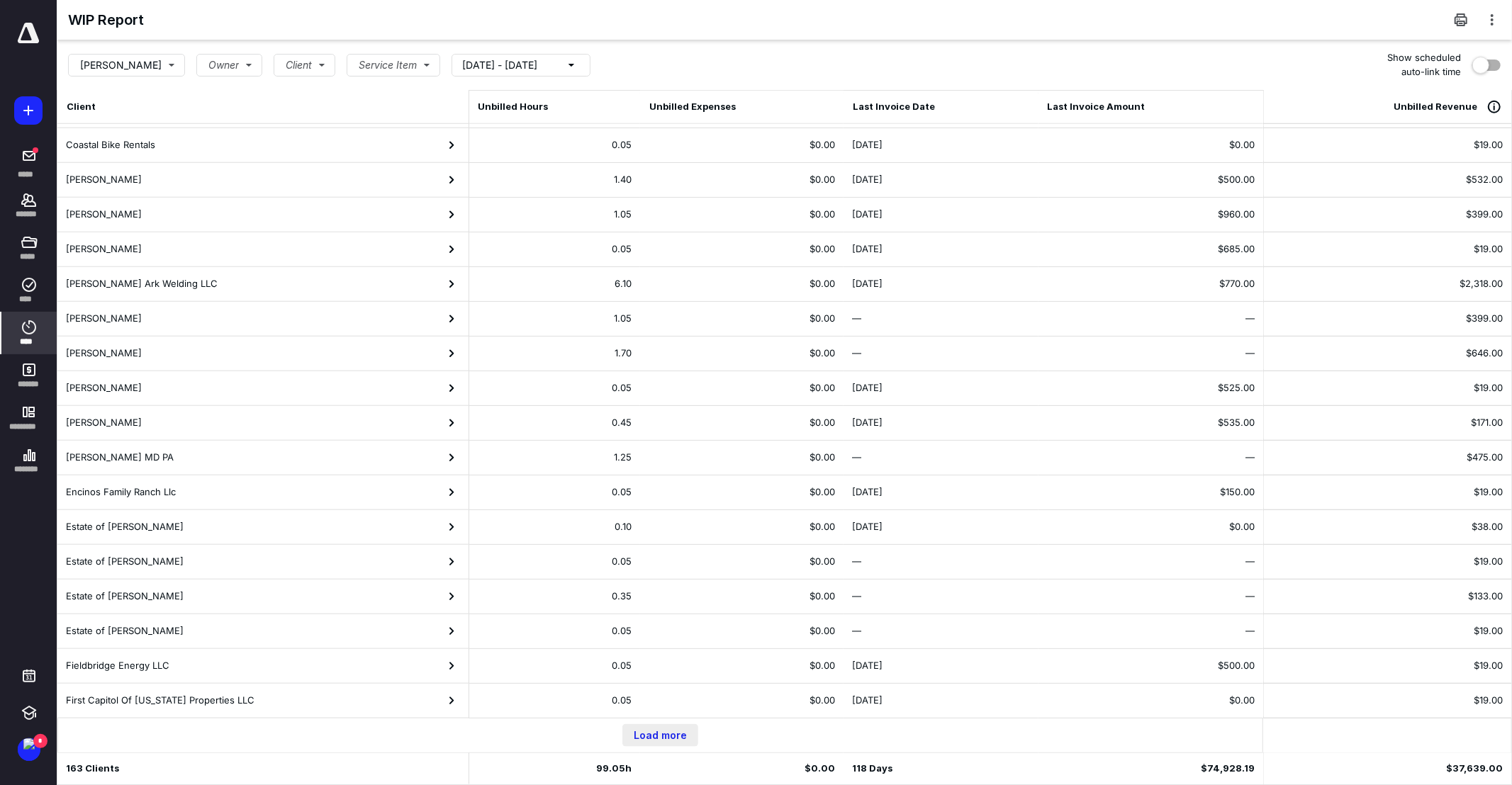 click on "Load more" at bounding box center (660, 735) 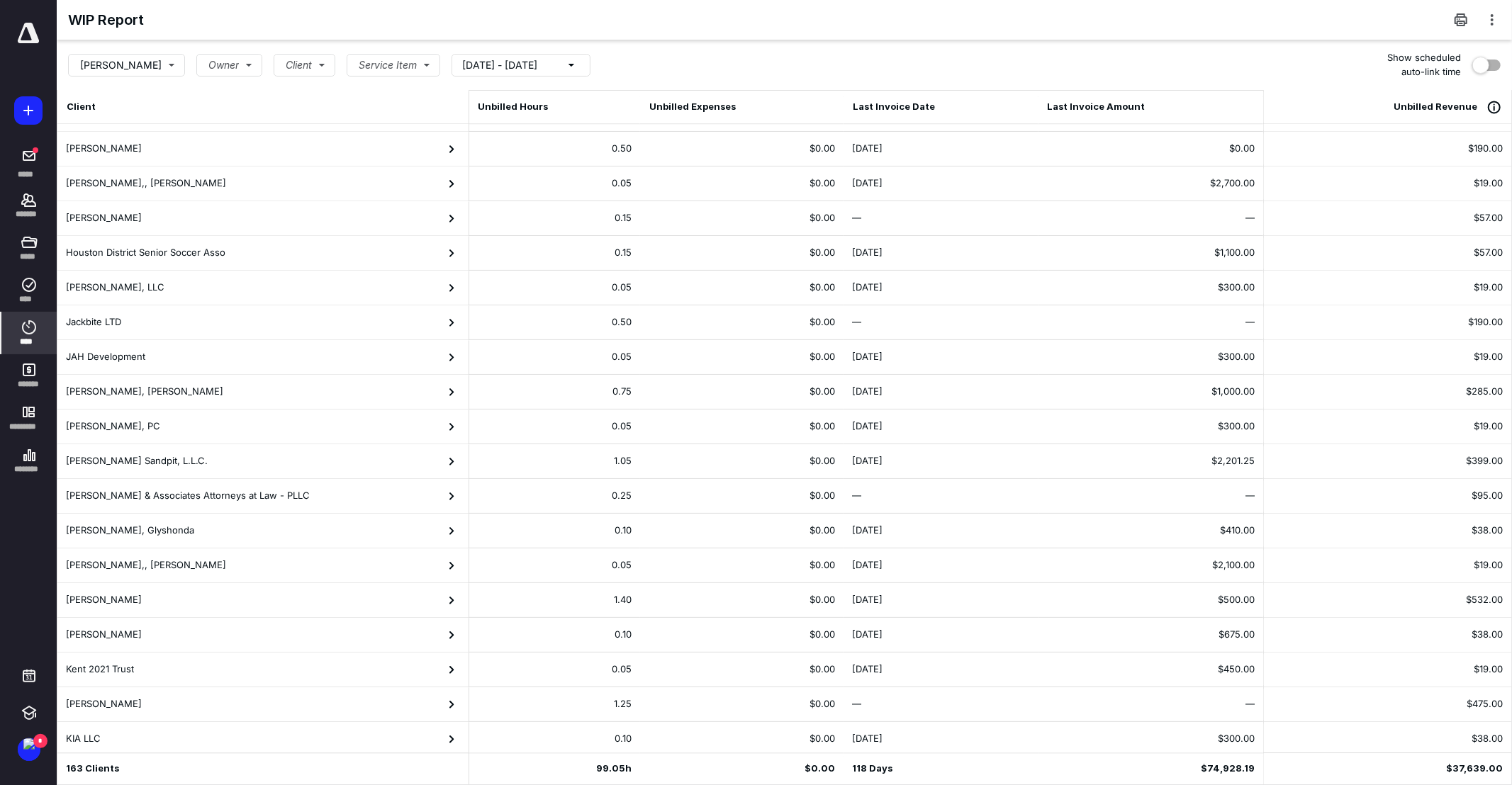 scroll, scrollTop: 2884, scrollLeft: 0, axis: vertical 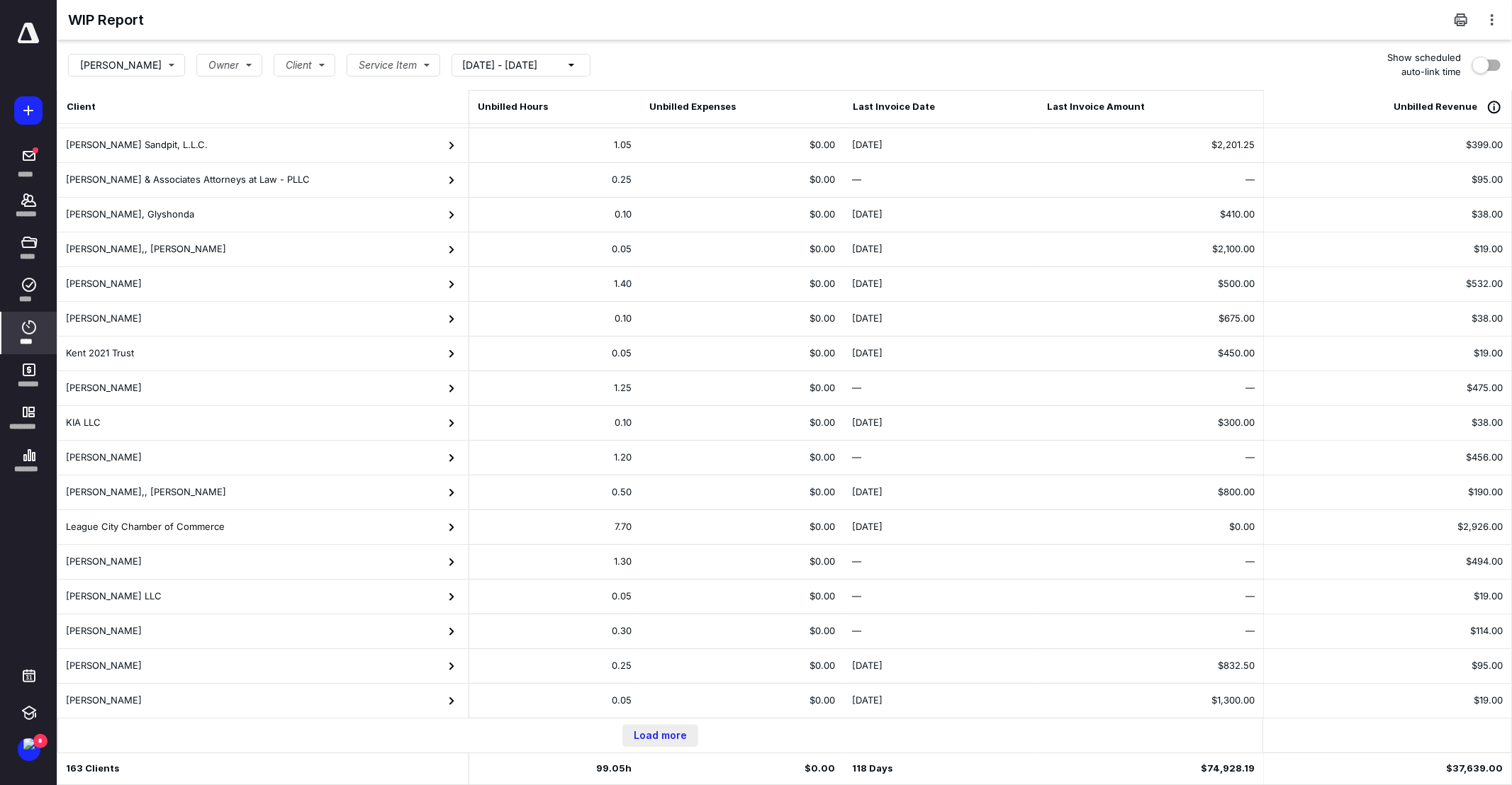click on "Load more" at bounding box center [660, 735] 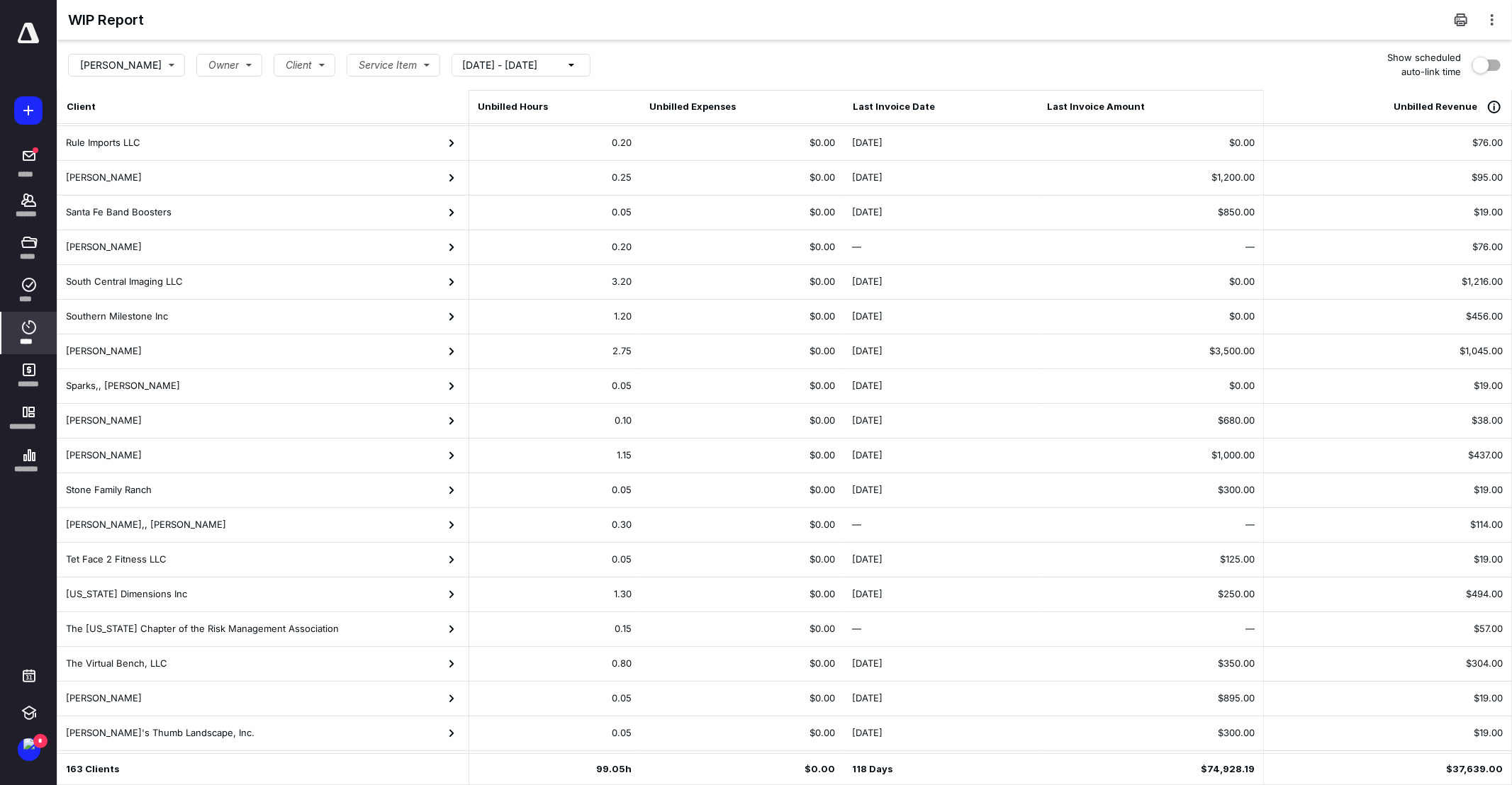 scroll, scrollTop: 4623, scrollLeft: 0, axis: vertical 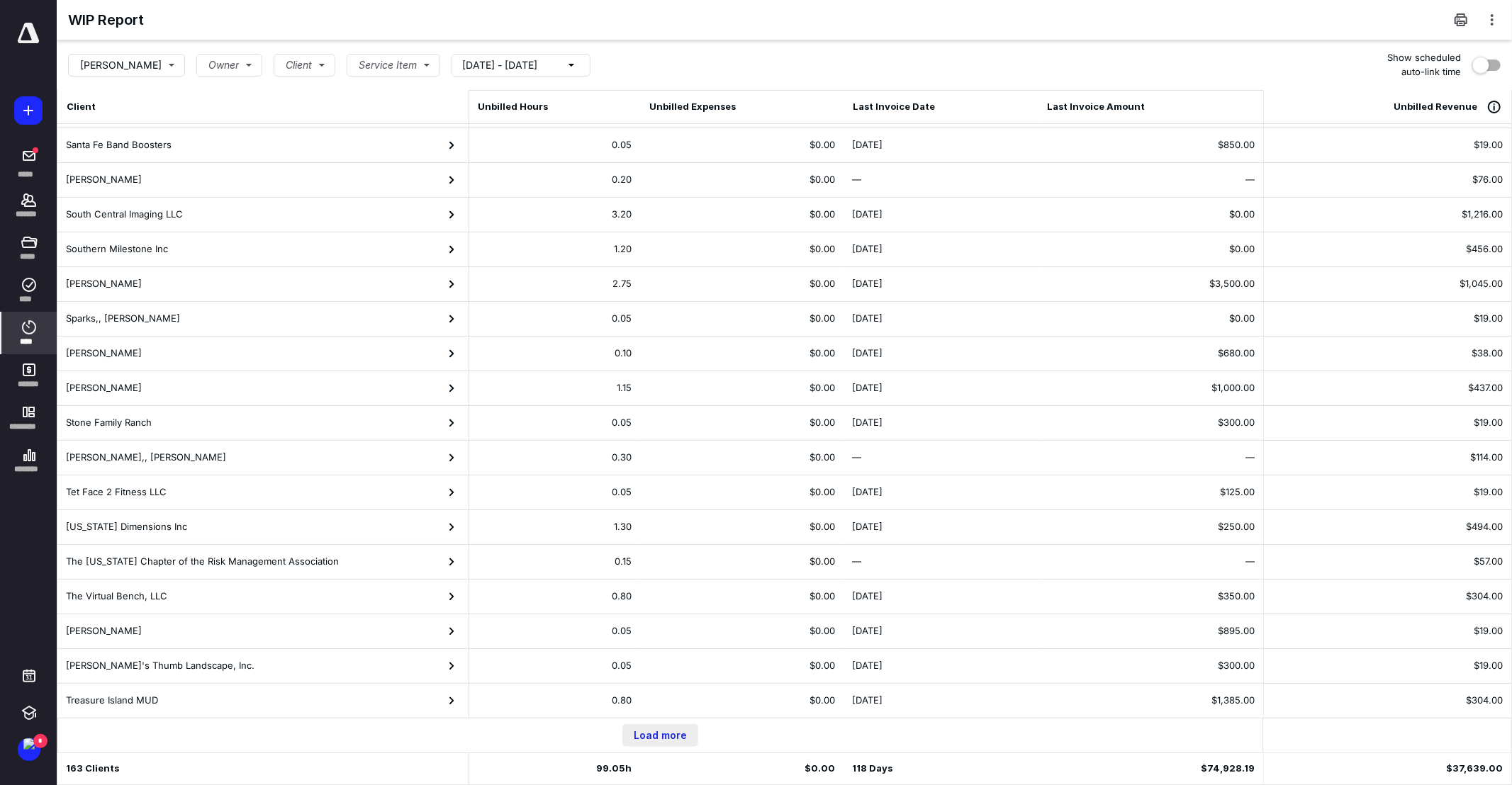 click on "Load more" at bounding box center [660, 735] 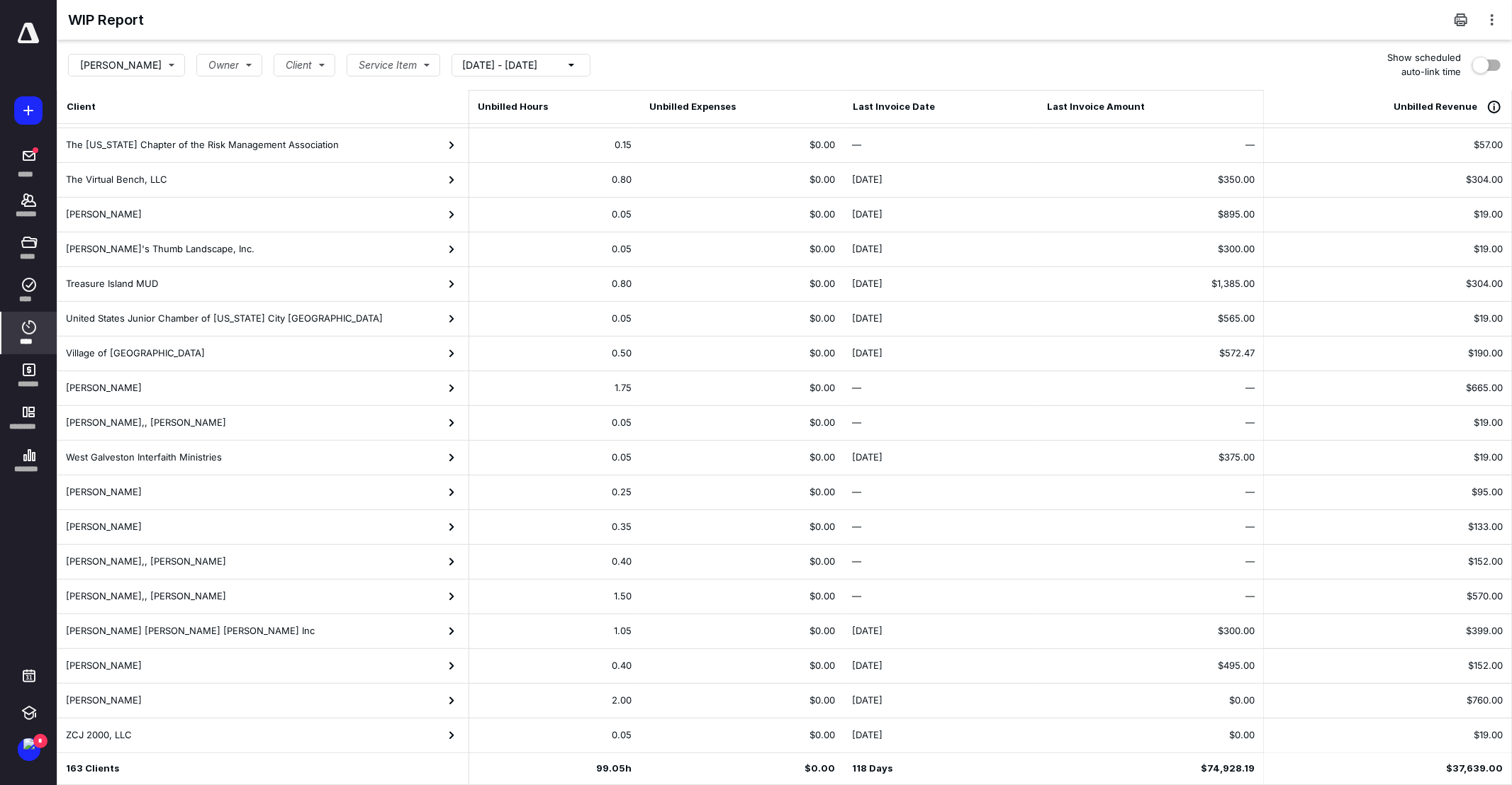 scroll, scrollTop: 5040, scrollLeft: 0, axis: vertical 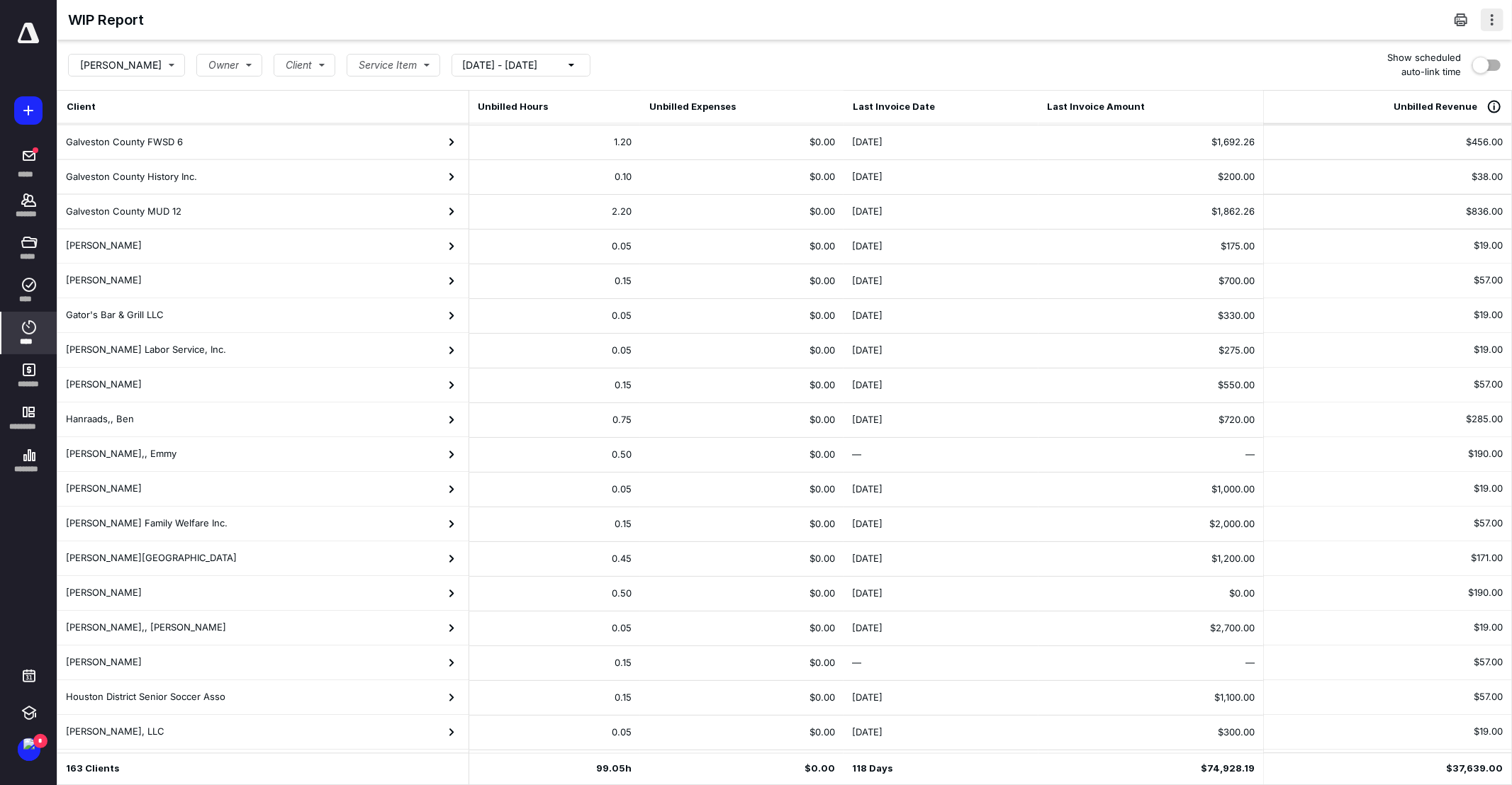click at bounding box center (1492, 20) 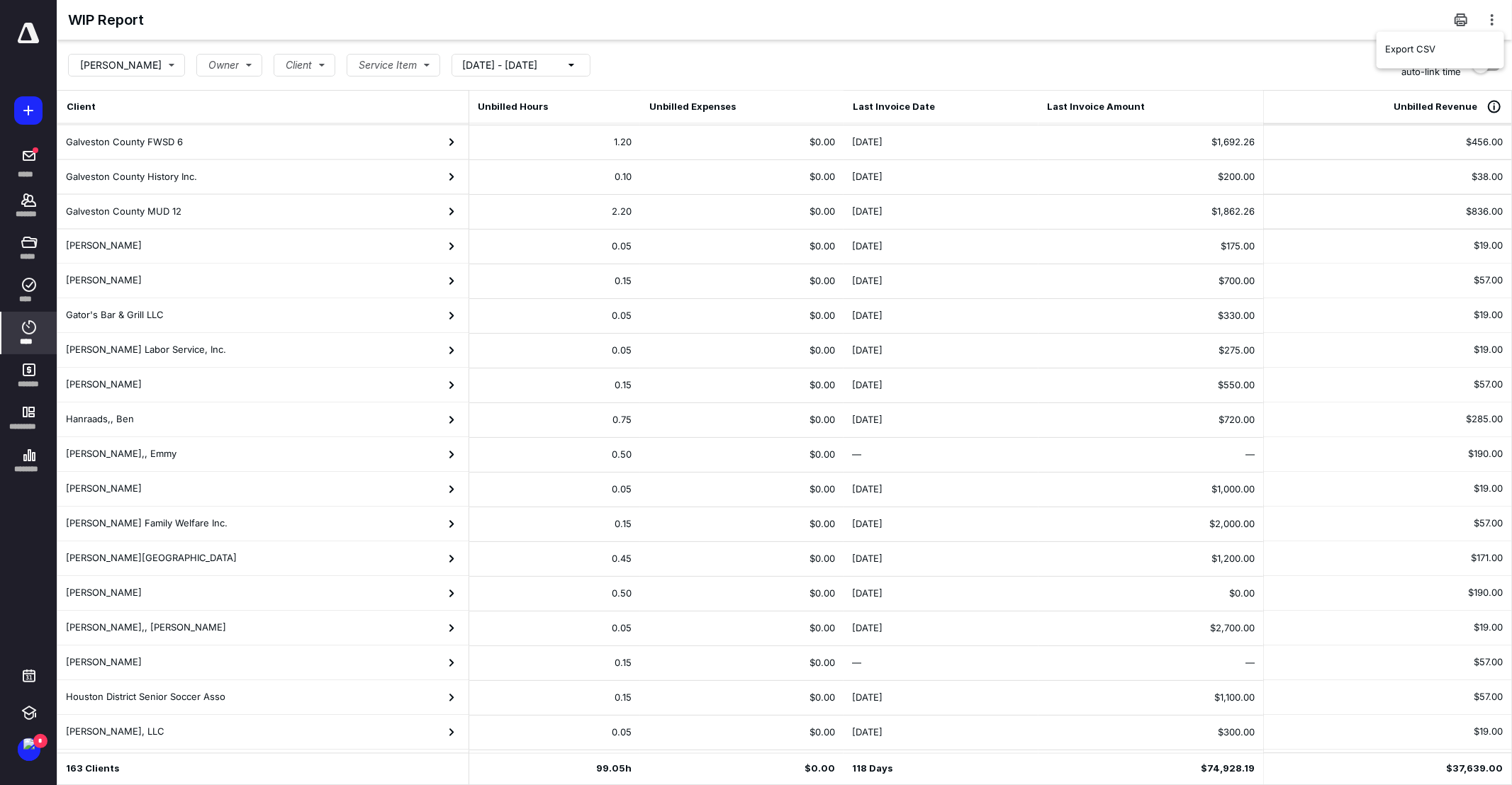 click on "Lydia Cook Owner Client Service Item 1/1/2020 - 6/1/2025 Show scheduled   auto-link time" at bounding box center [784, 64] 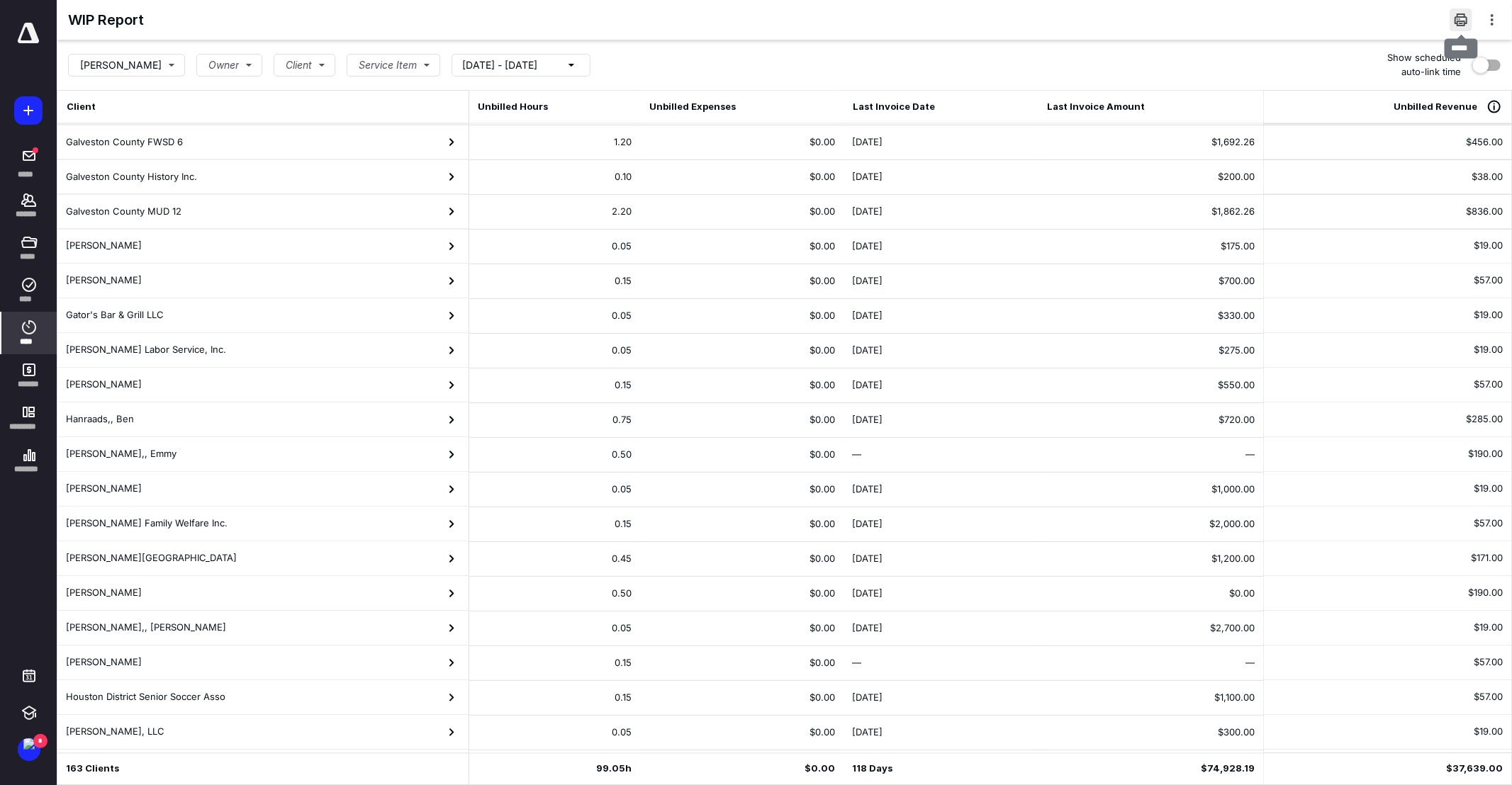 click at bounding box center (1461, 20) 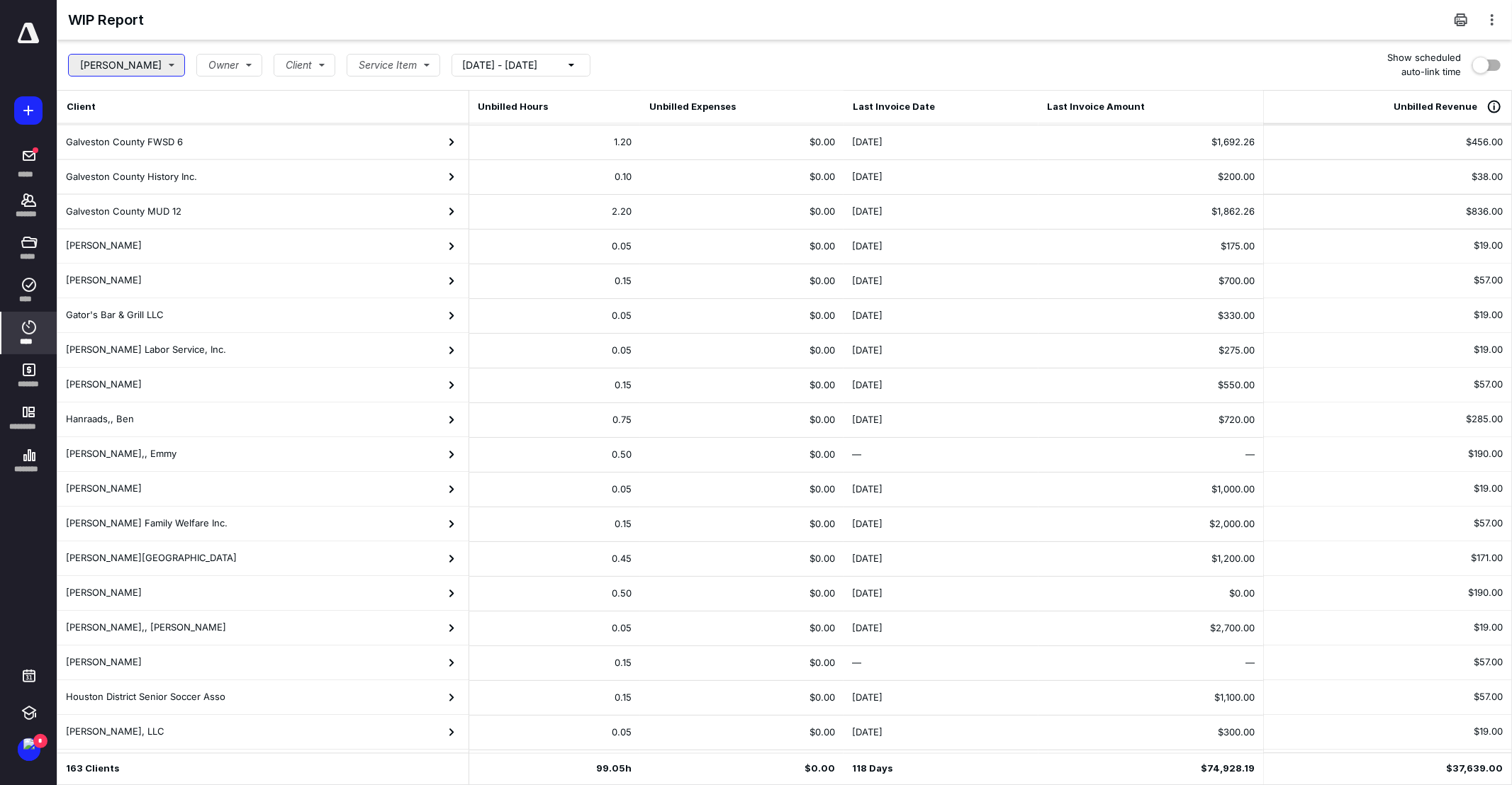 click on "[PERSON_NAME]" at bounding box center [126, 65] 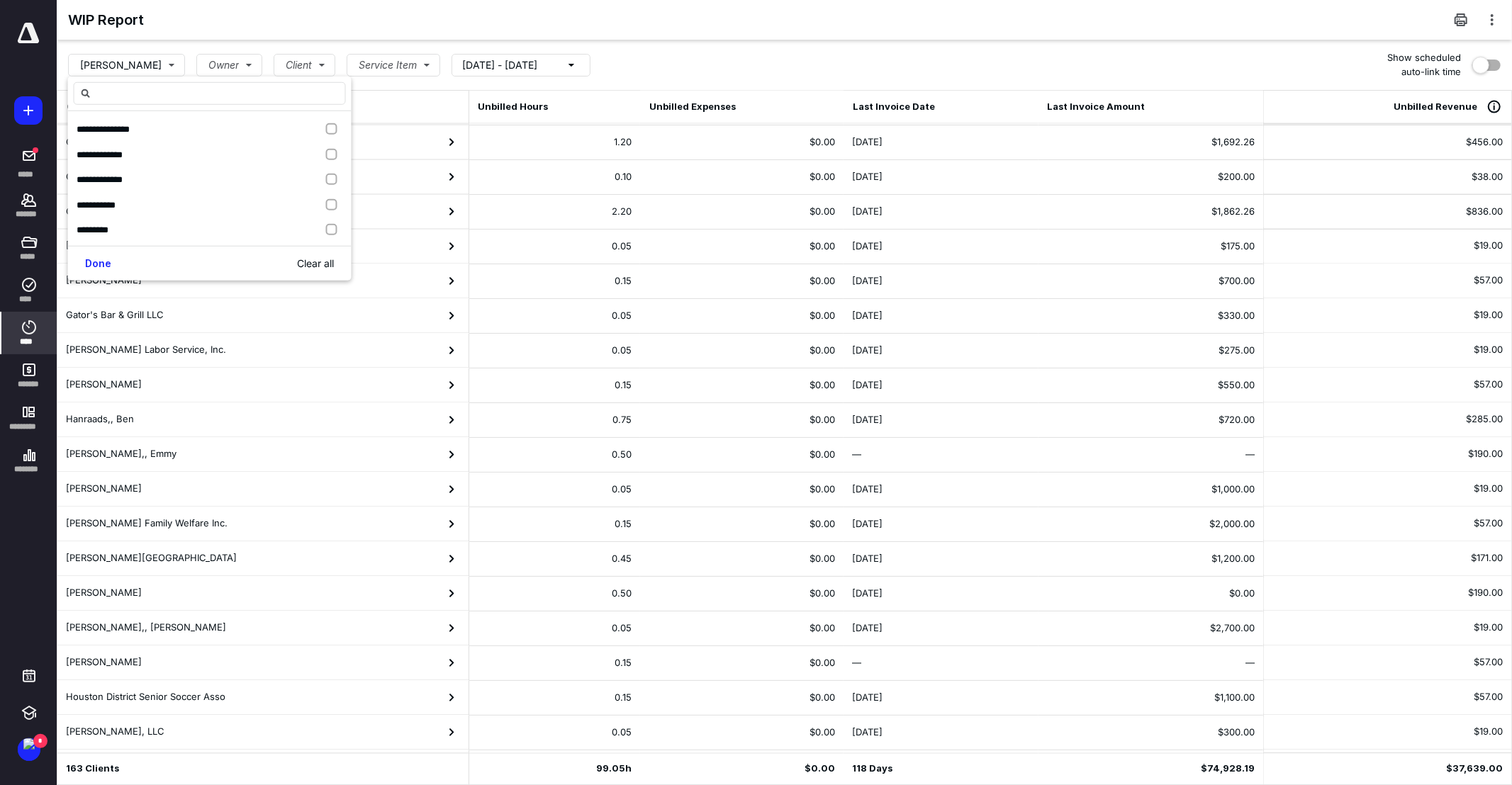 click on "WIP Report" at bounding box center [784, 20] 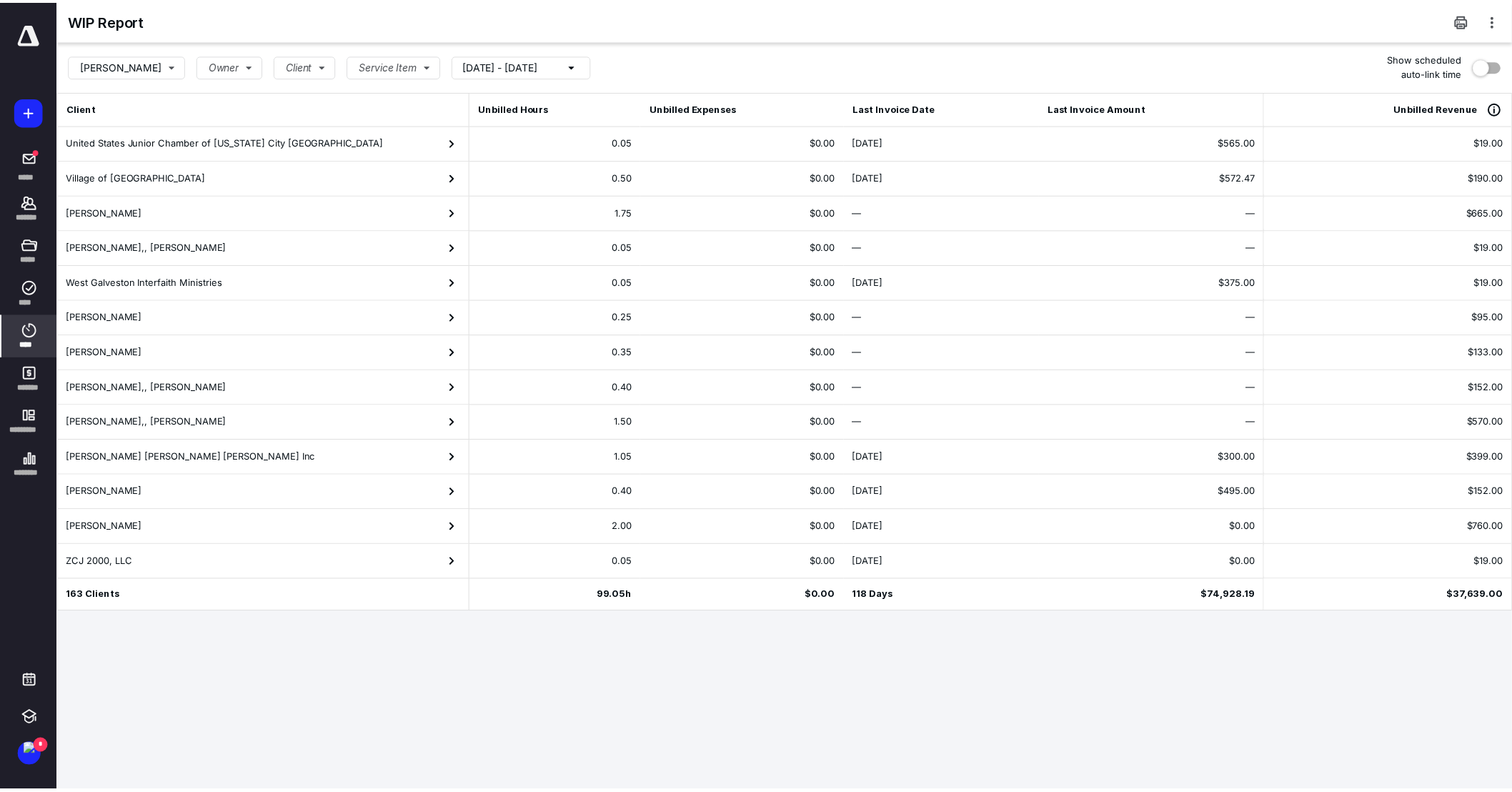 scroll, scrollTop: 0, scrollLeft: 0, axis: both 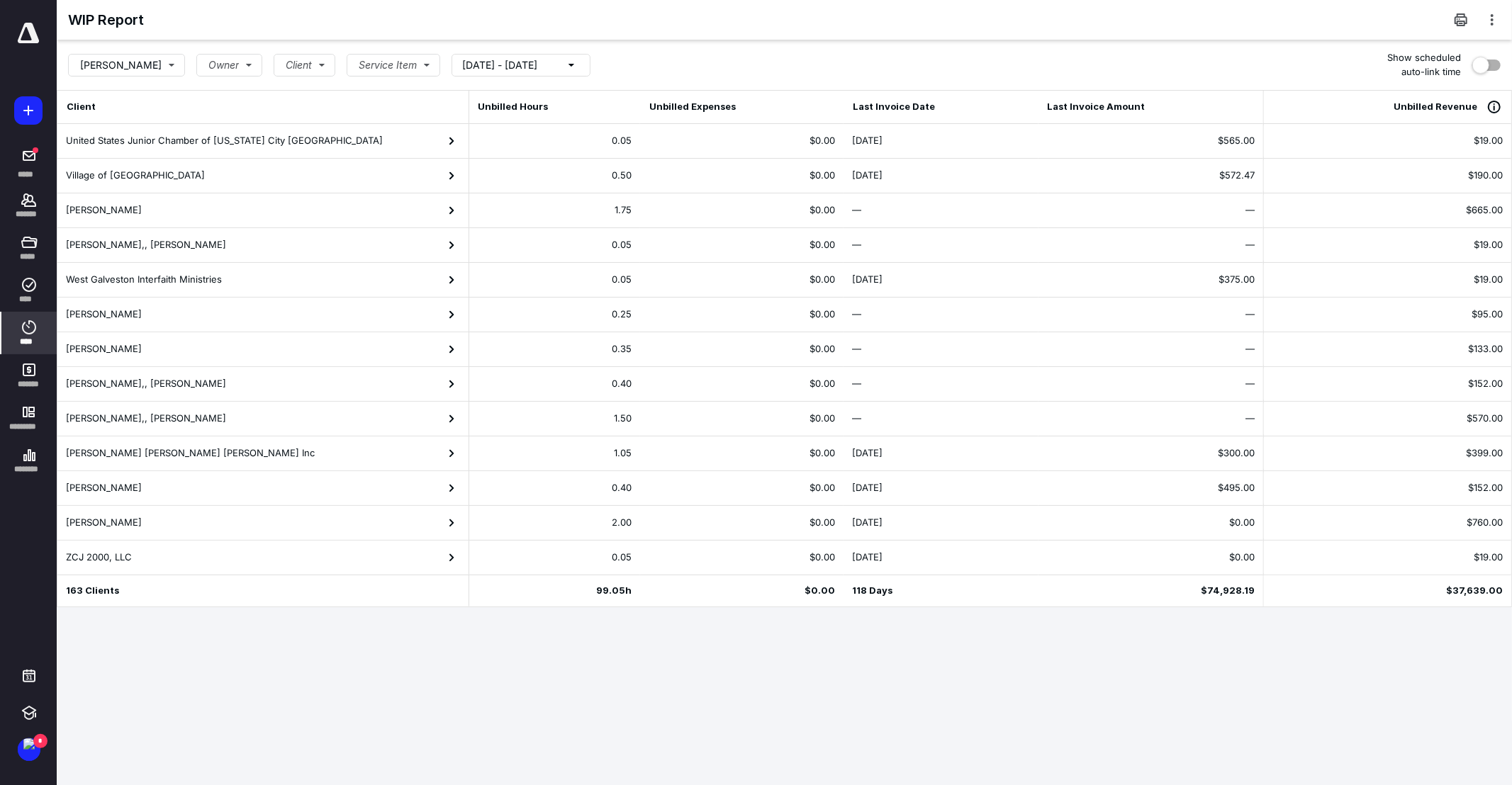 click 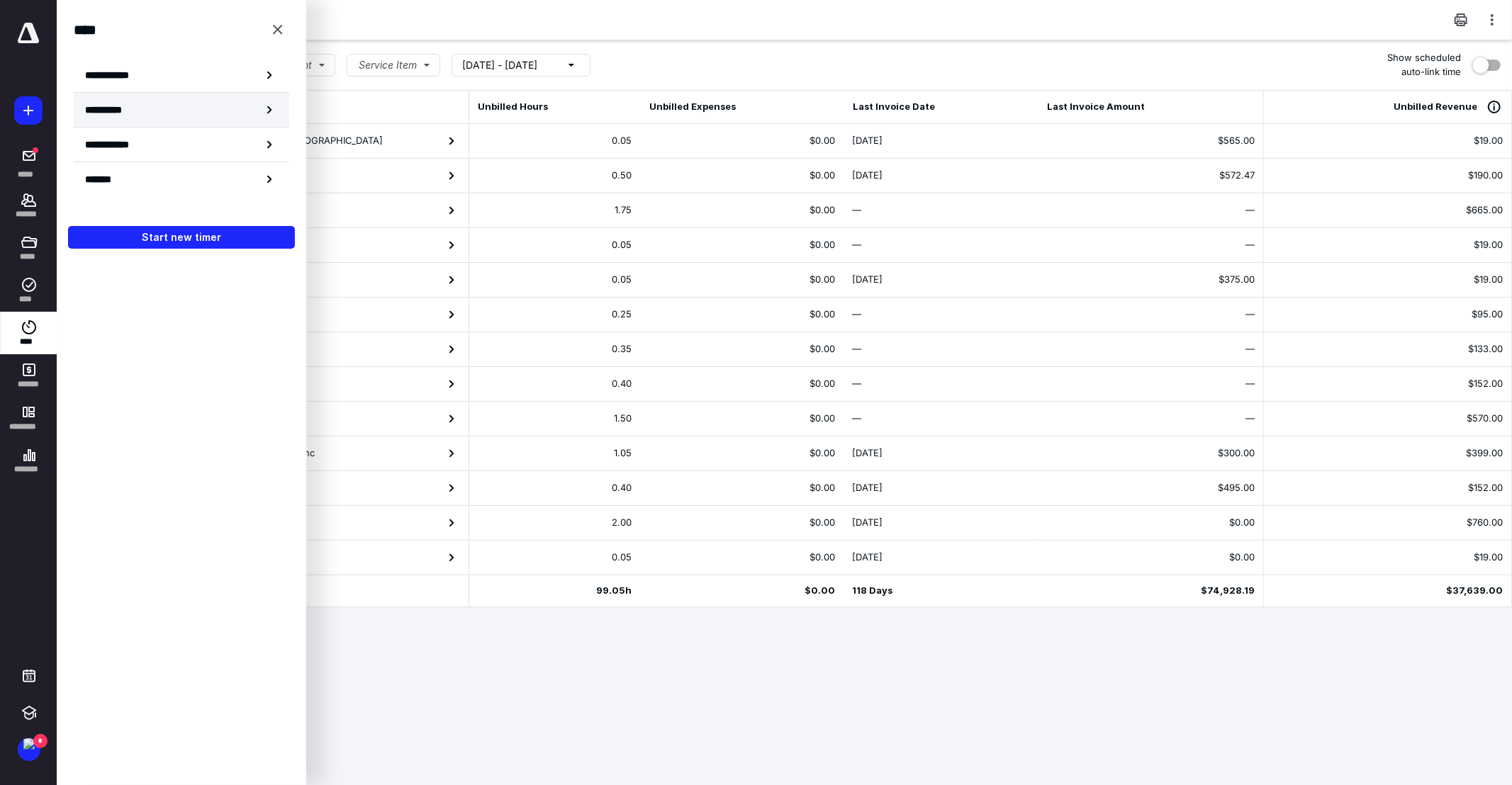 click on "**********" at bounding box center [181, 110] 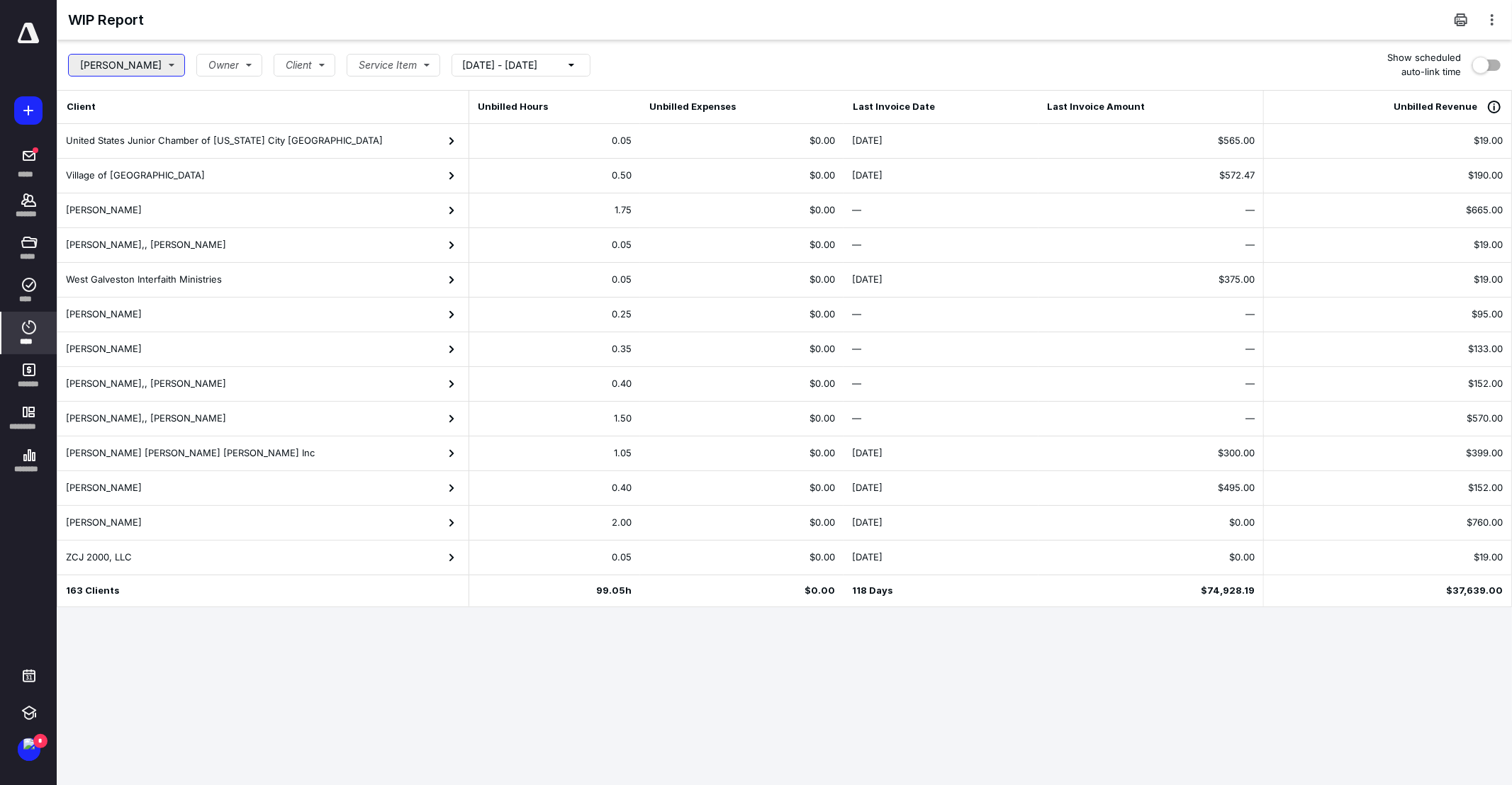 click on "[PERSON_NAME]" at bounding box center [126, 65] 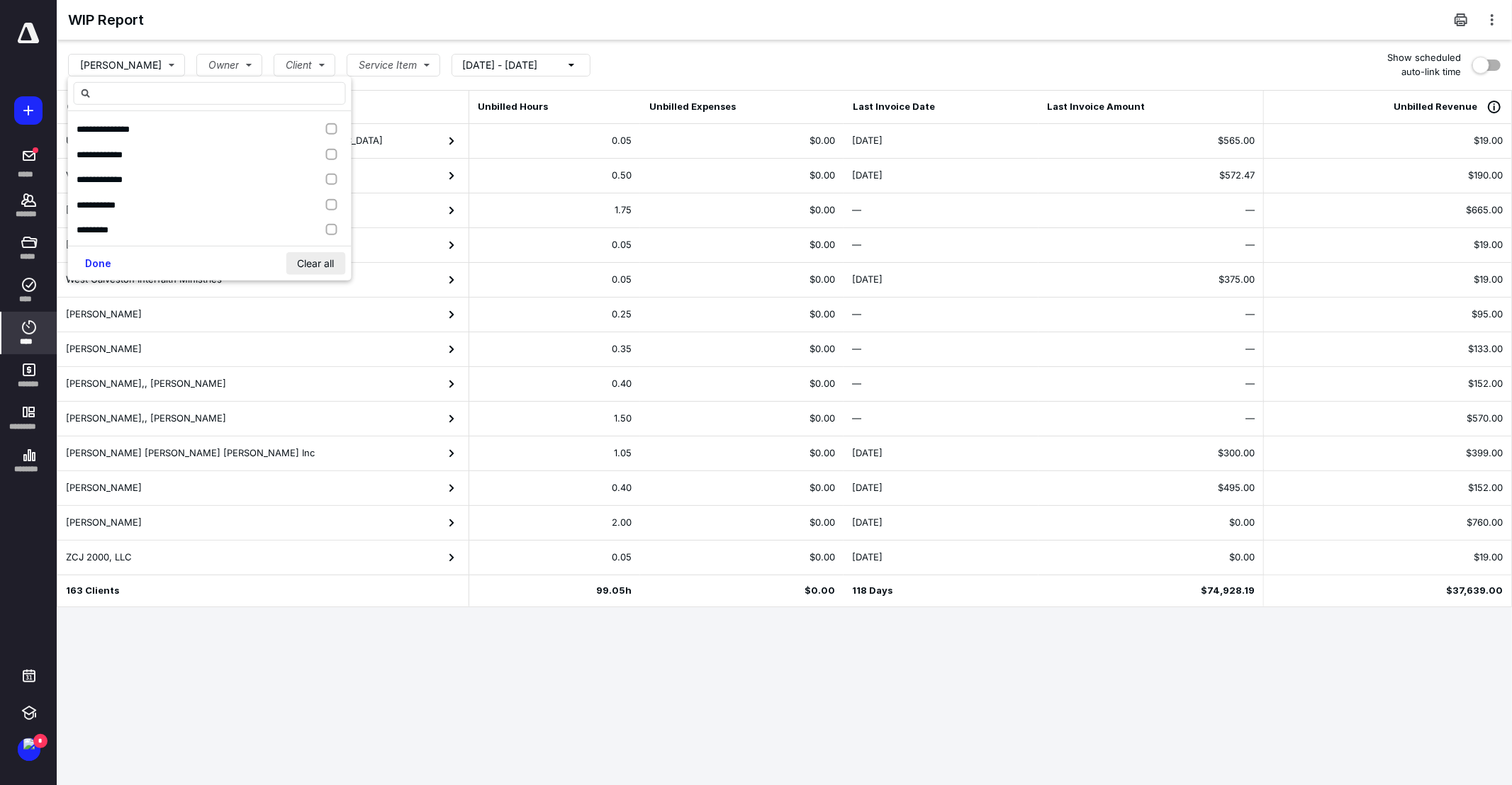 click on "Clear all" at bounding box center (316, 264) 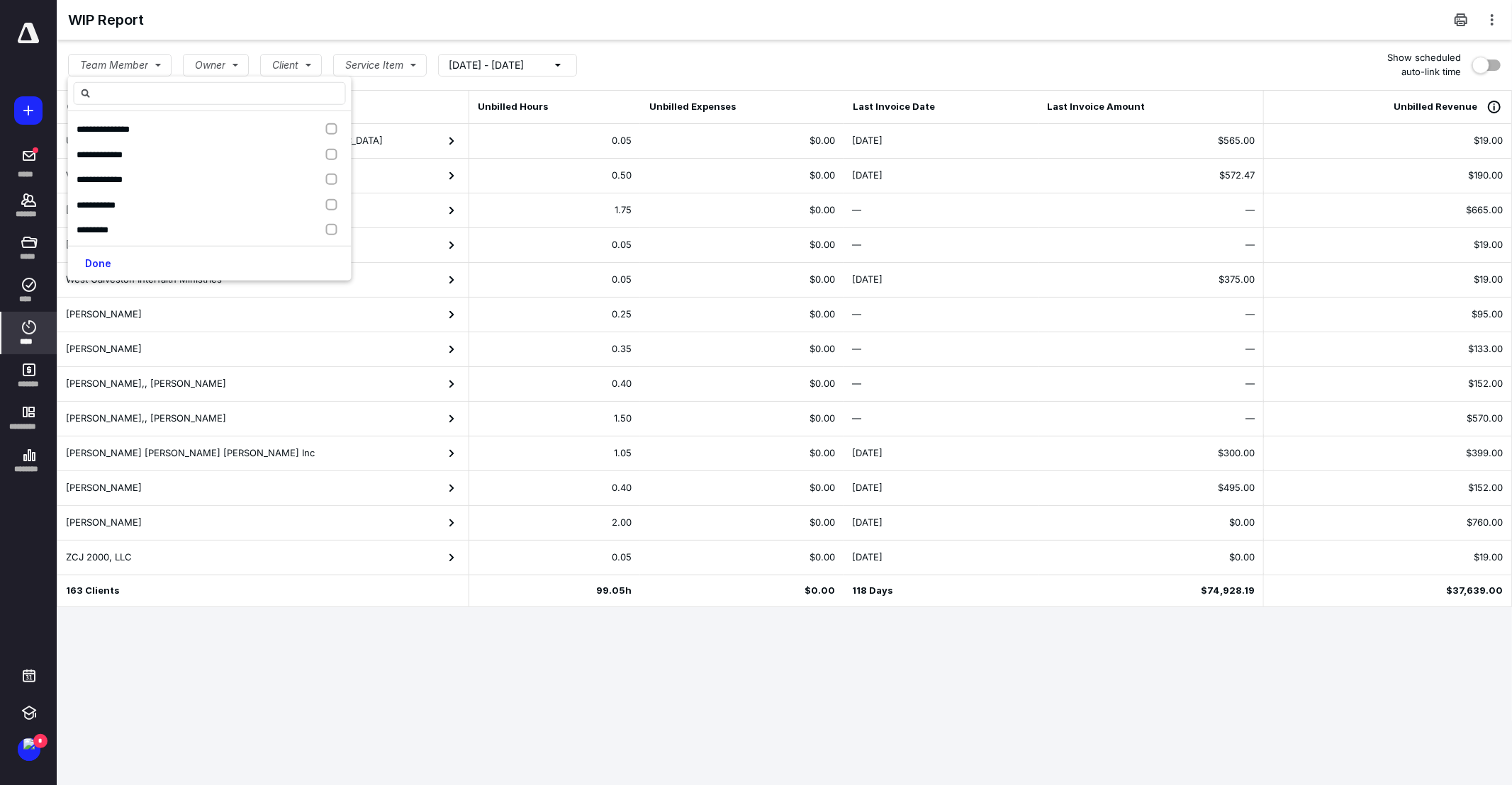 drag, startPoint x: 688, startPoint y: 38, endPoint x: 572, endPoint y: 38, distance: 116 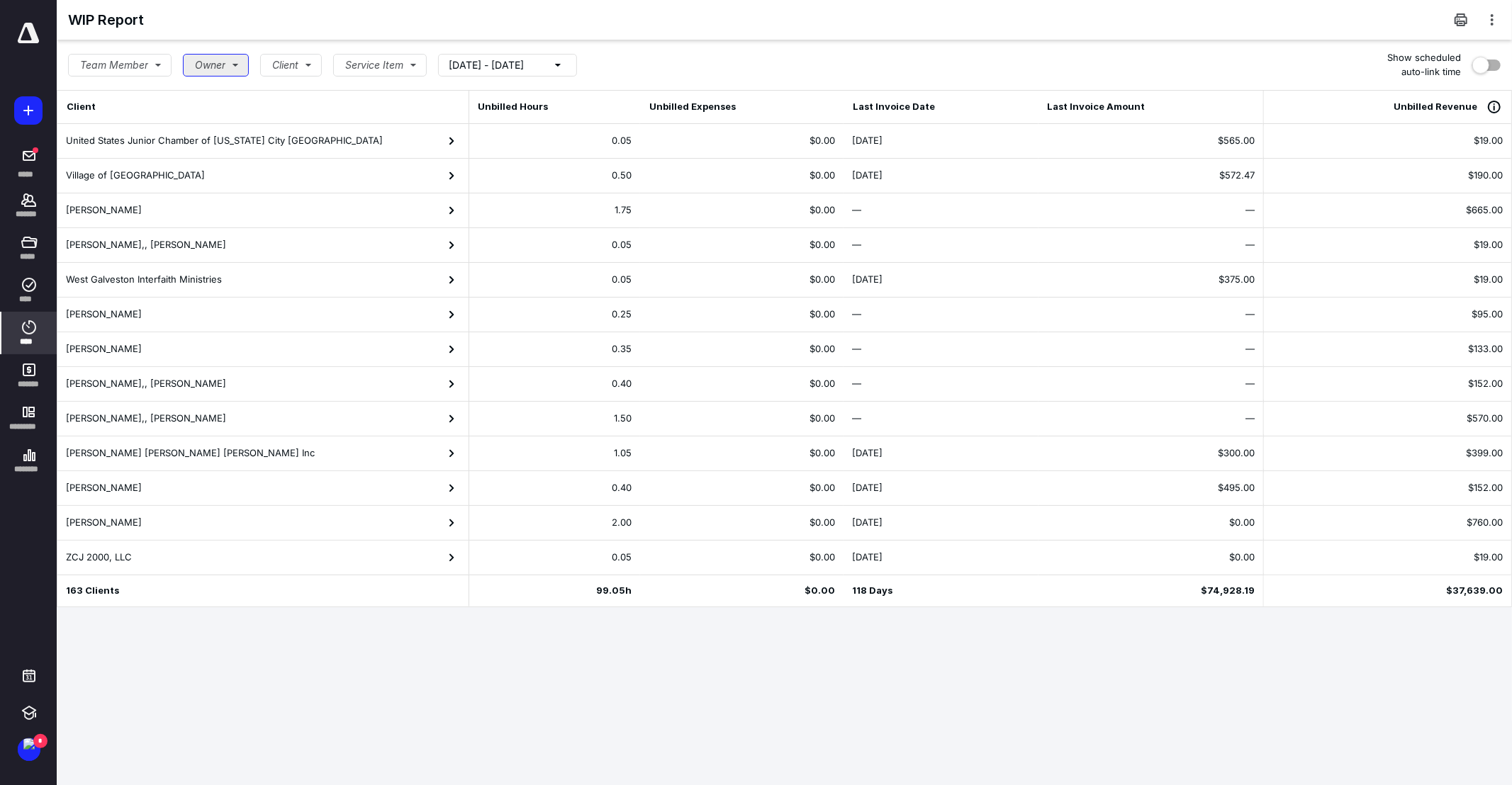 click on "Owner" at bounding box center [215, 65] 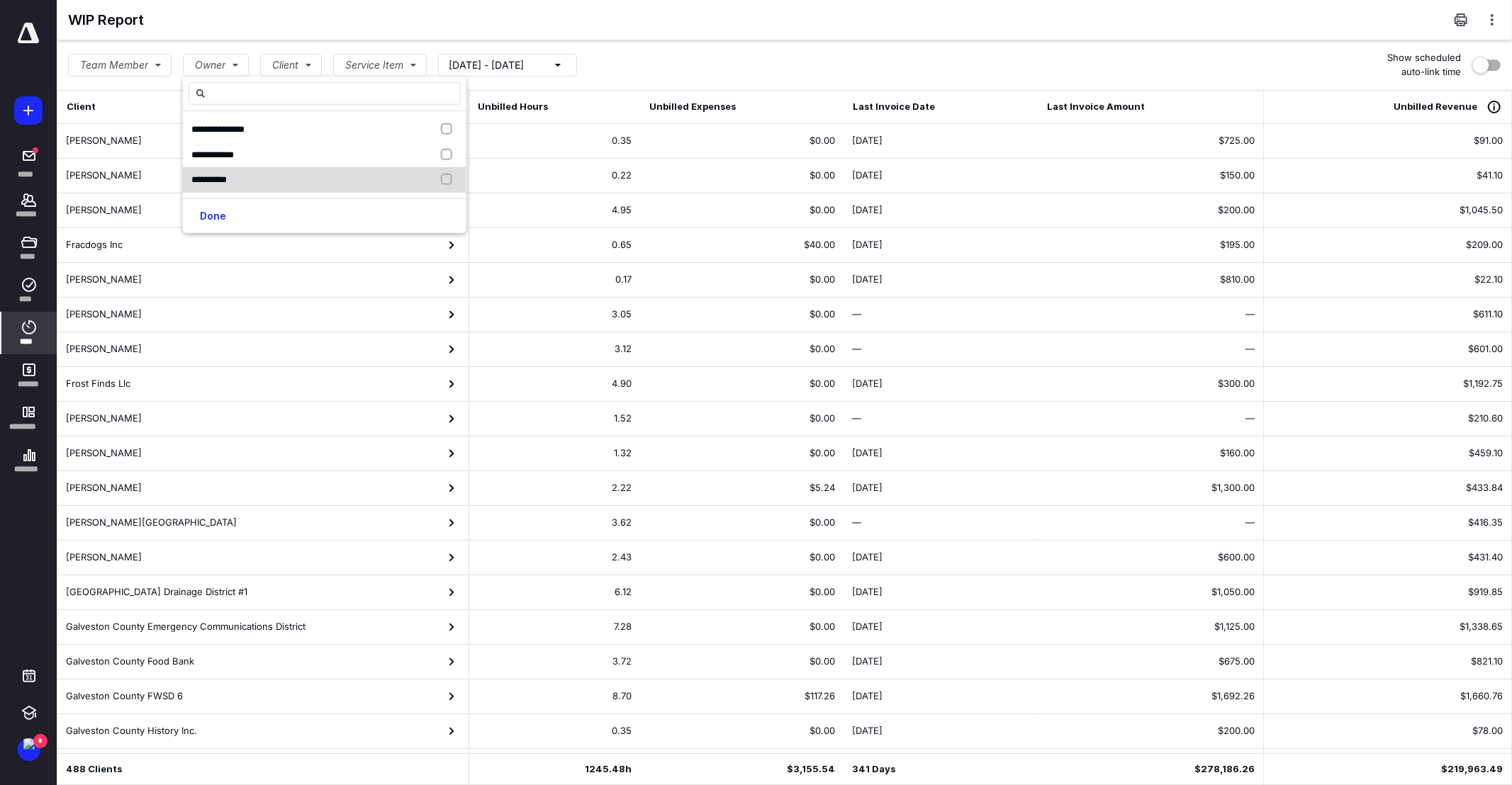 click on "**********" at bounding box center (325, 180) 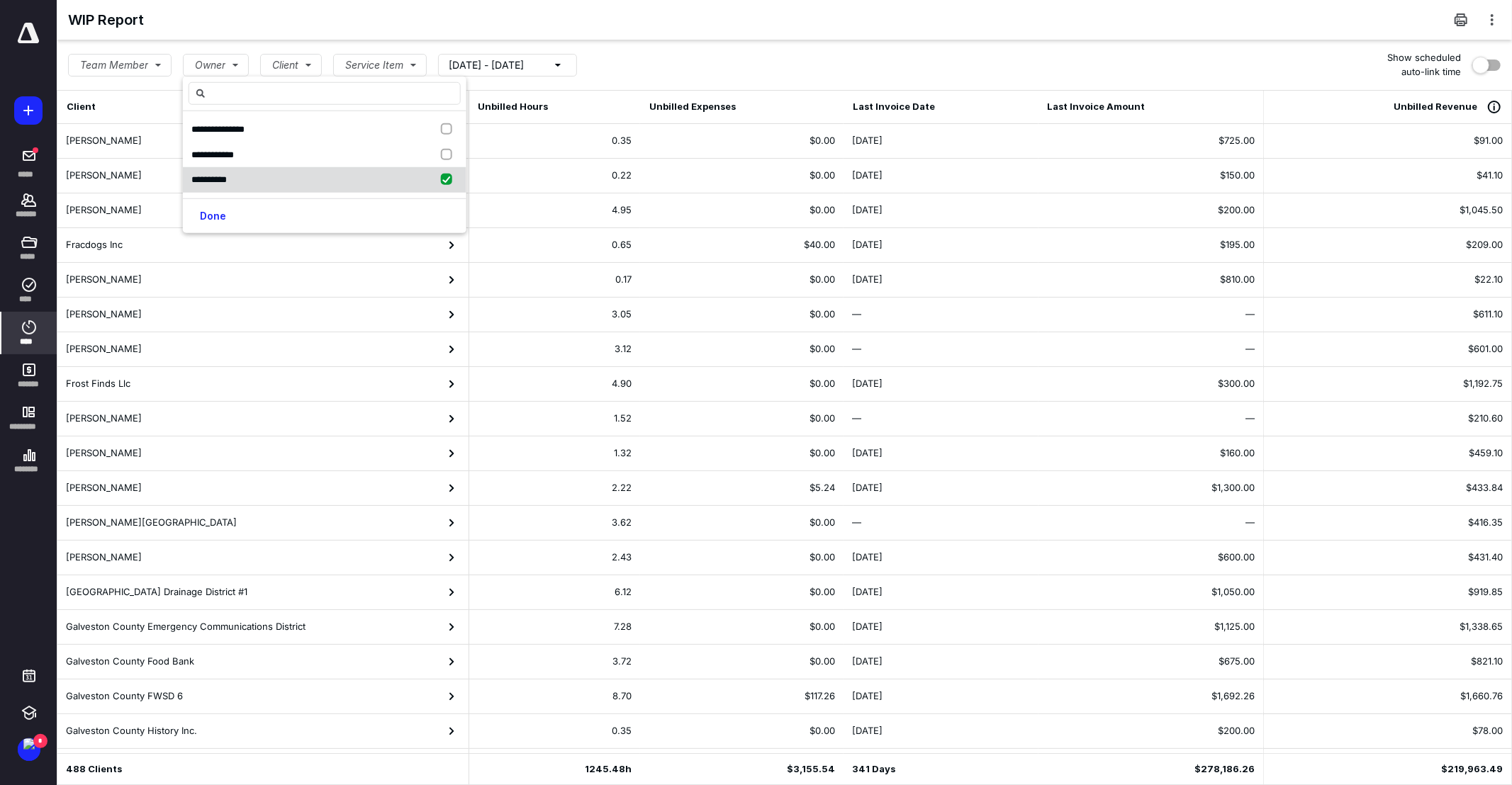 checkbox on "true" 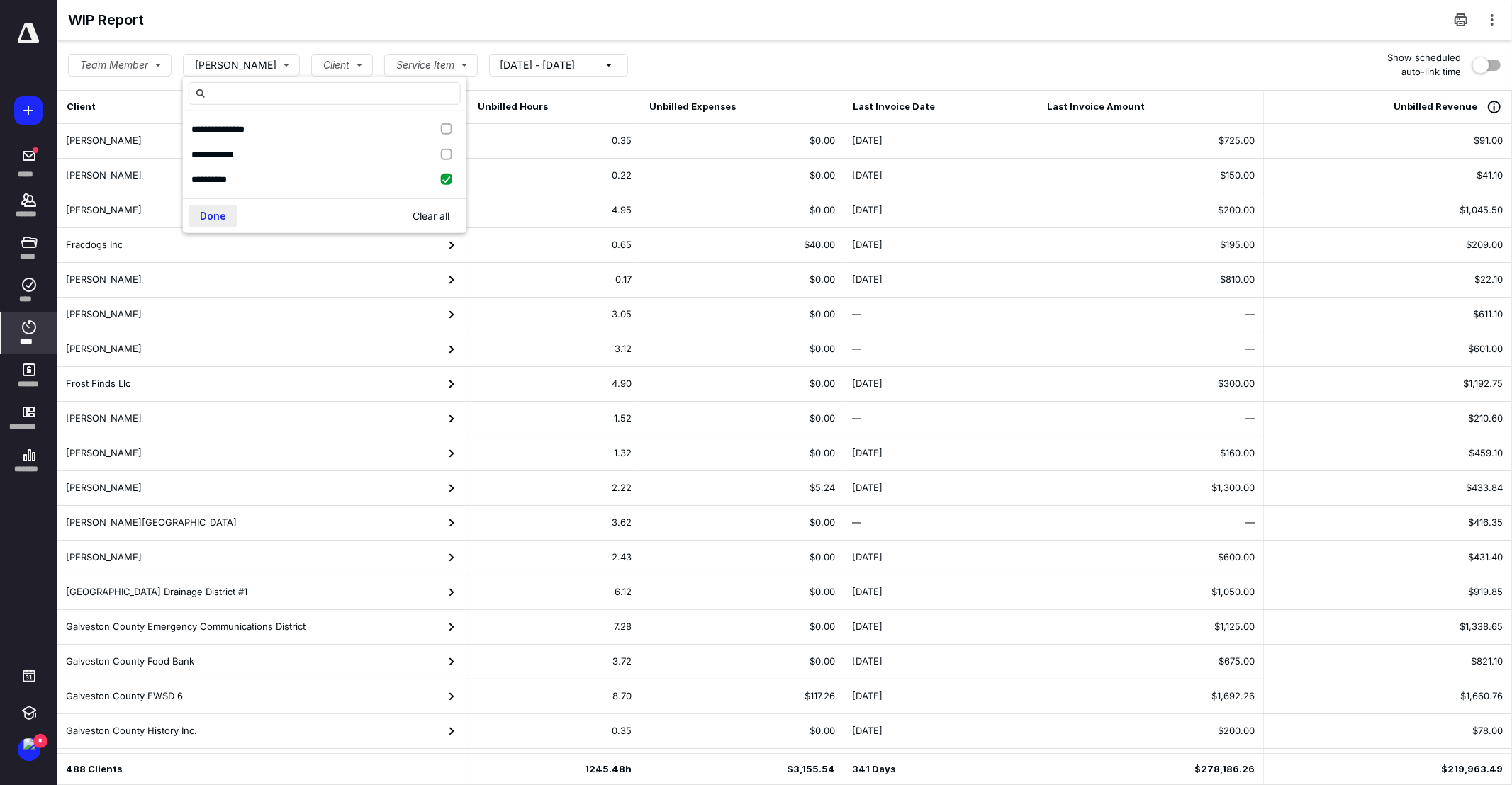click on "Done" at bounding box center [213, 215] 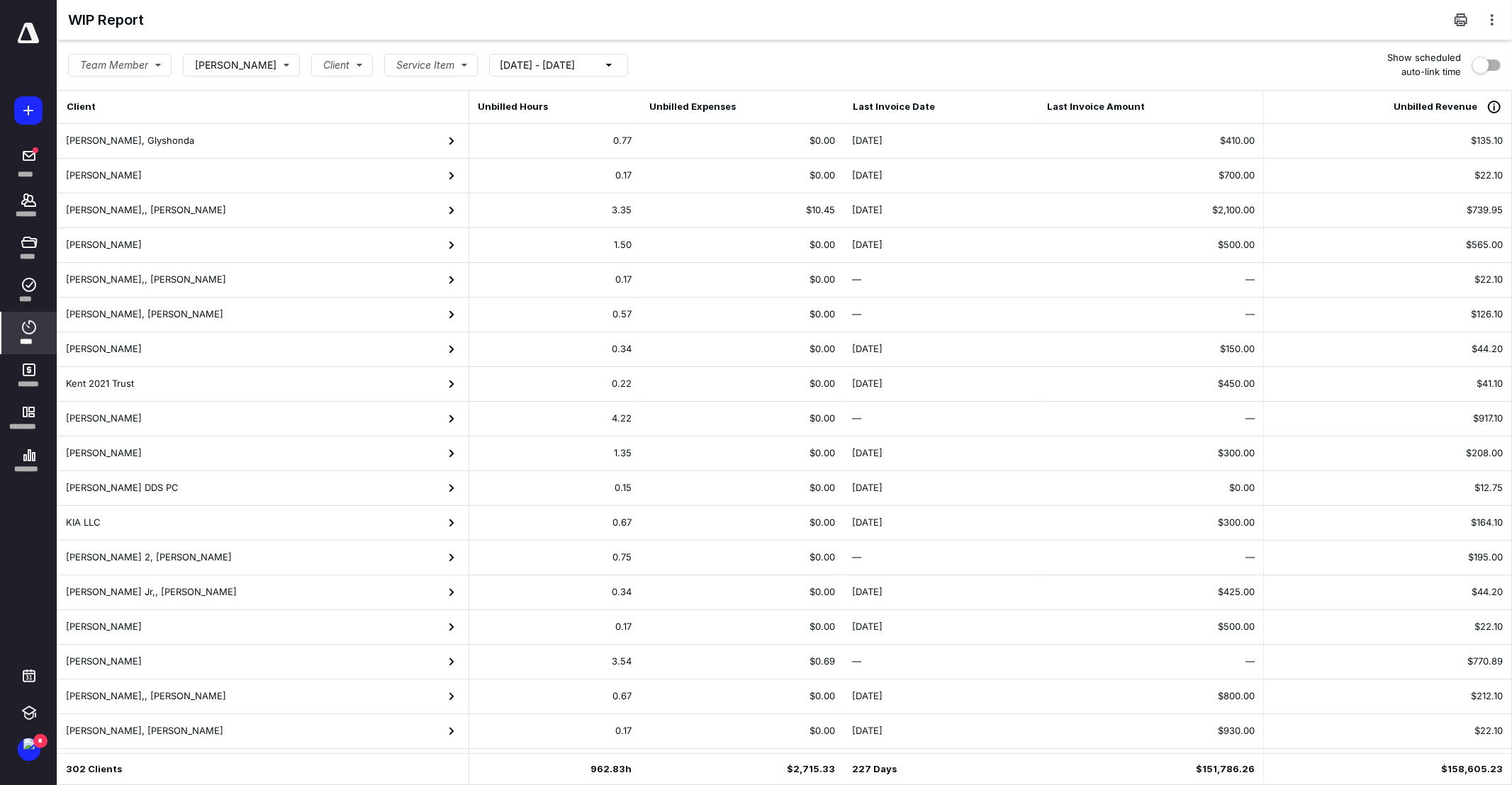 click on "WIP Report" at bounding box center [784, 20] 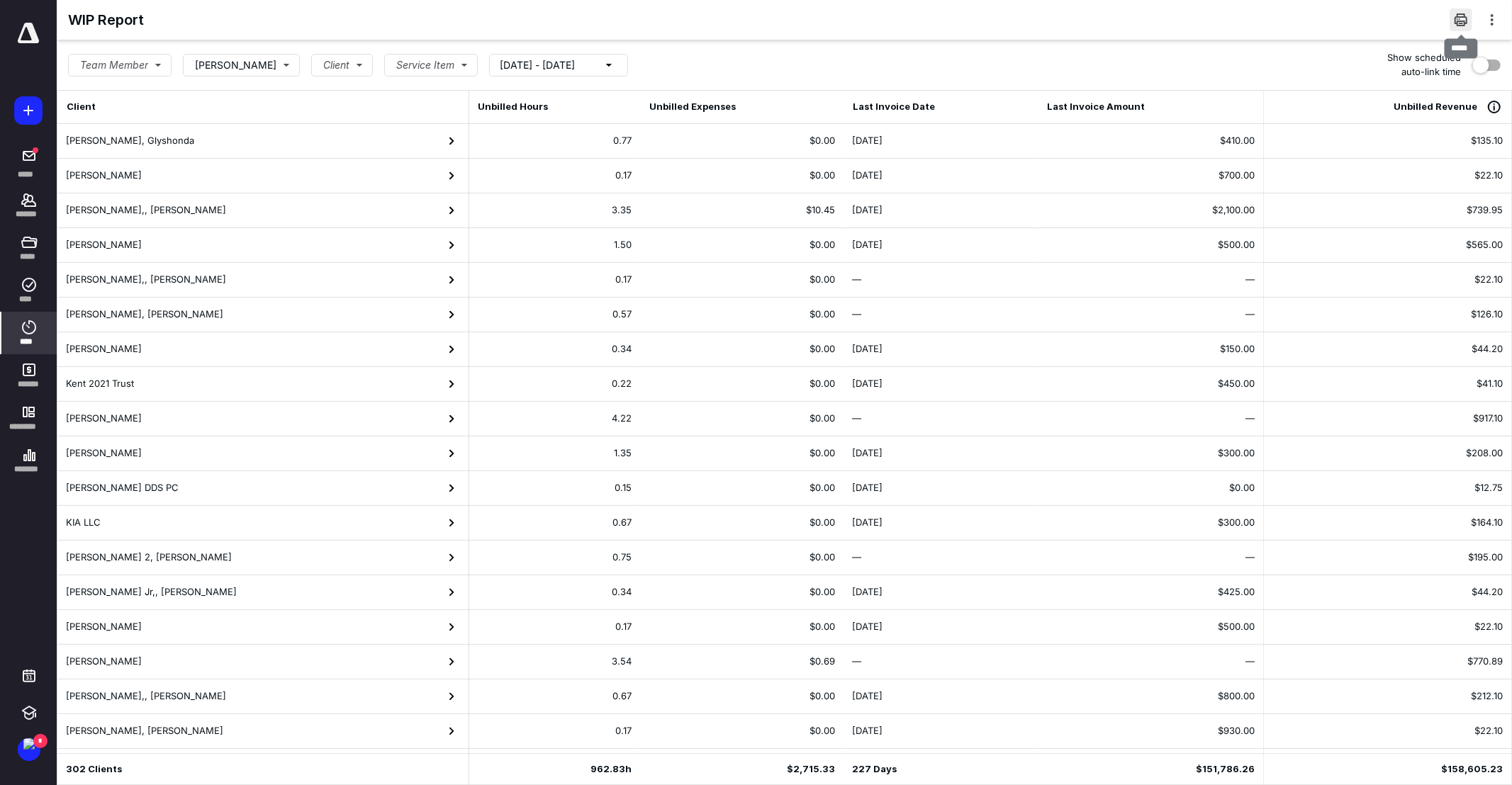 click at bounding box center (1461, 20) 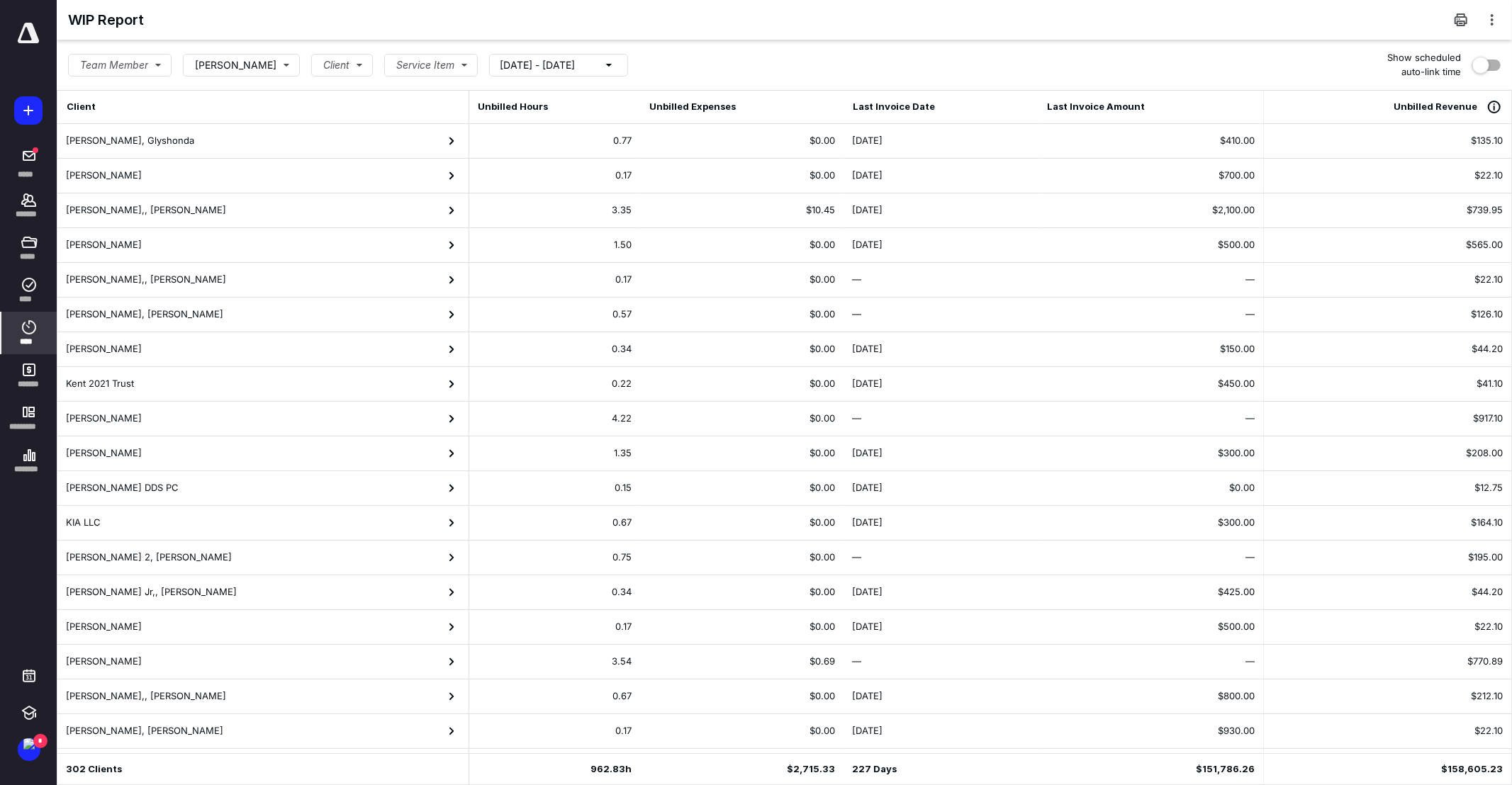 drag, startPoint x: 26, startPoint y: 328, endPoint x: 75, endPoint y: 203, distance: 134.26094 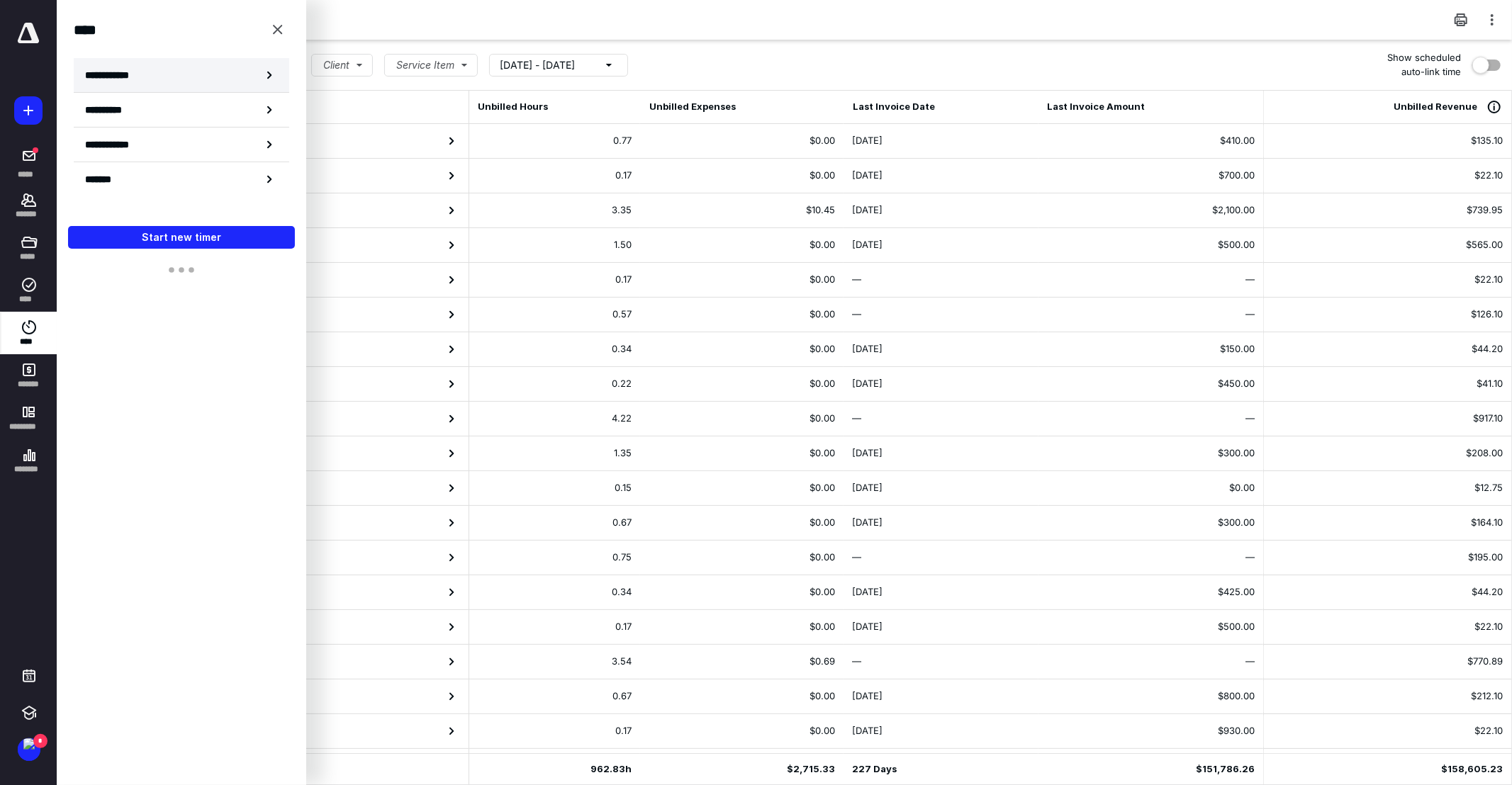 click on "**********" at bounding box center (115, 75) 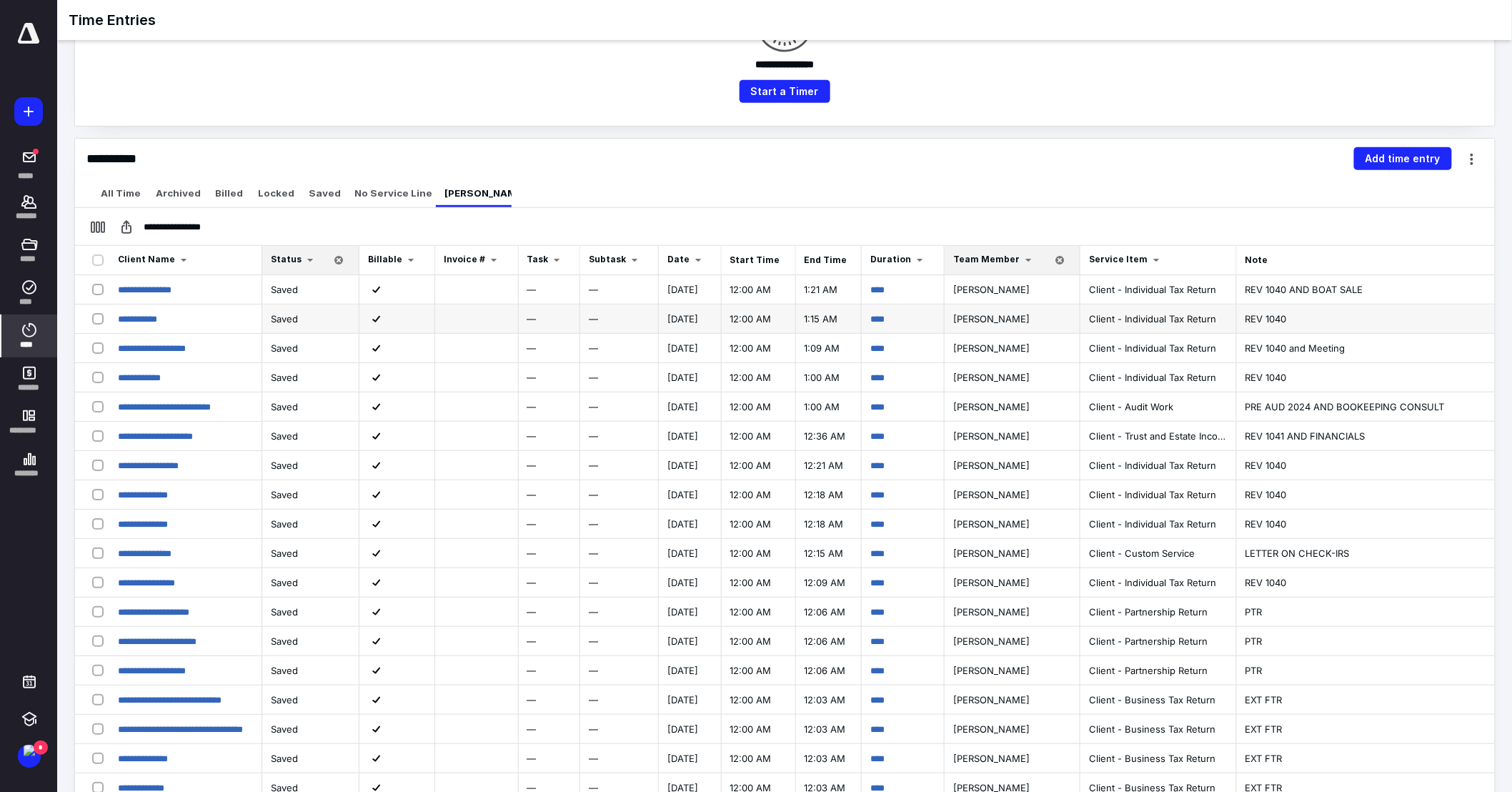 scroll, scrollTop: 238, scrollLeft: 0, axis: vertical 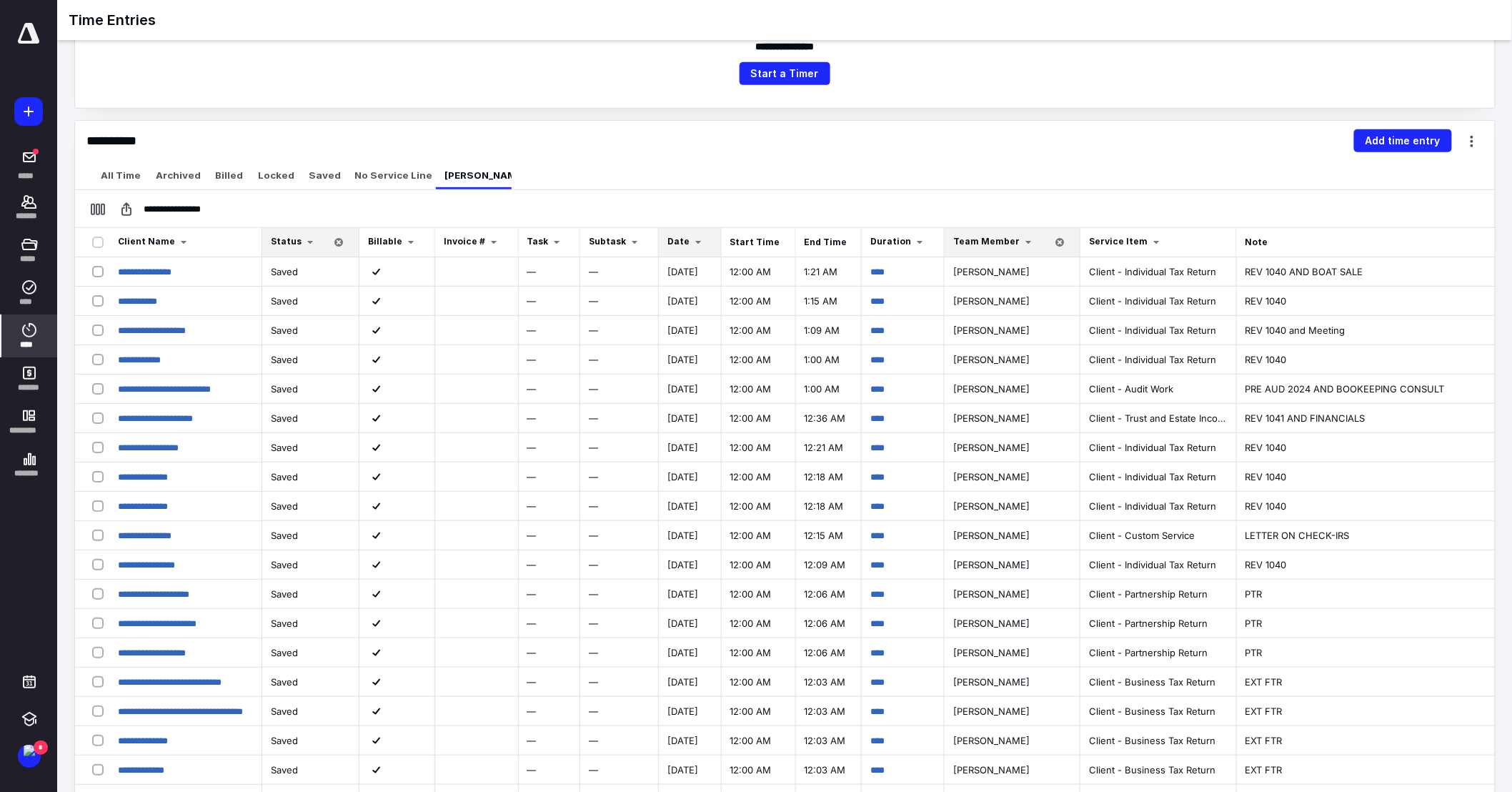 click at bounding box center [698, 242] 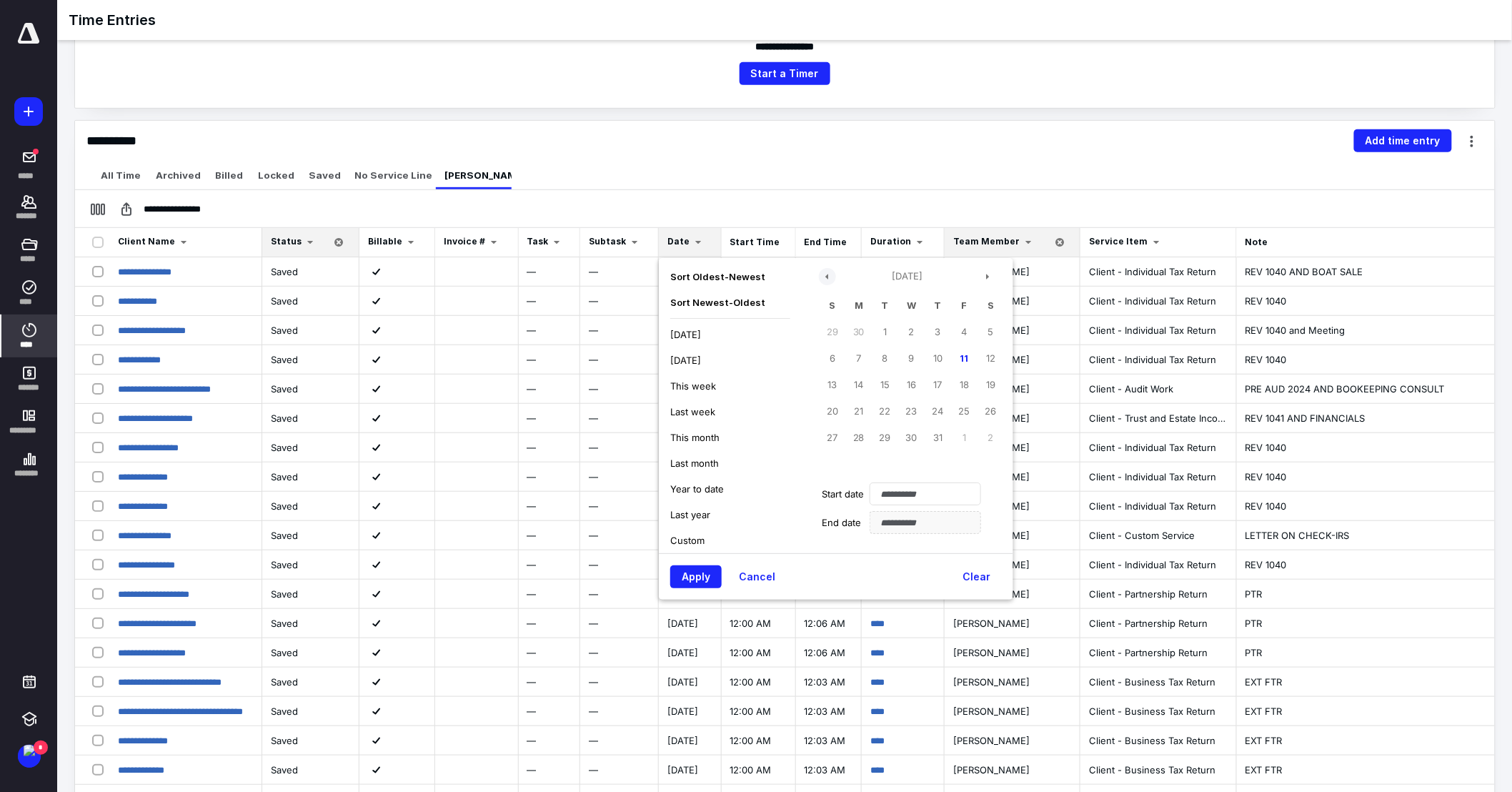 click on "July 2025 S M T W T F S 29 30 1 2 3 4 5 6 7 8 9 10 11 12 13 14 15 16 17 18 19 20 21 22 23 24 25 26 27 28 29 30 31 1 2" at bounding box center [907, 372] 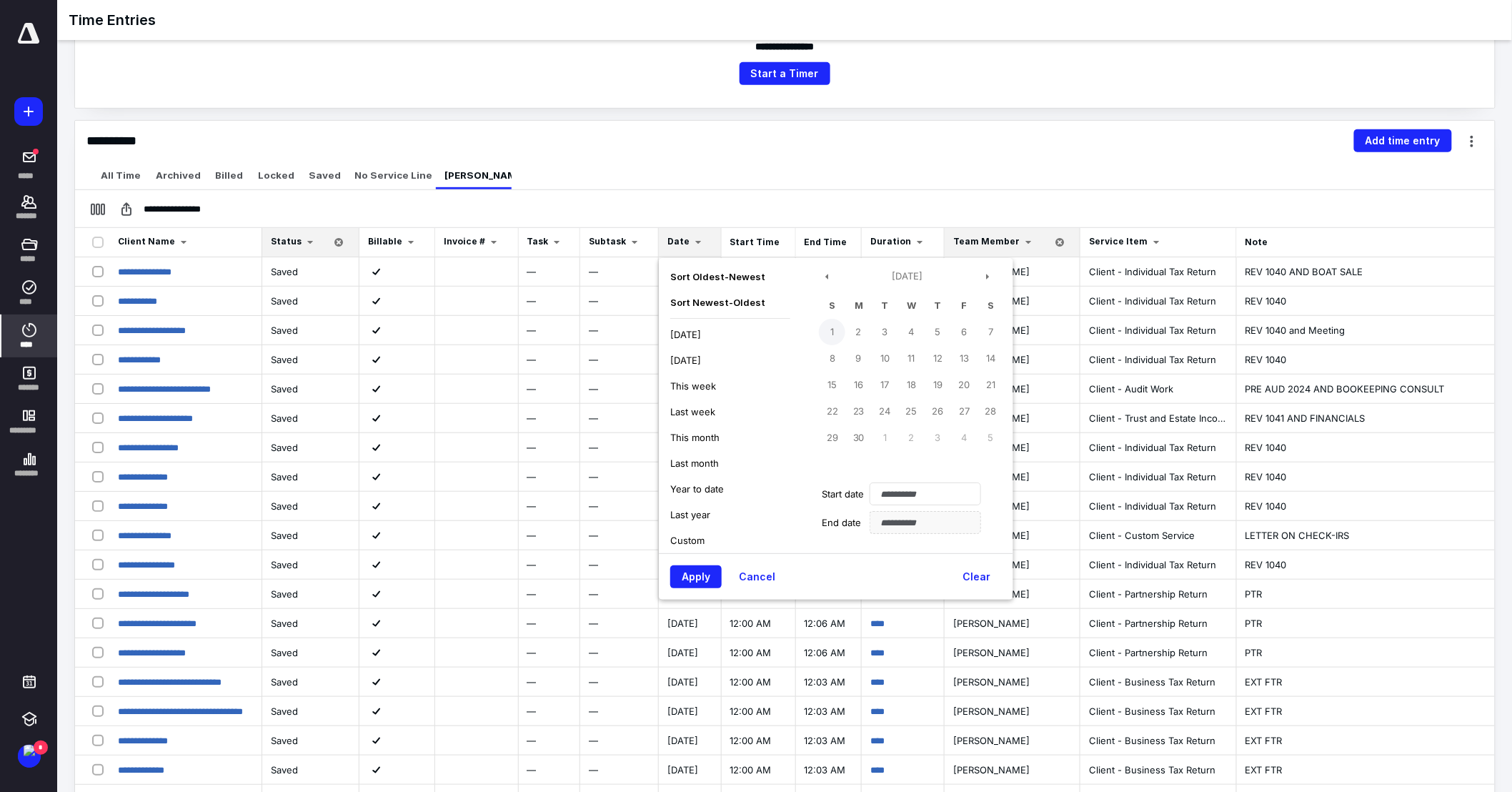 click on "1" at bounding box center (832, 332) 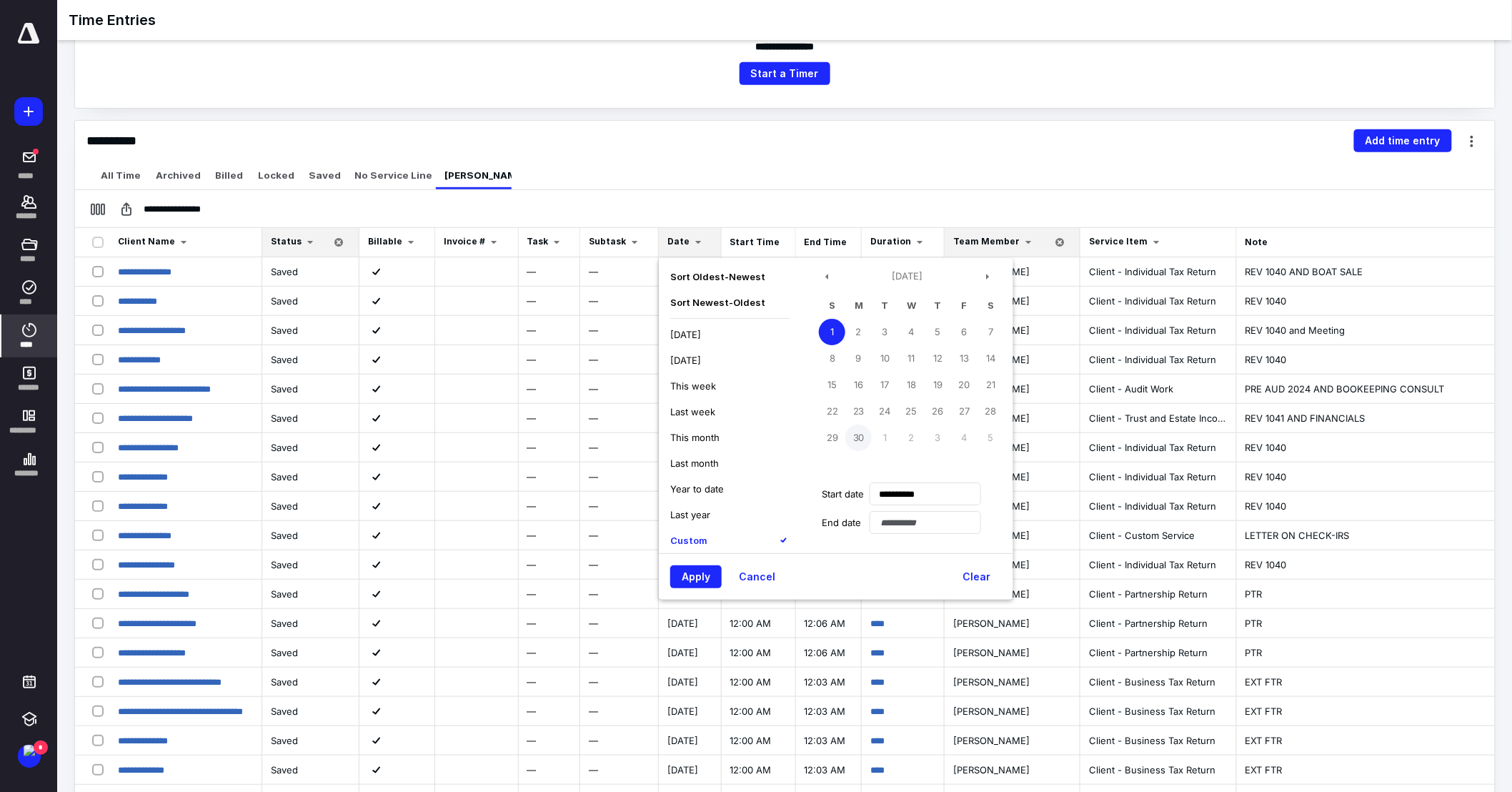 click on "30" at bounding box center (858, 437) 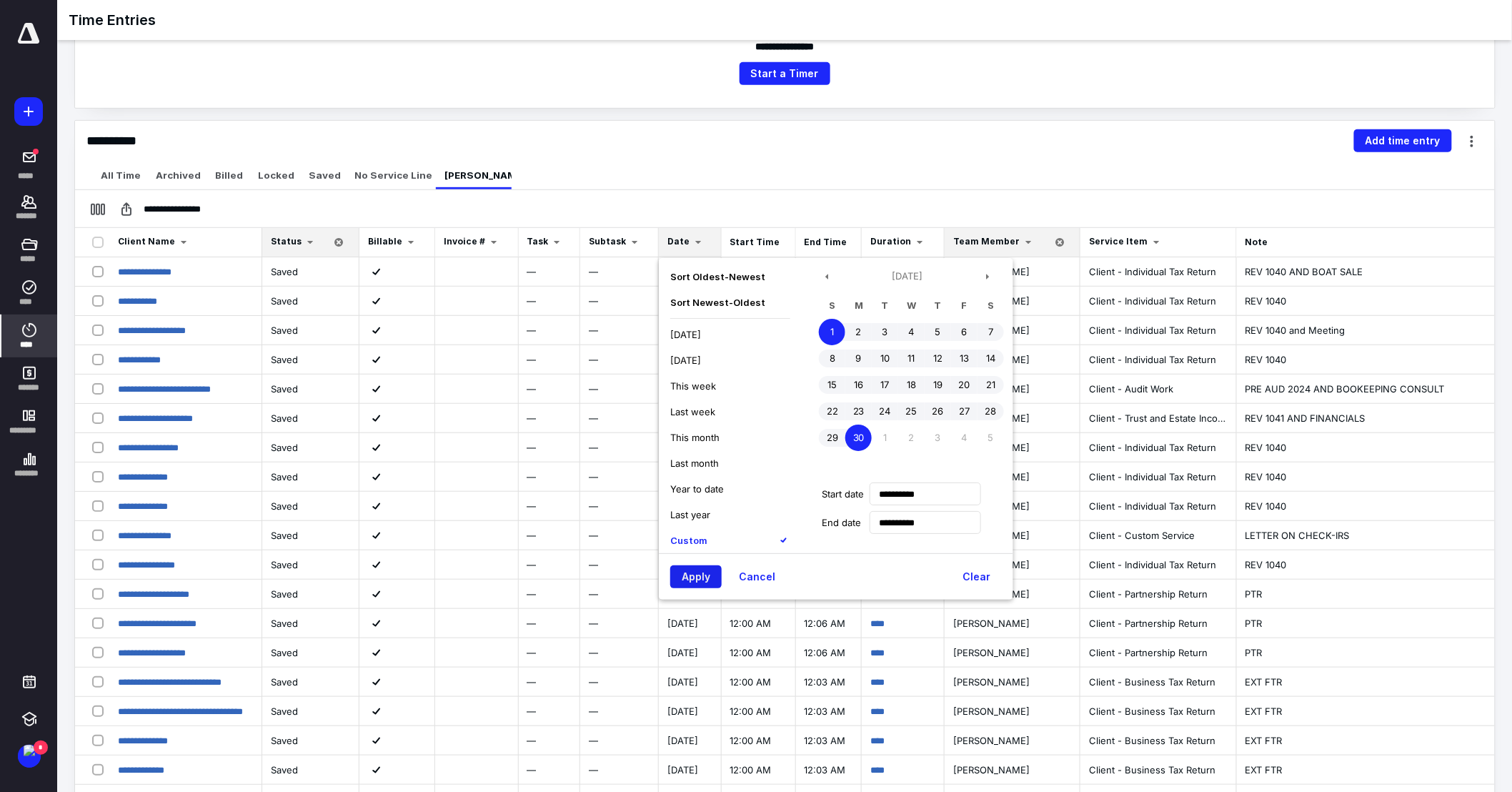 click on "Apply" at bounding box center [696, 577] 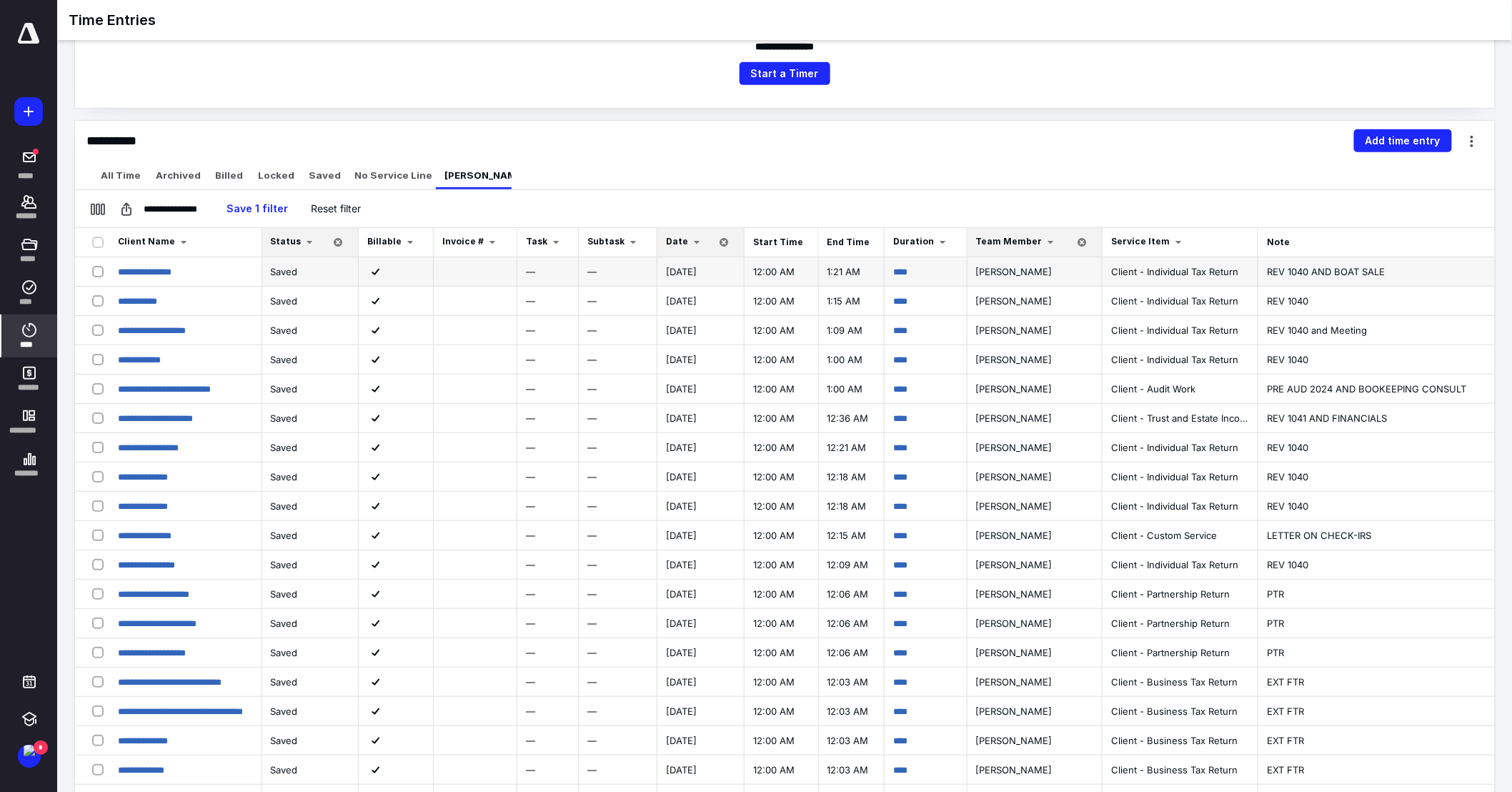 click at bounding box center [101, 271] 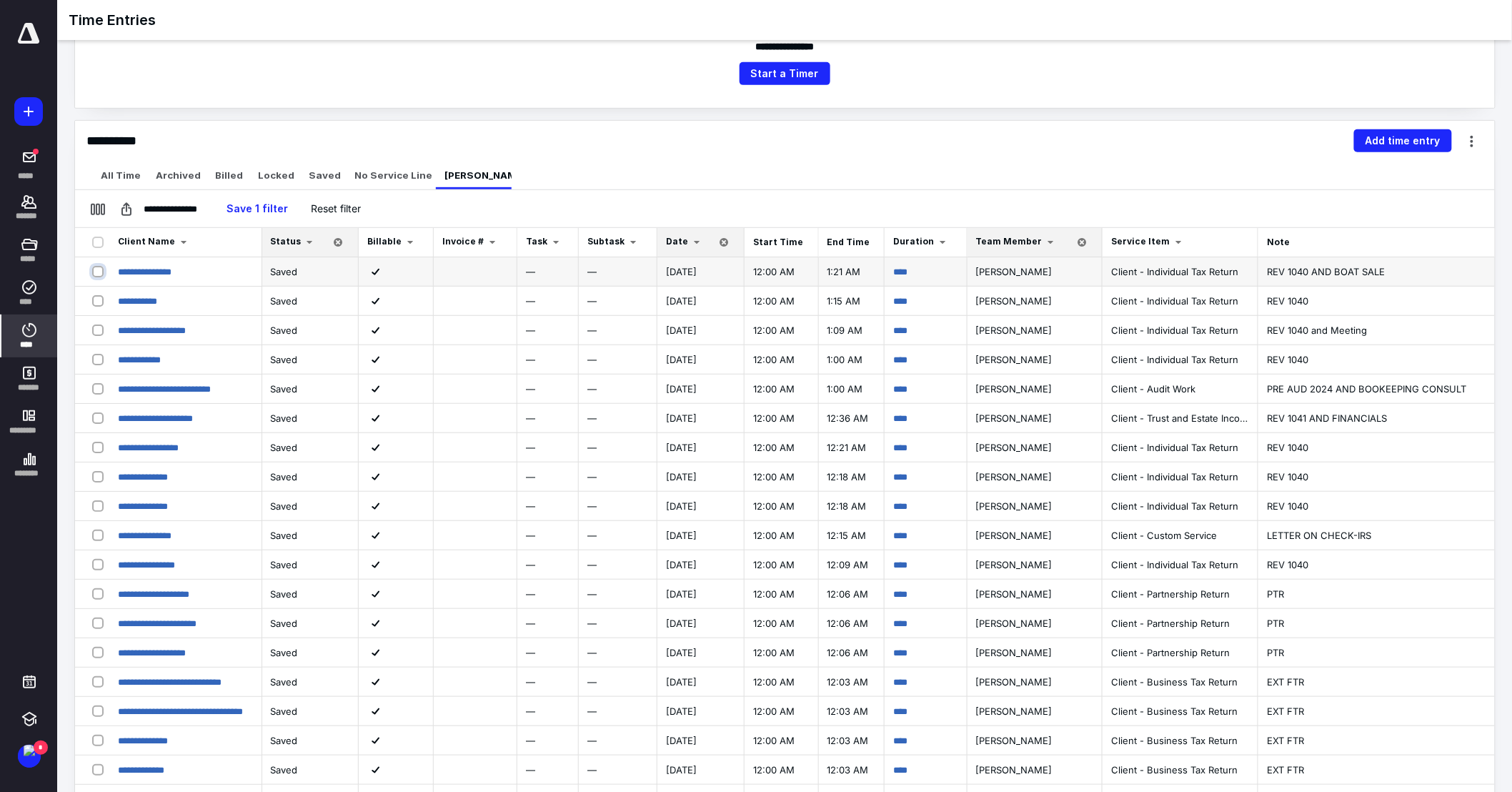 click at bounding box center [99, 271] 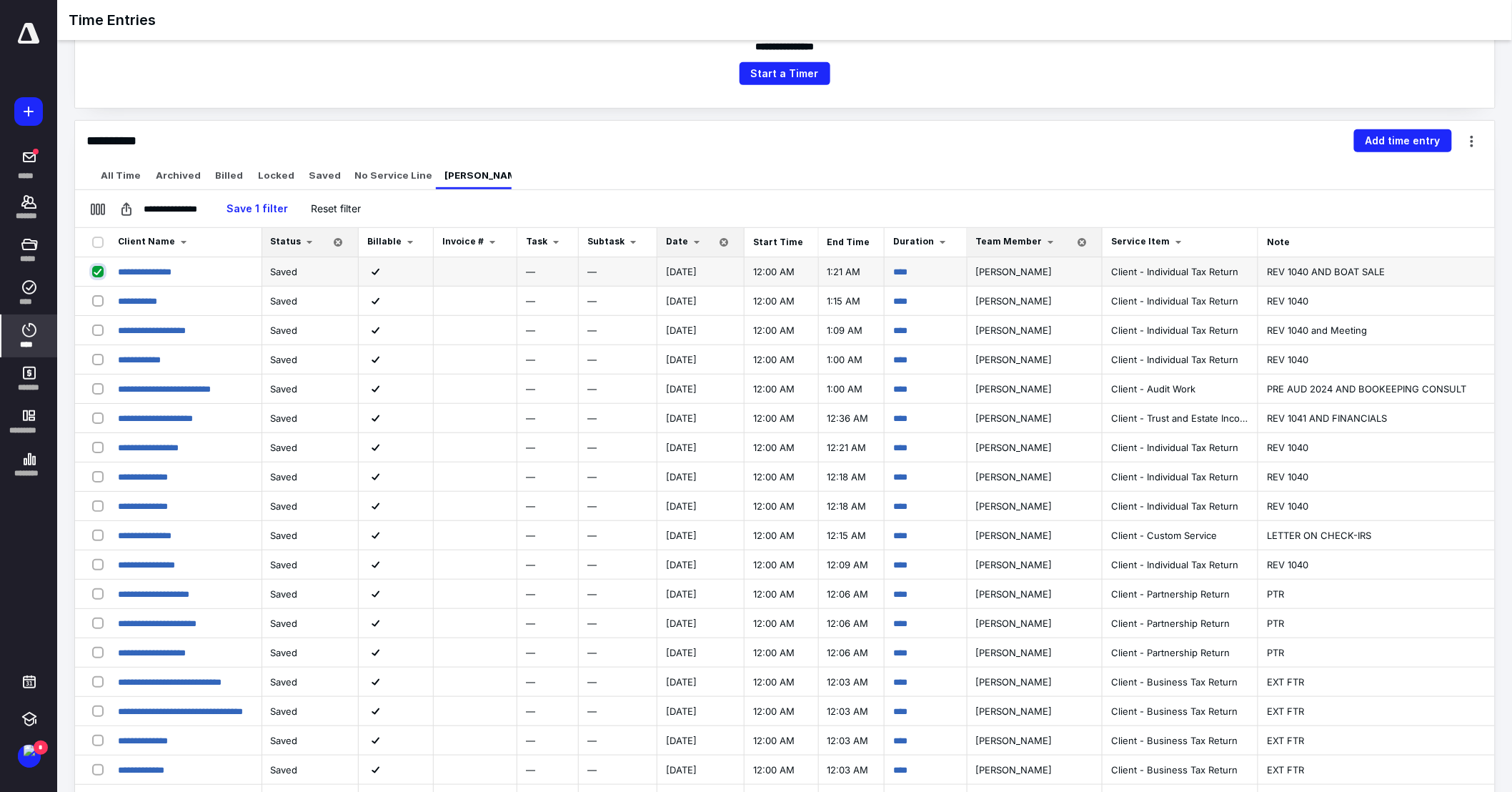checkbox on "true" 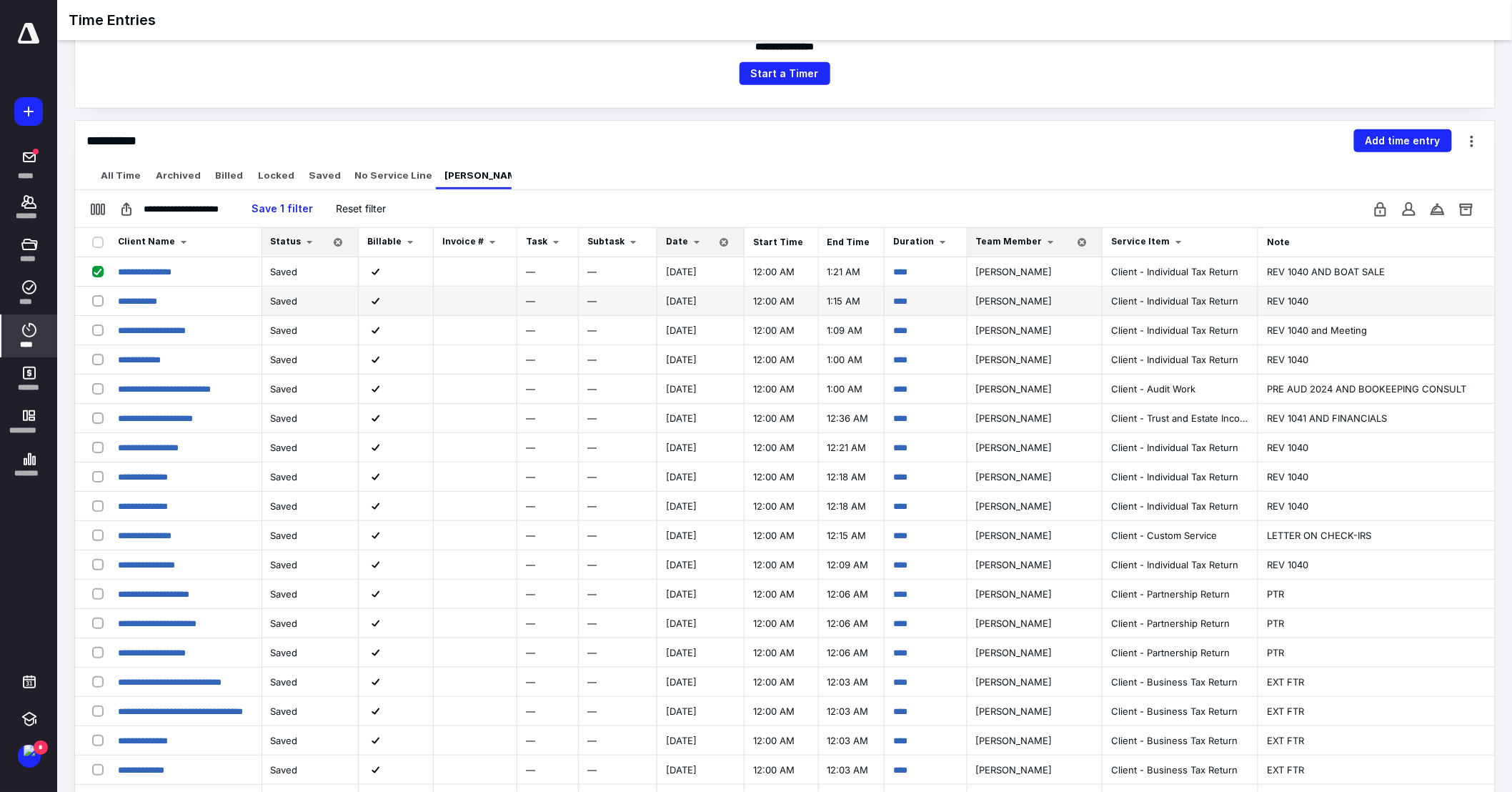 click at bounding box center (101, 300) 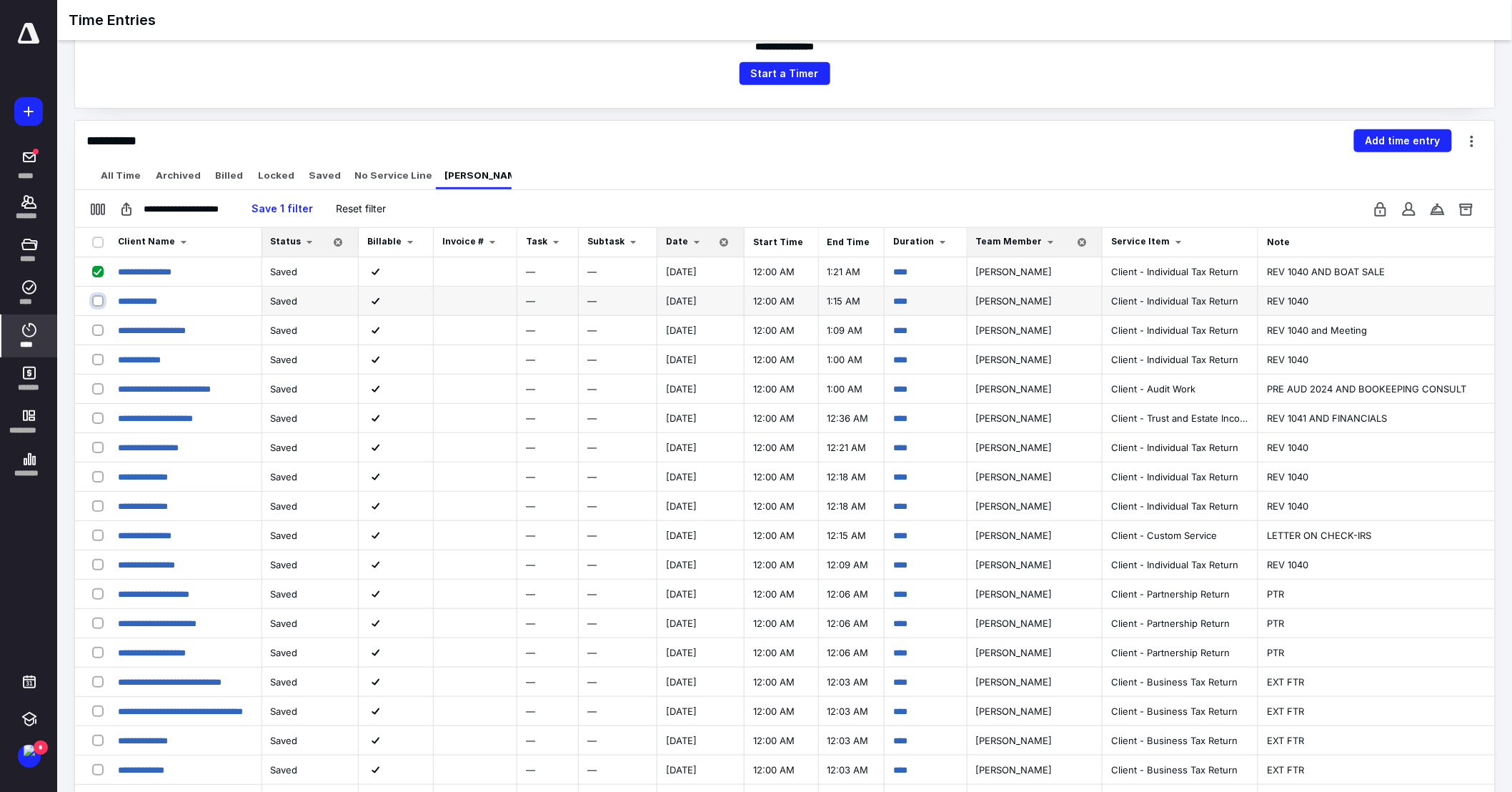 click at bounding box center [99, 300] 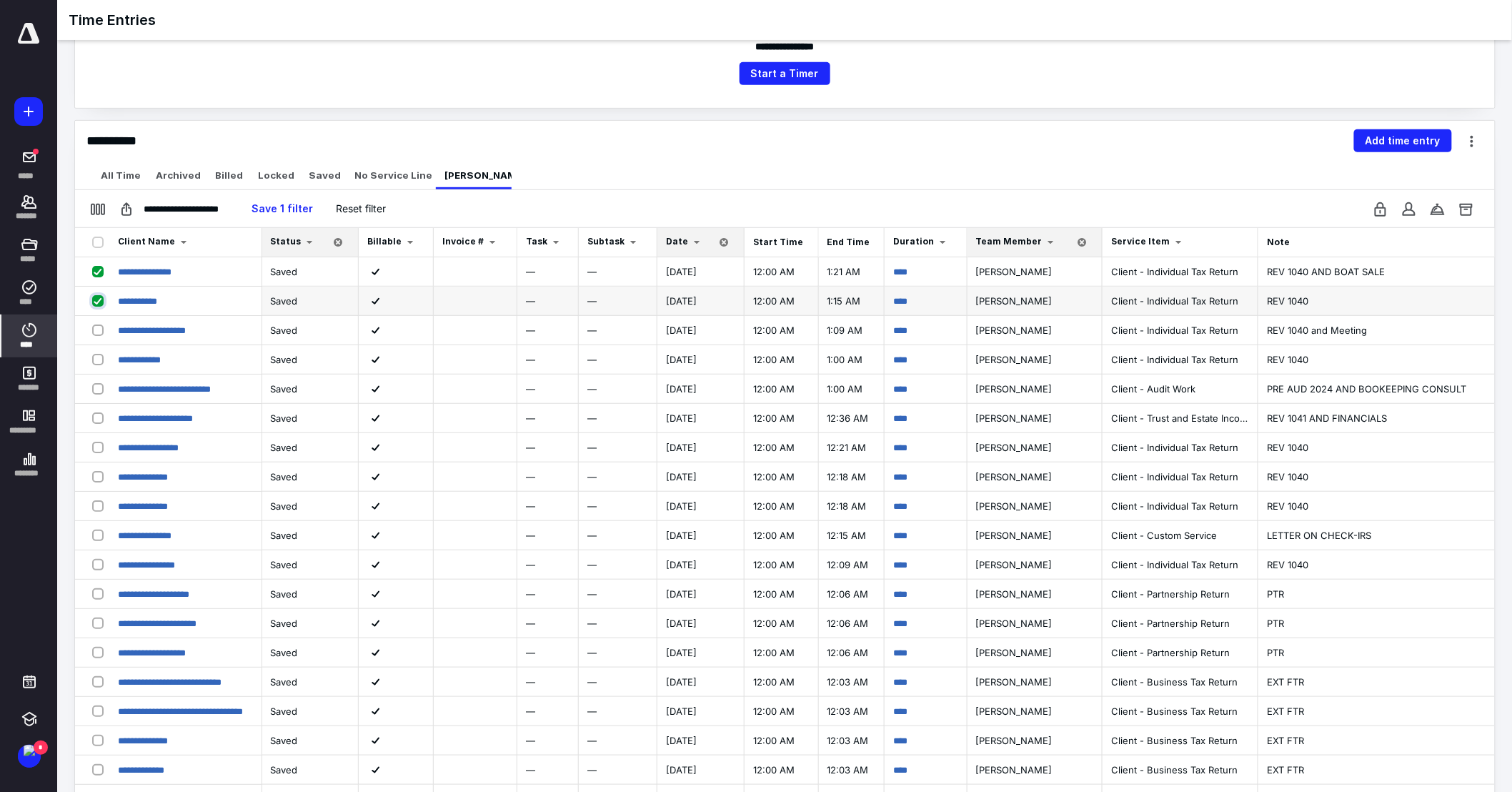 checkbox on "true" 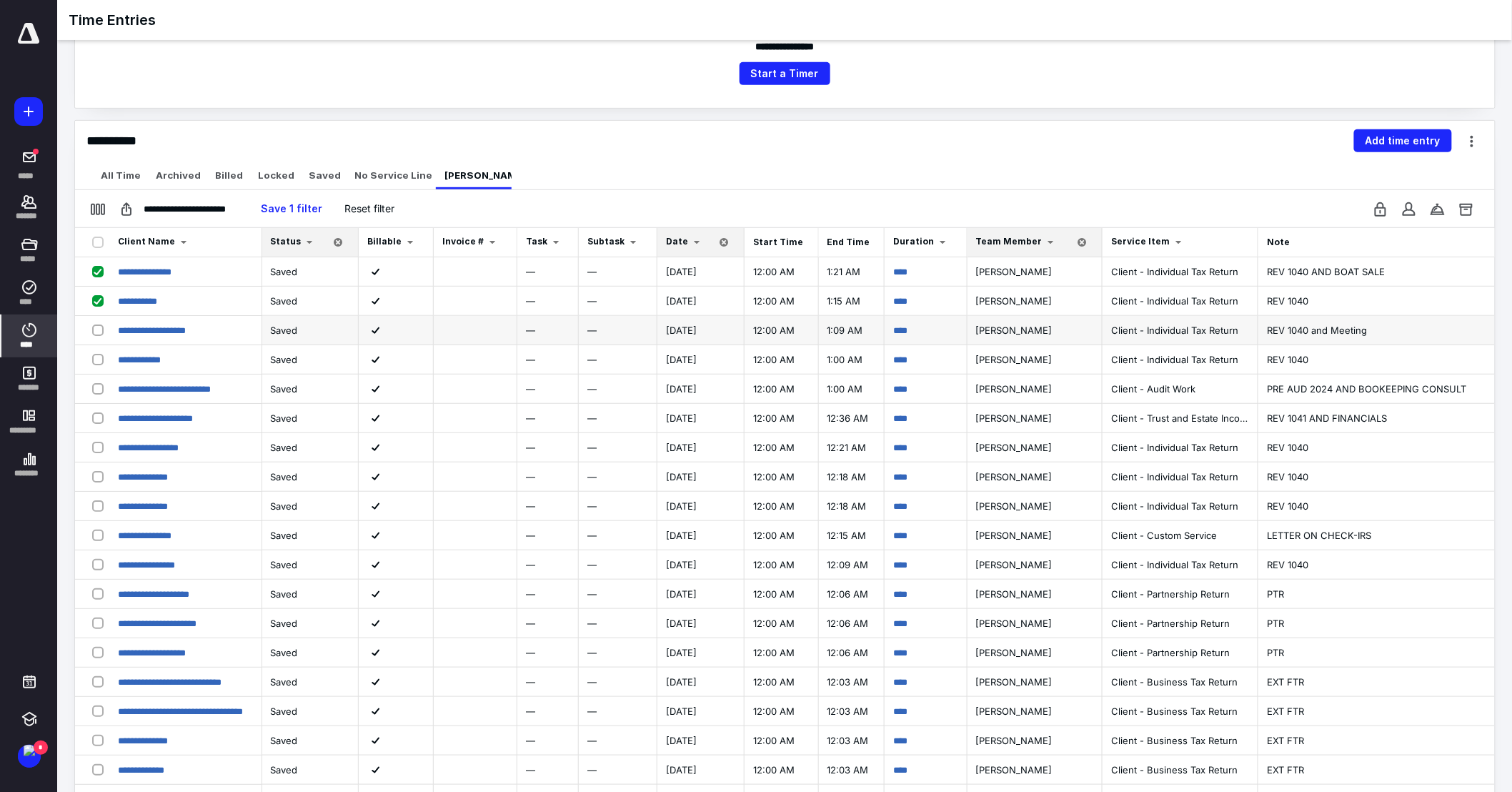 click at bounding box center [101, 330] 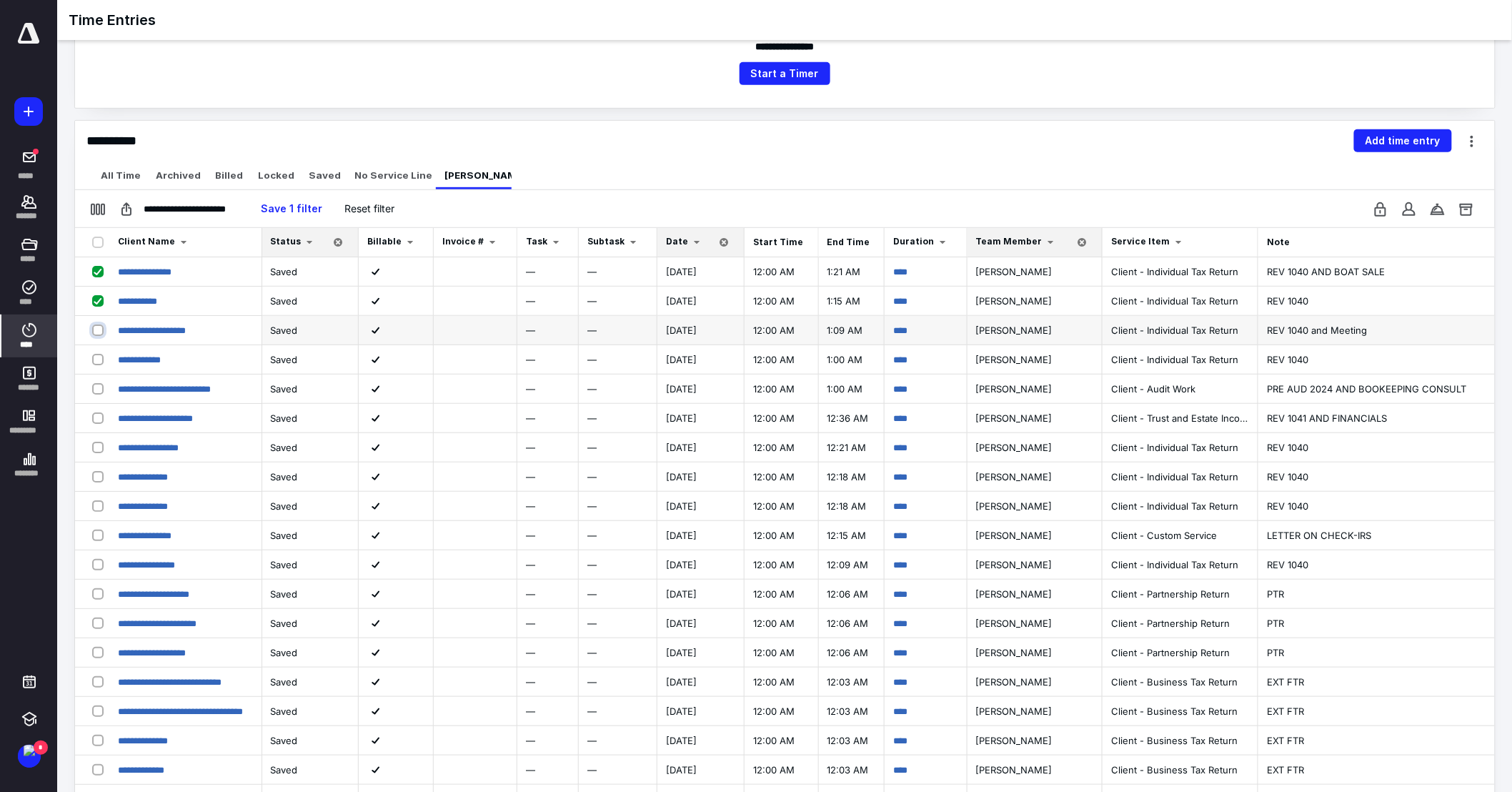 click at bounding box center [99, 330] 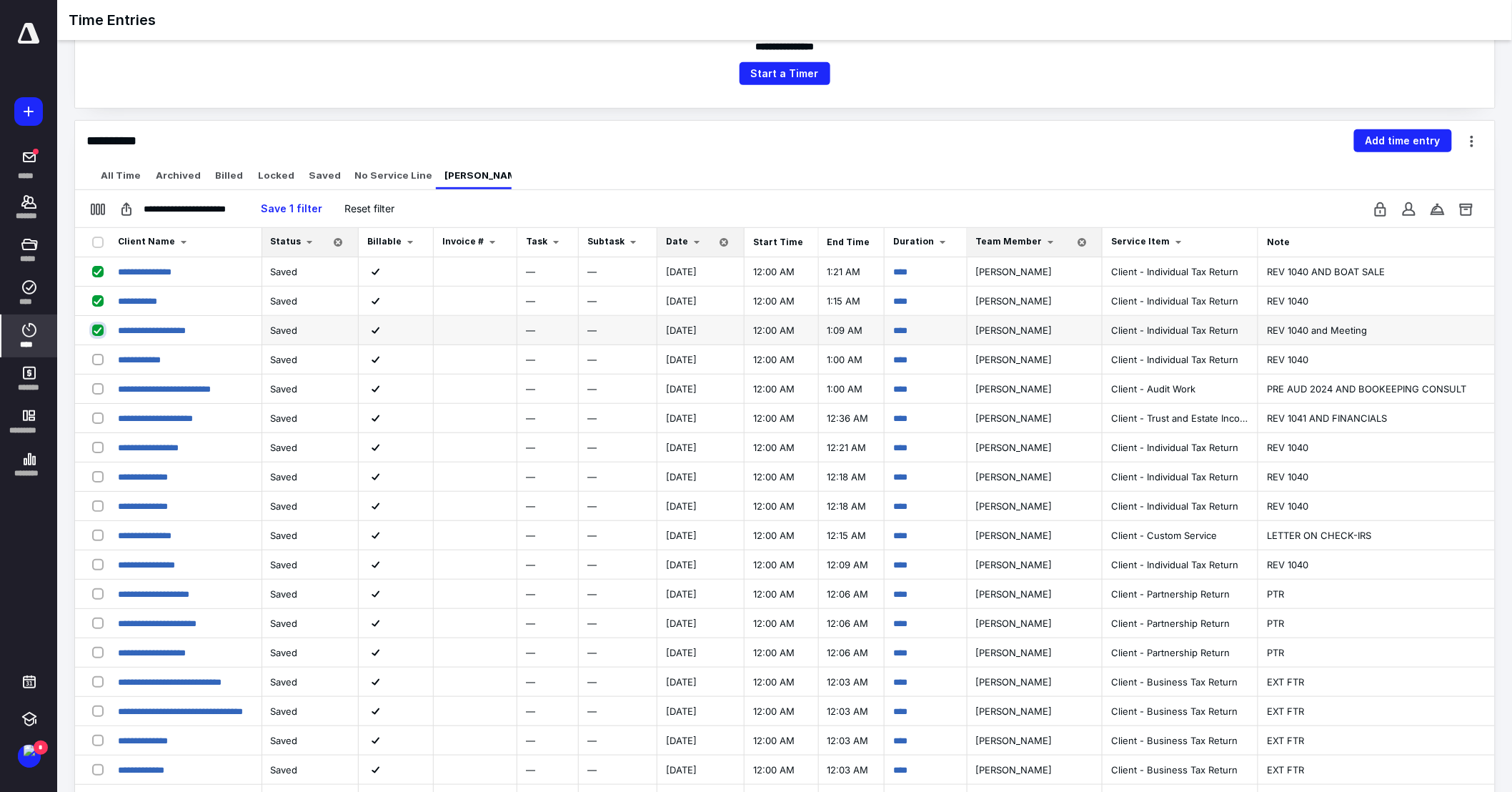 checkbox on "true" 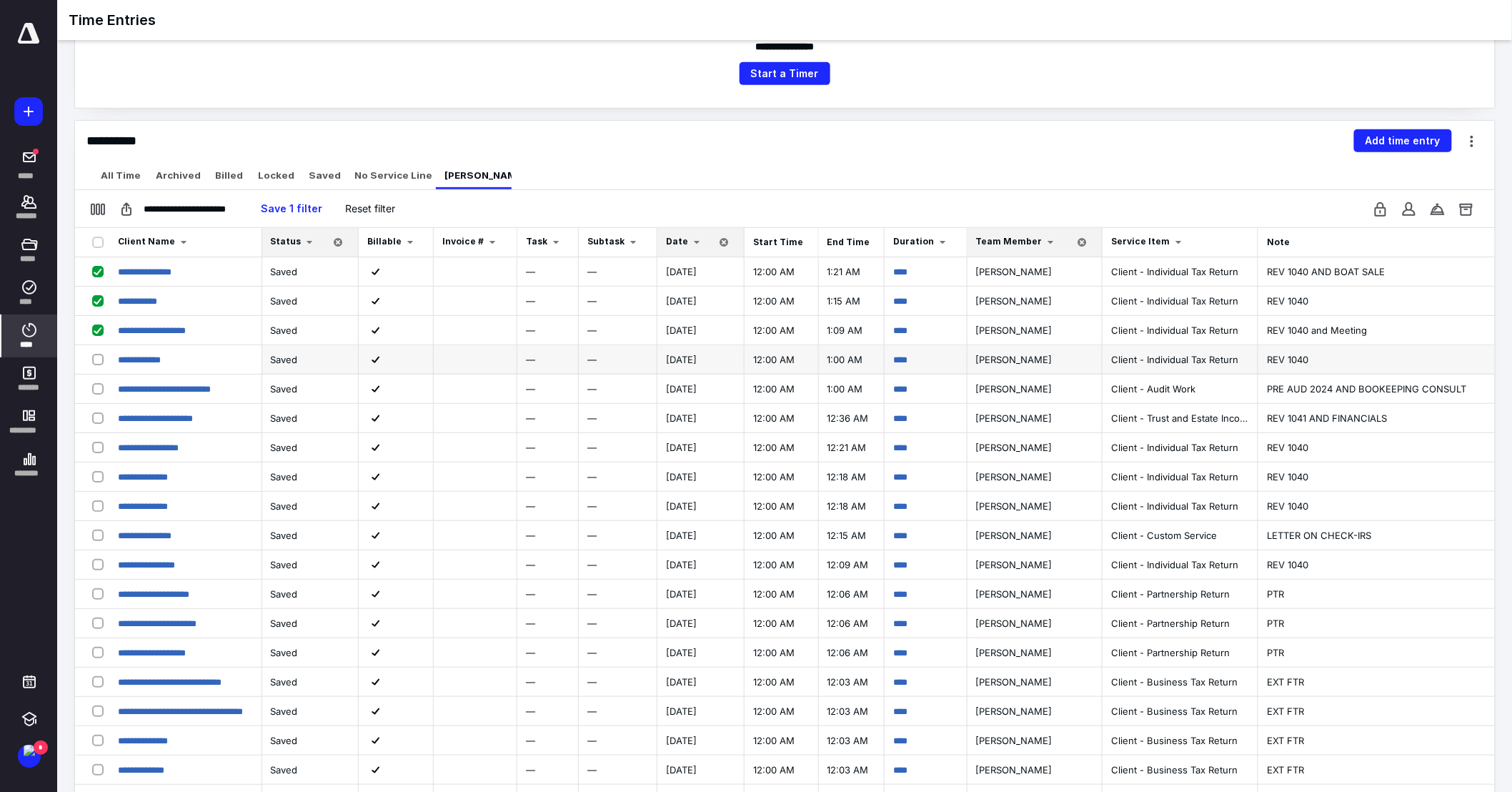 click at bounding box center (101, 359) 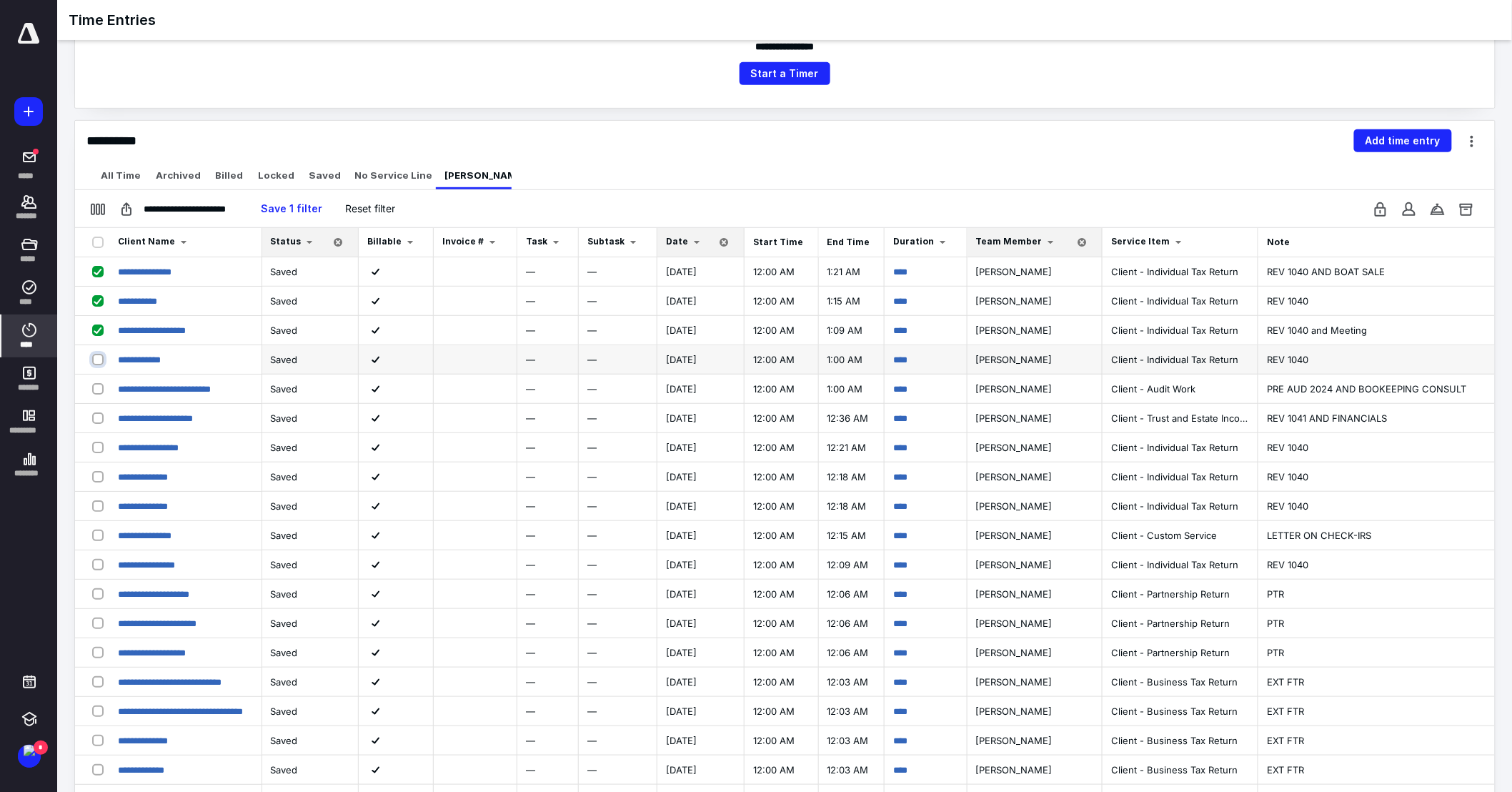 click at bounding box center (99, 359) 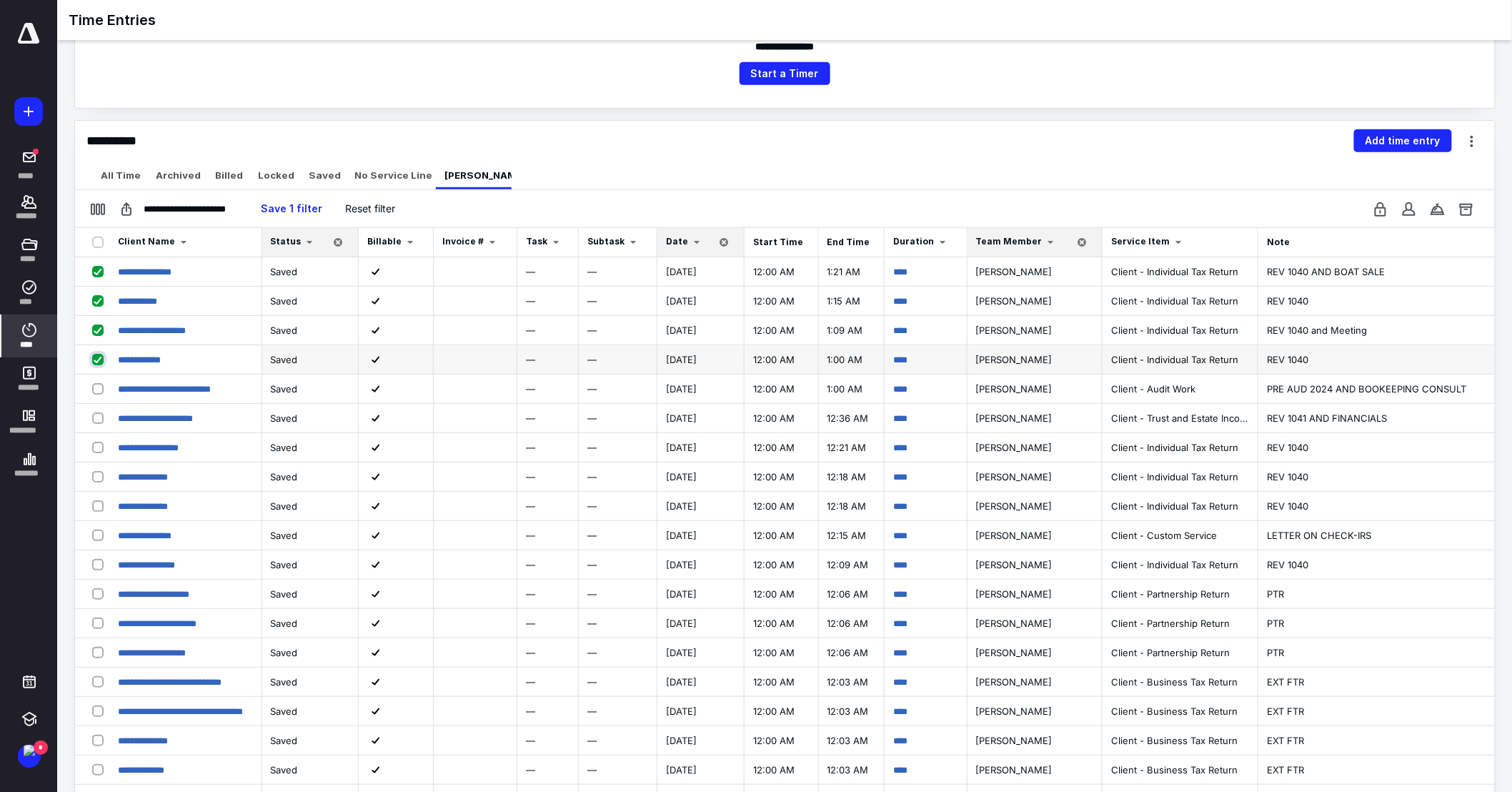 checkbox on "true" 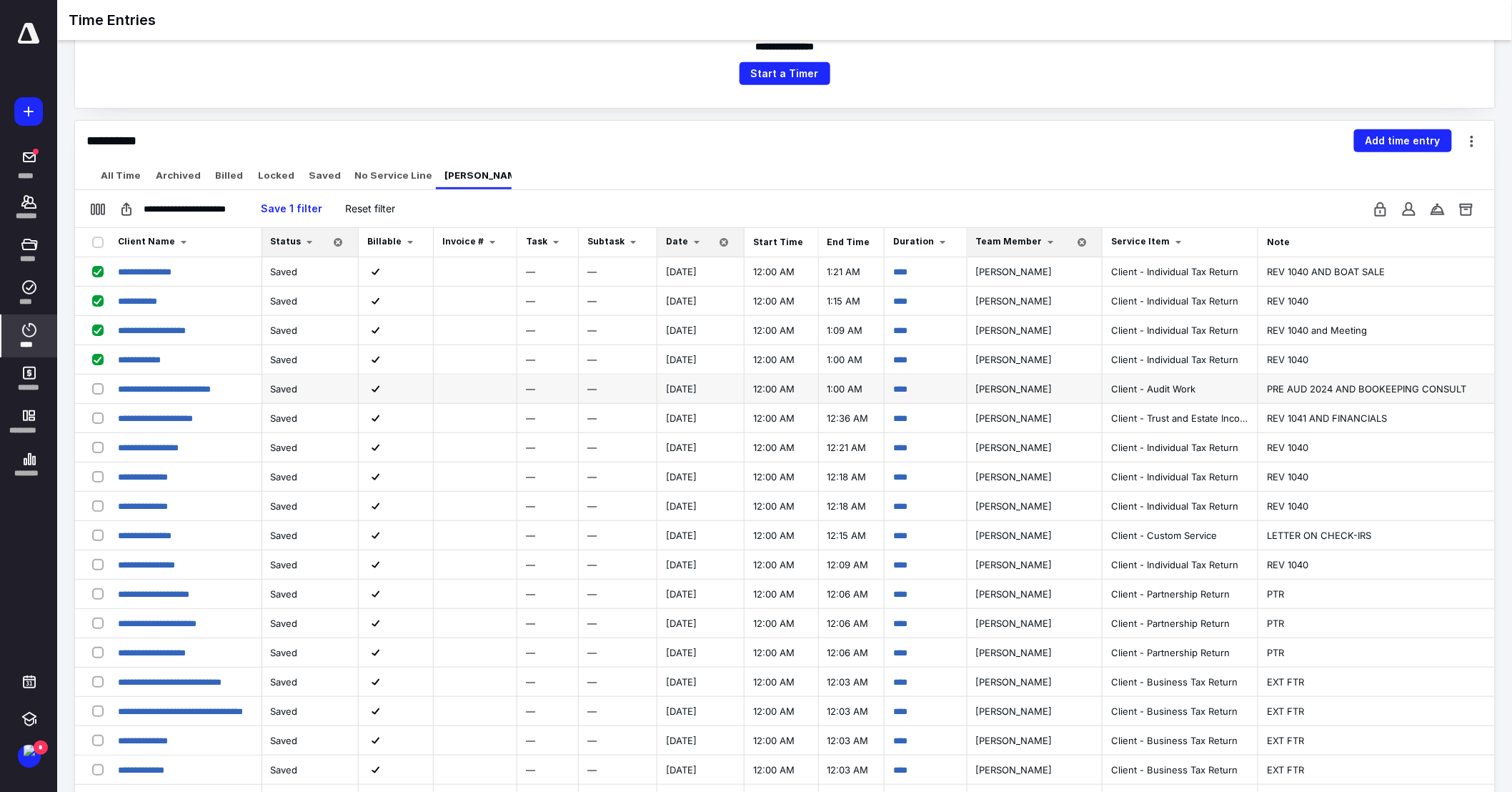 click at bounding box center (101, 388) 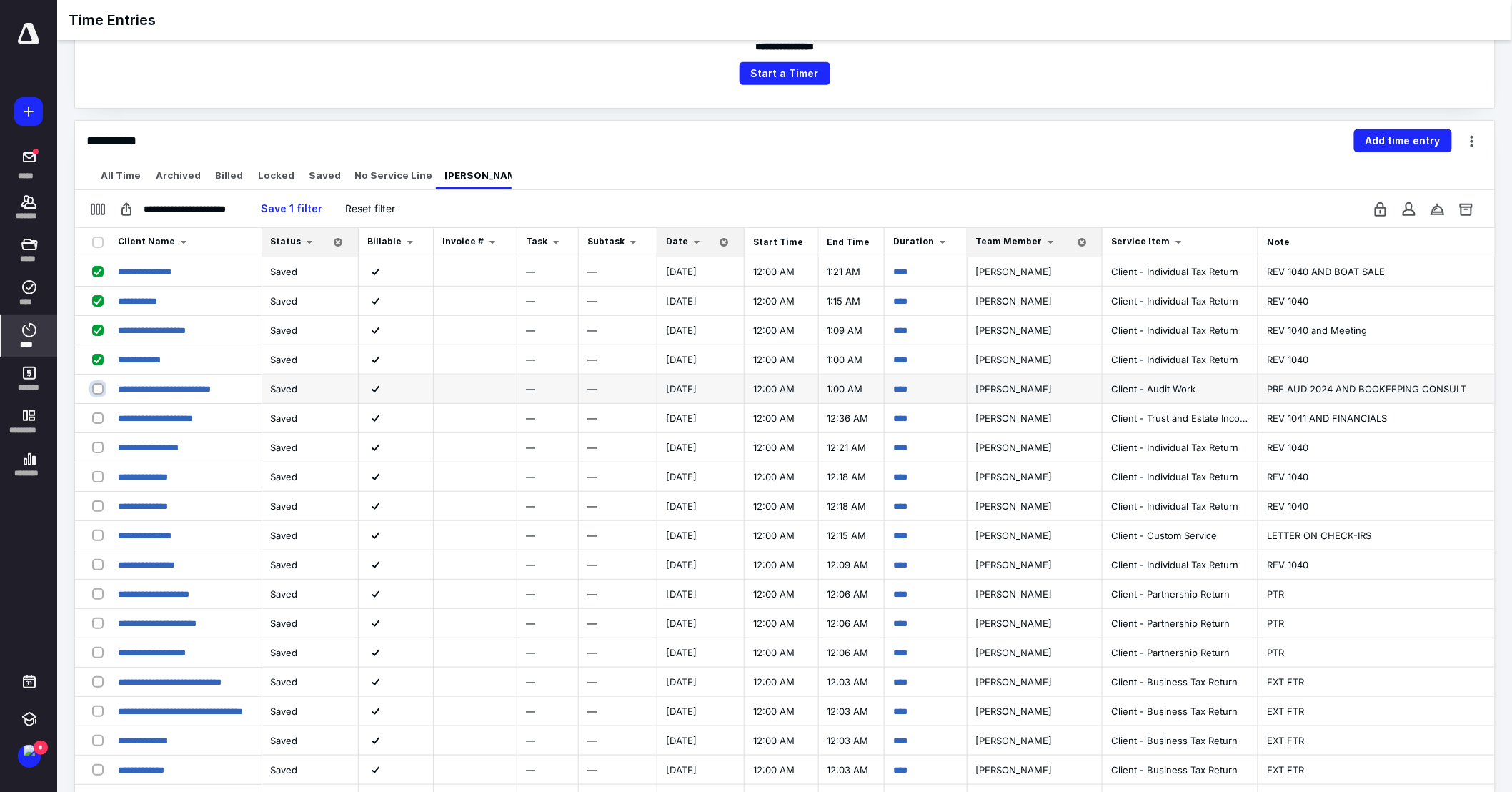 click at bounding box center (99, 388) 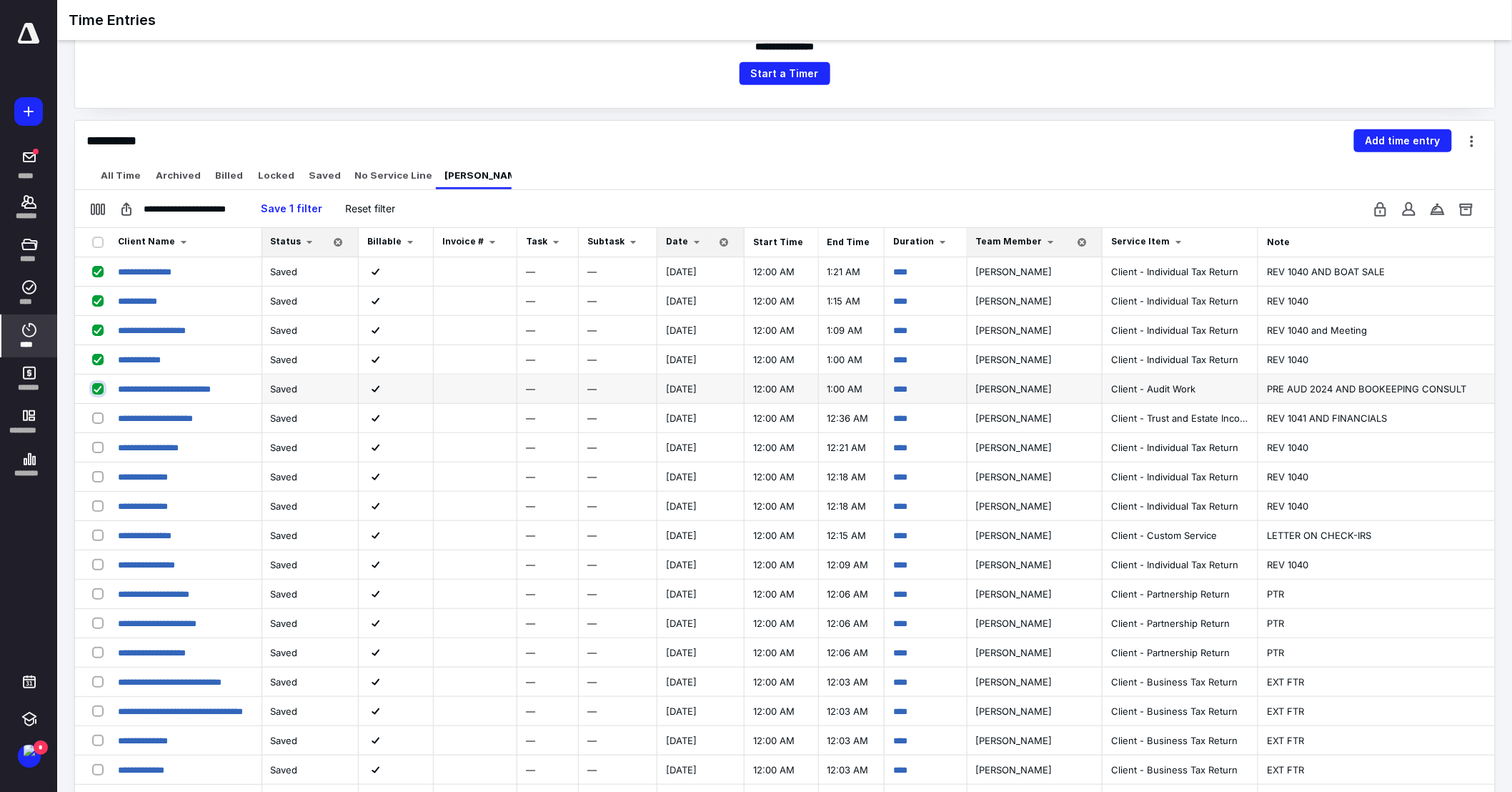 checkbox on "true" 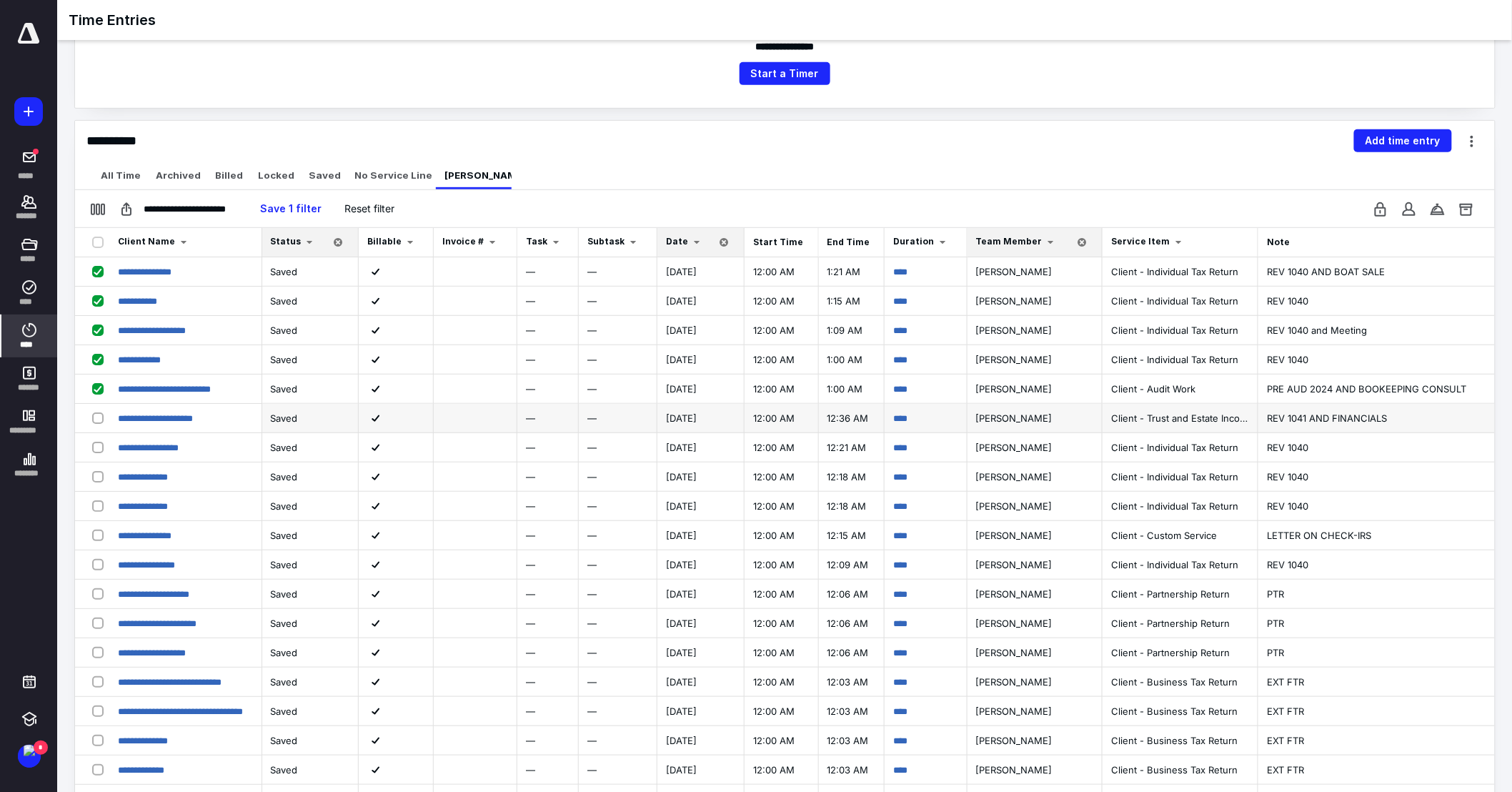 click at bounding box center [101, 417] 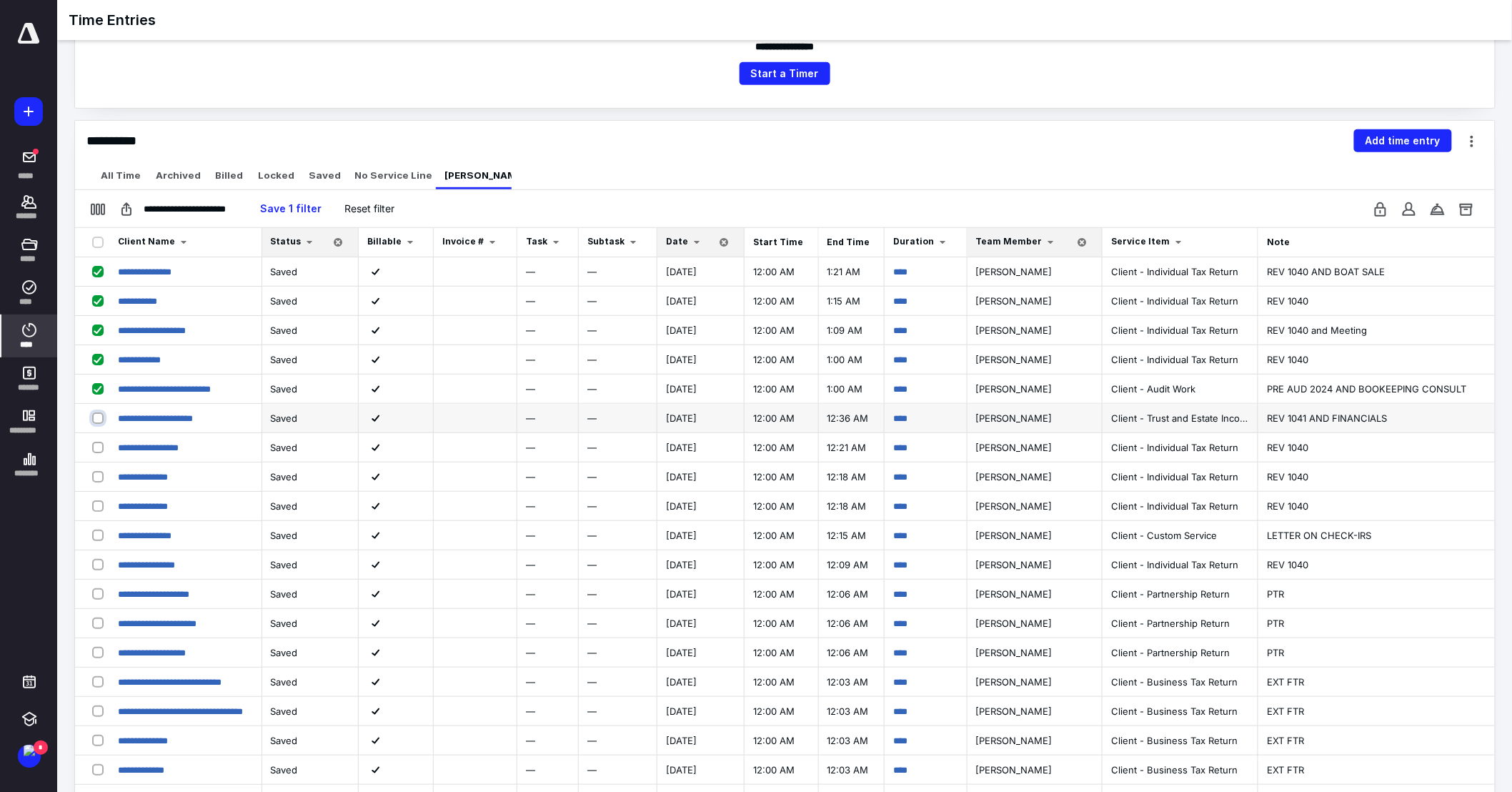 click at bounding box center (99, 417) 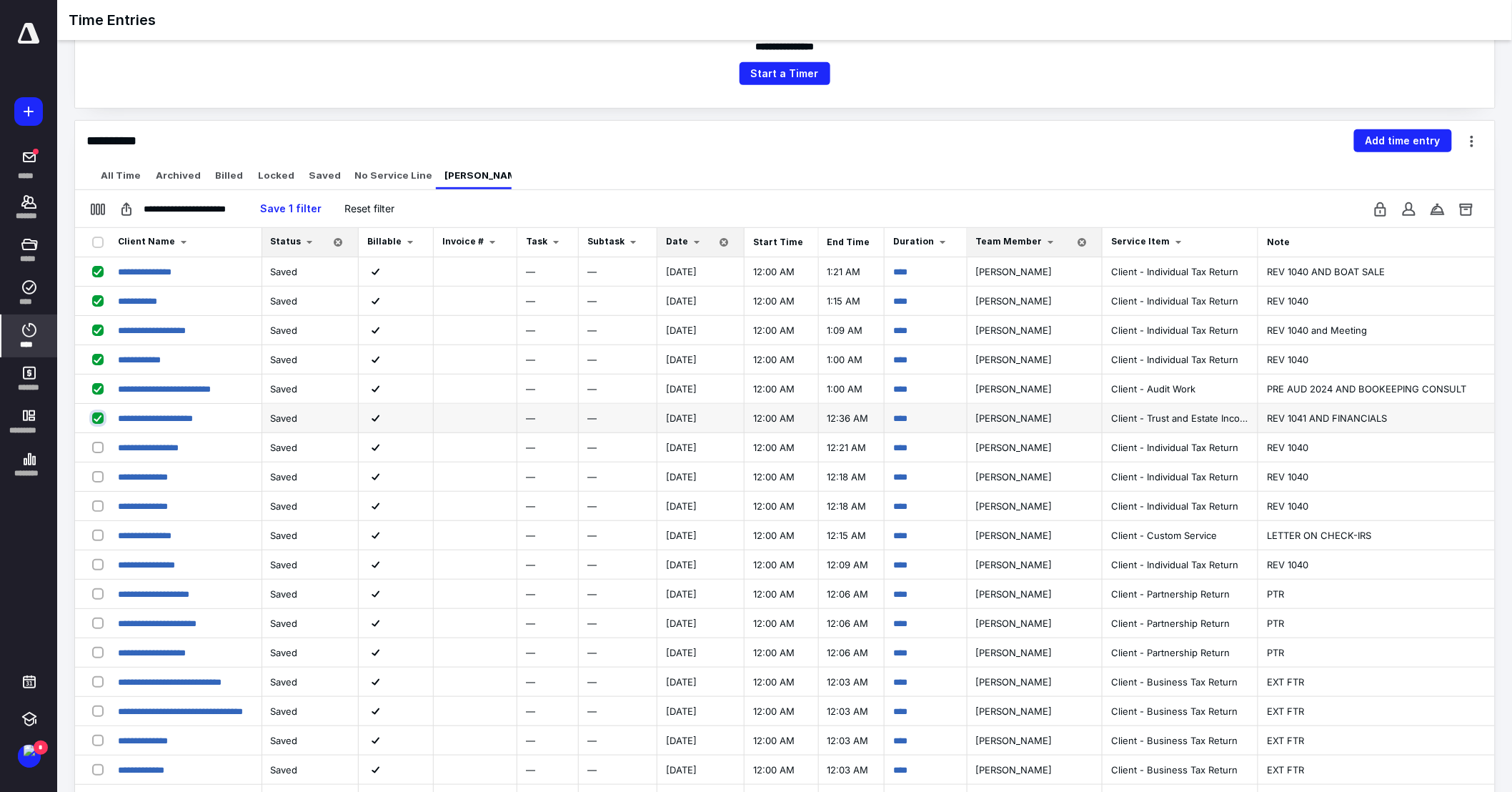 checkbox on "true" 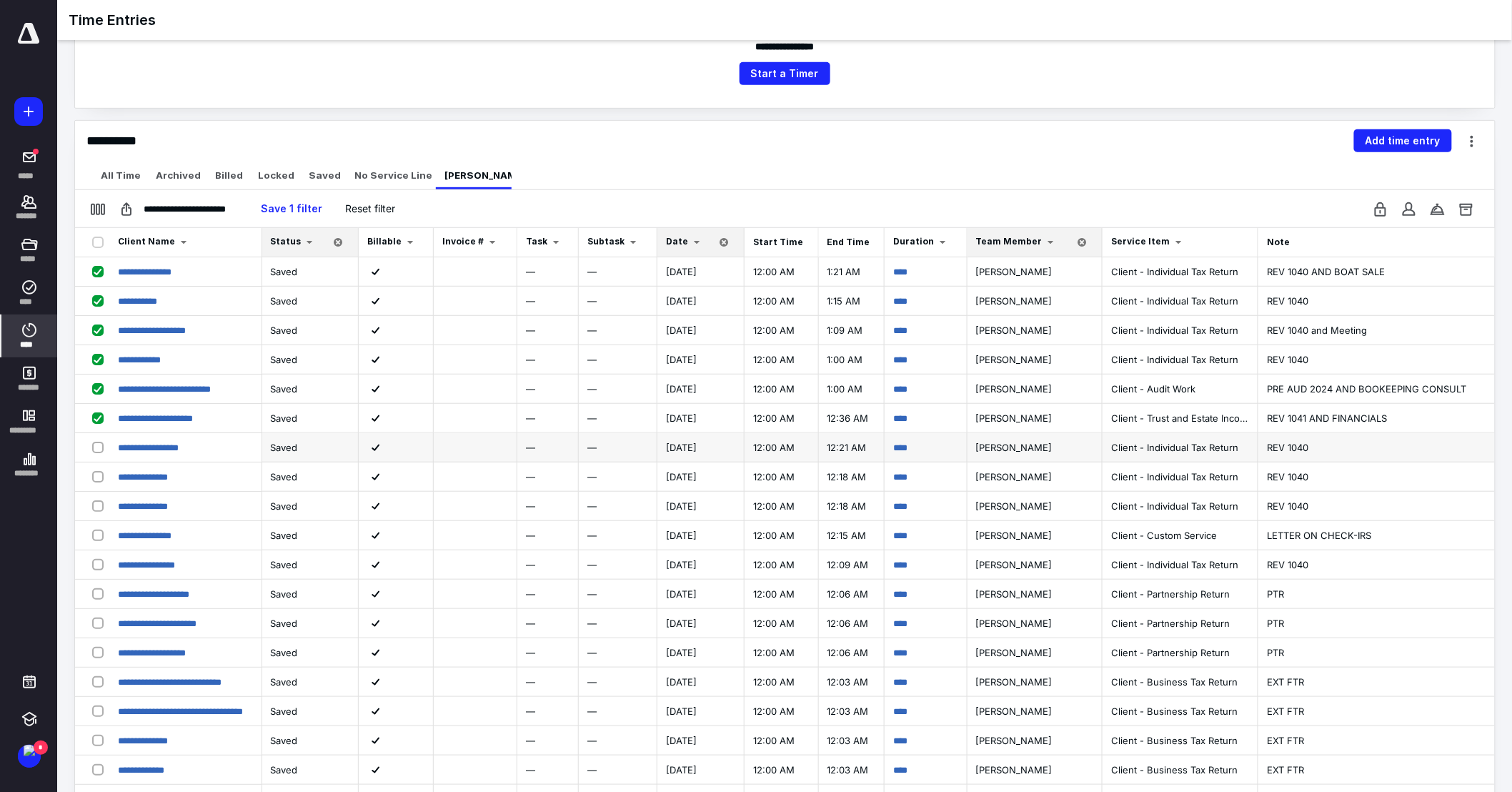 click at bounding box center [101, 447] 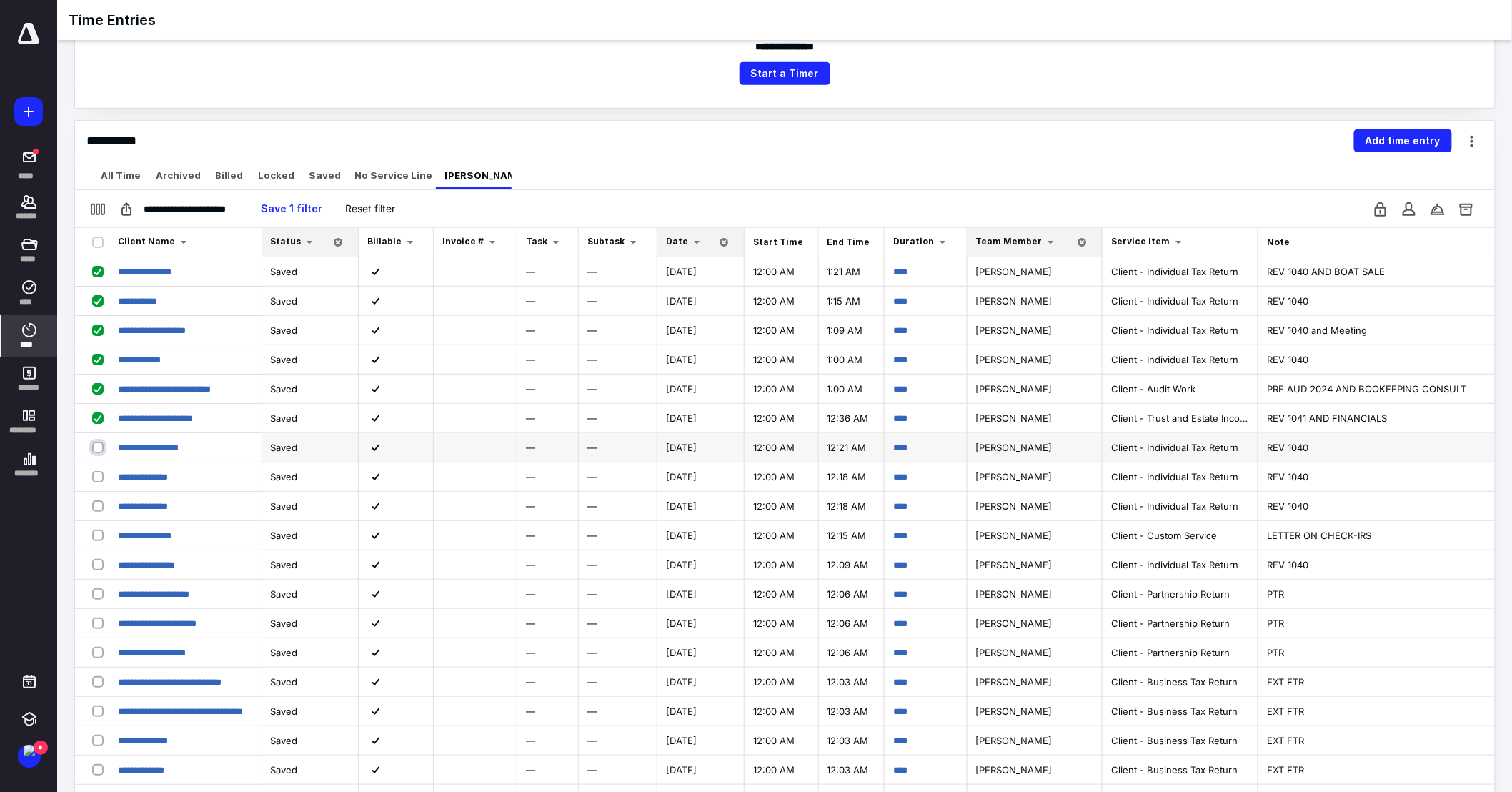 click at bounding box center [99, 447] 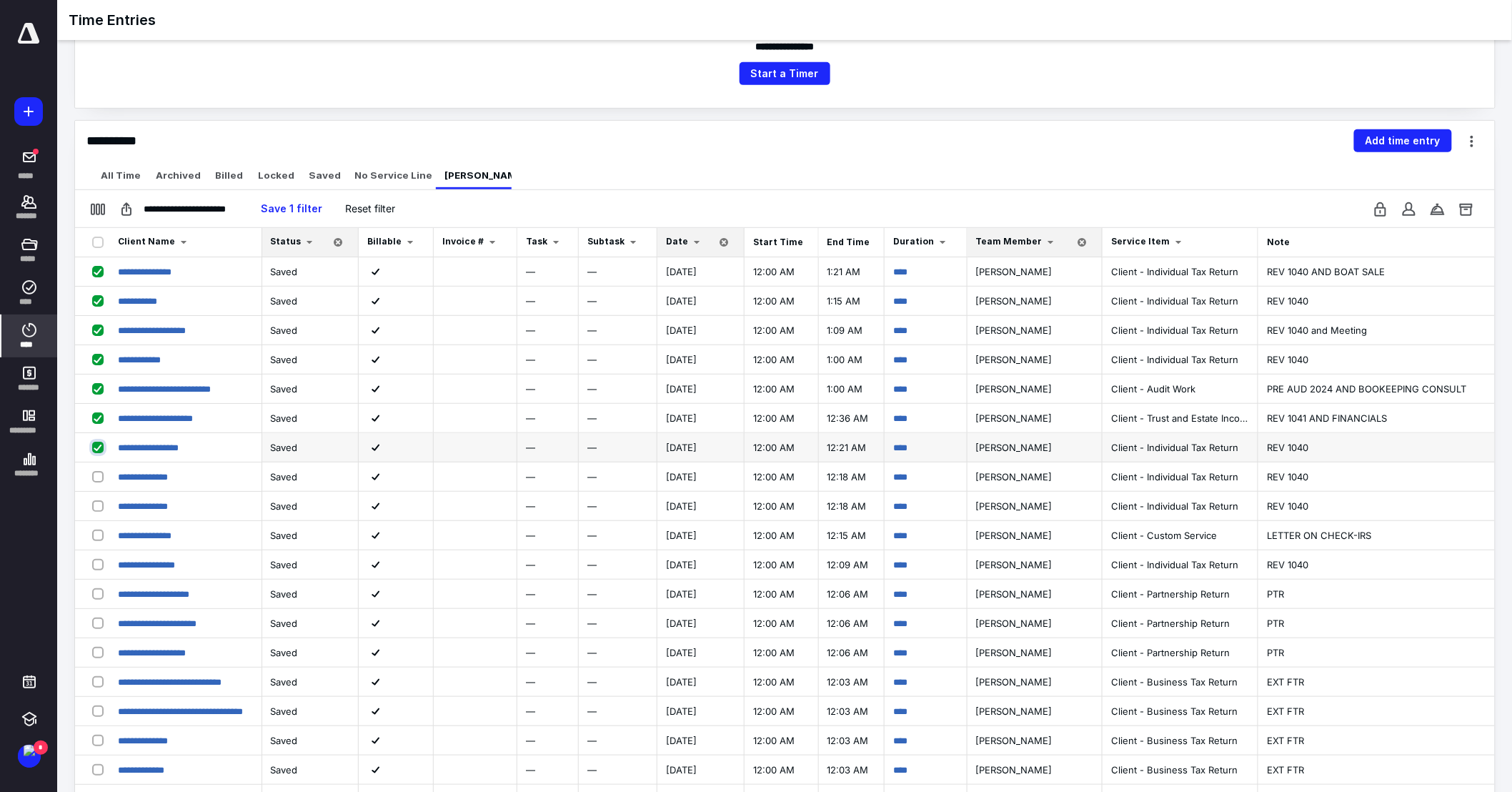 checkbox on "true" 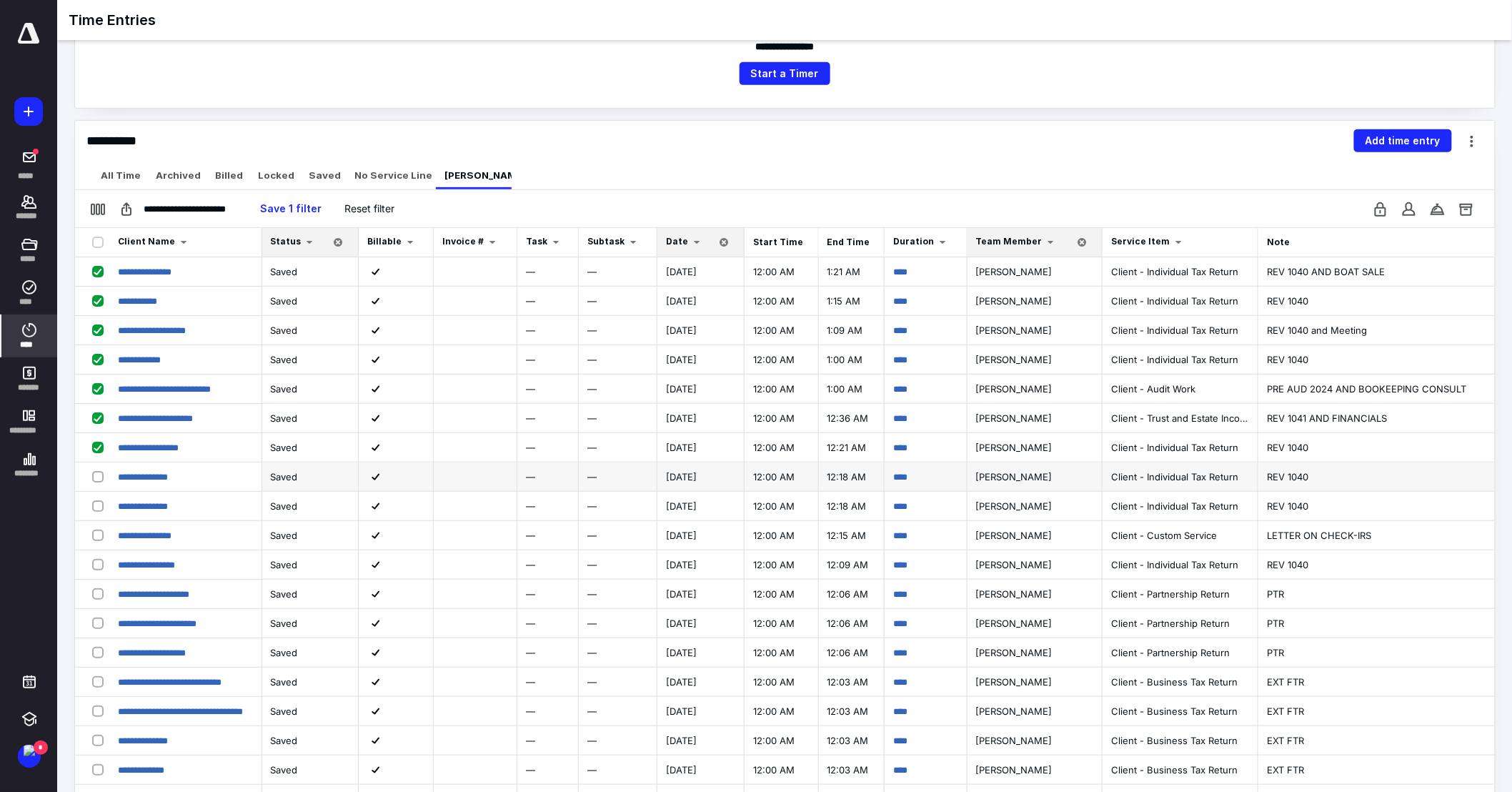 click at bounding box center (101, 476) 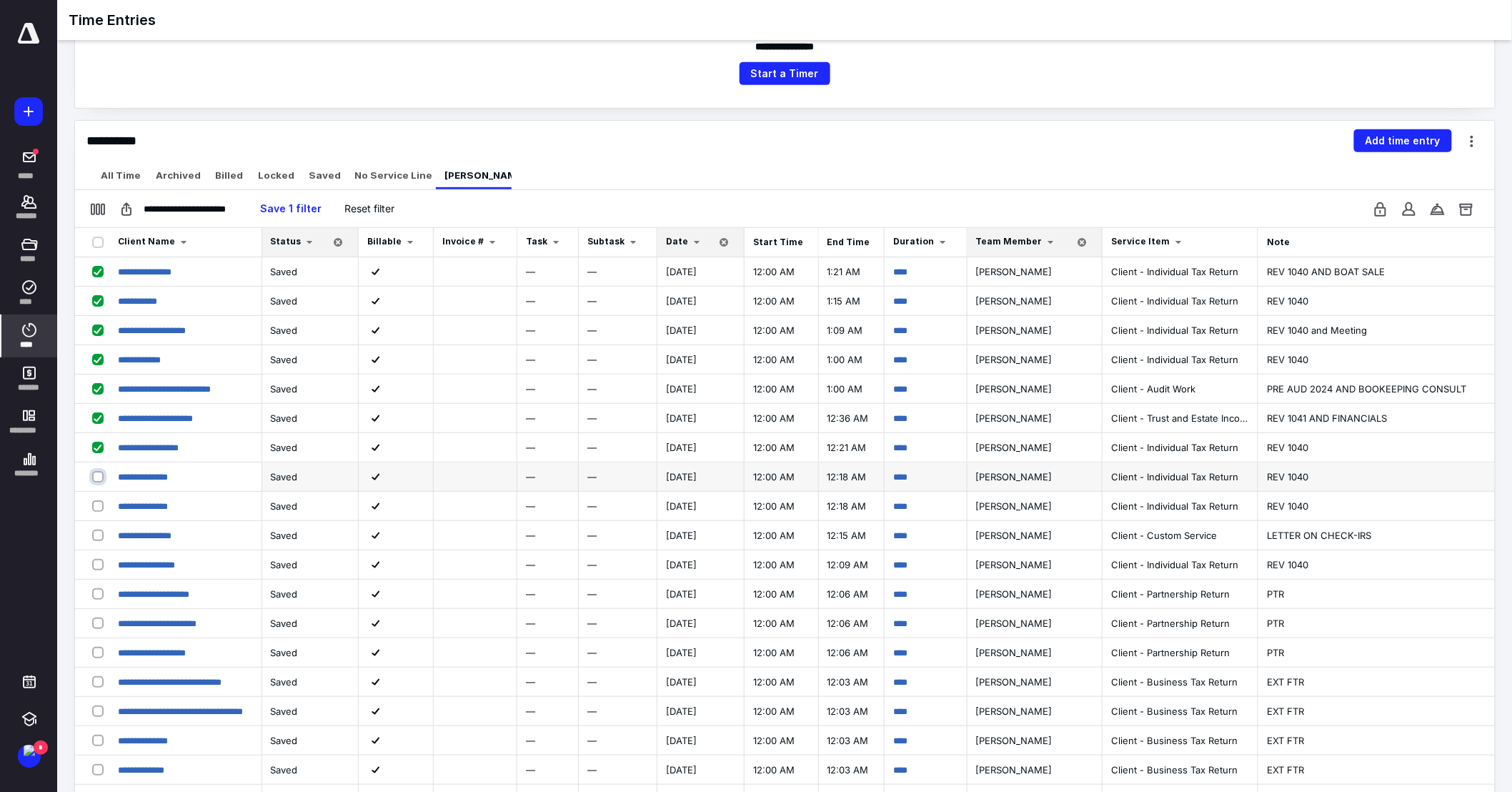 click at bounding box center (99, 476) 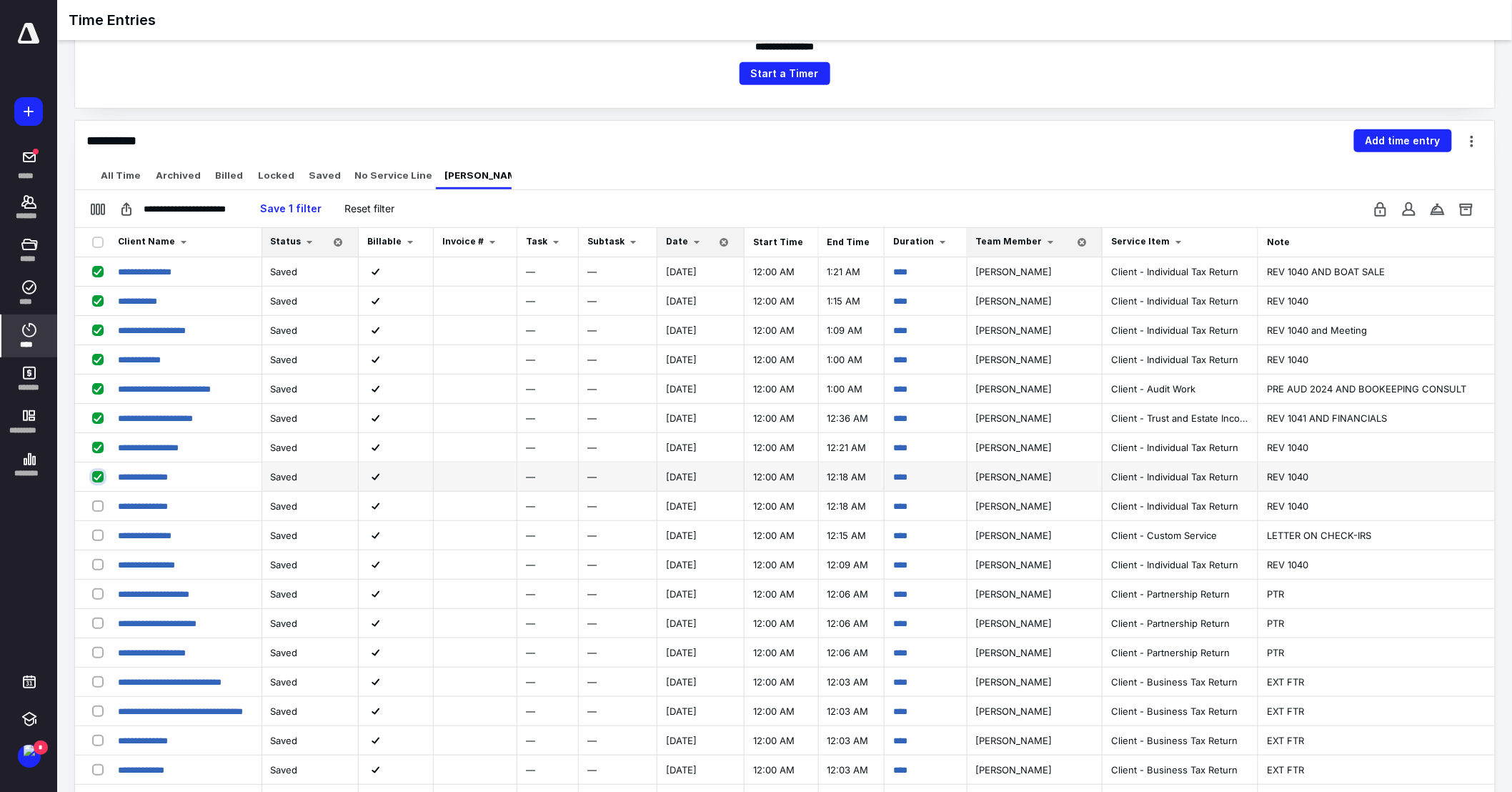 checkbox on "true" 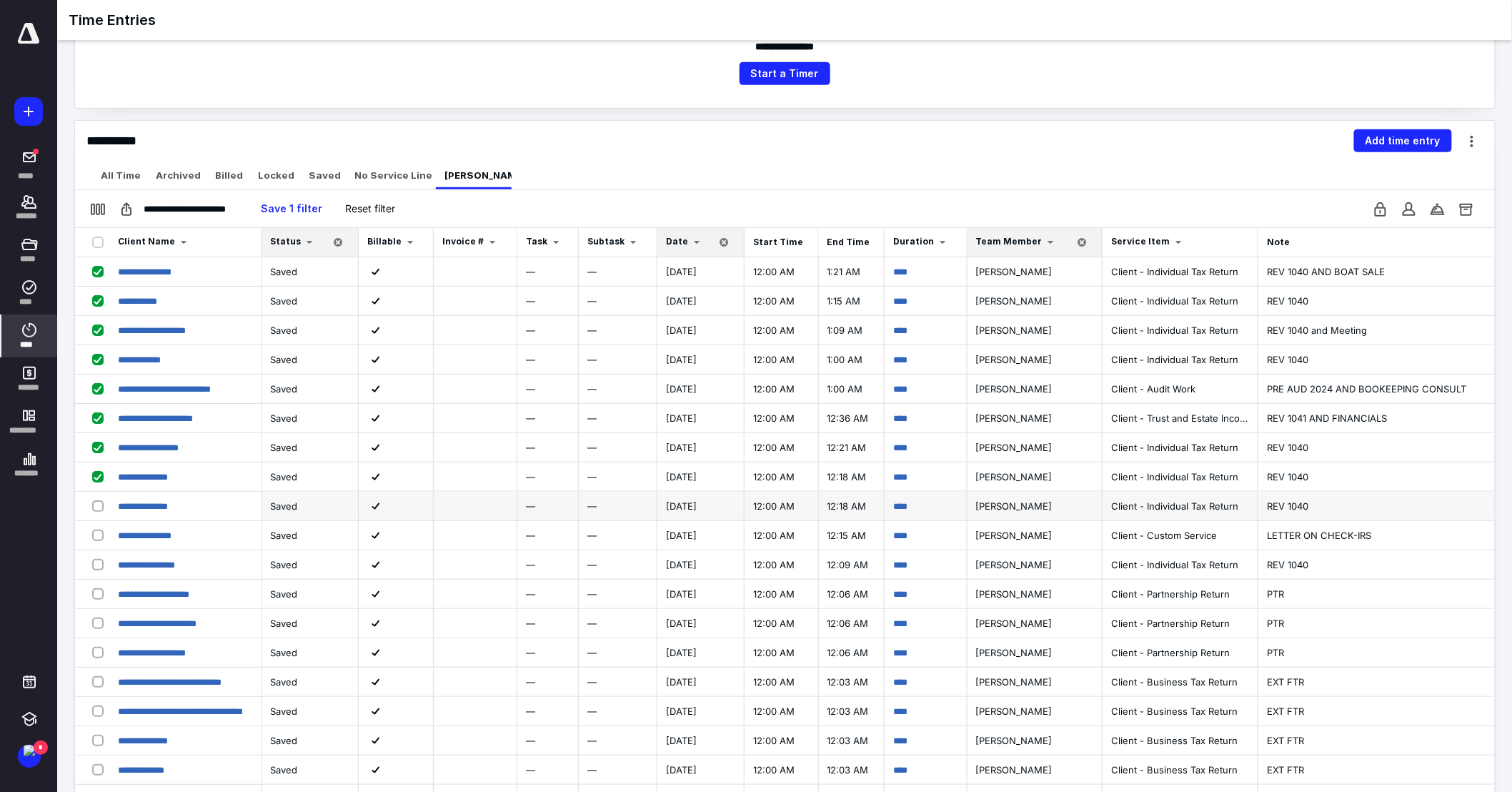 click at bounding box center (101, 505) 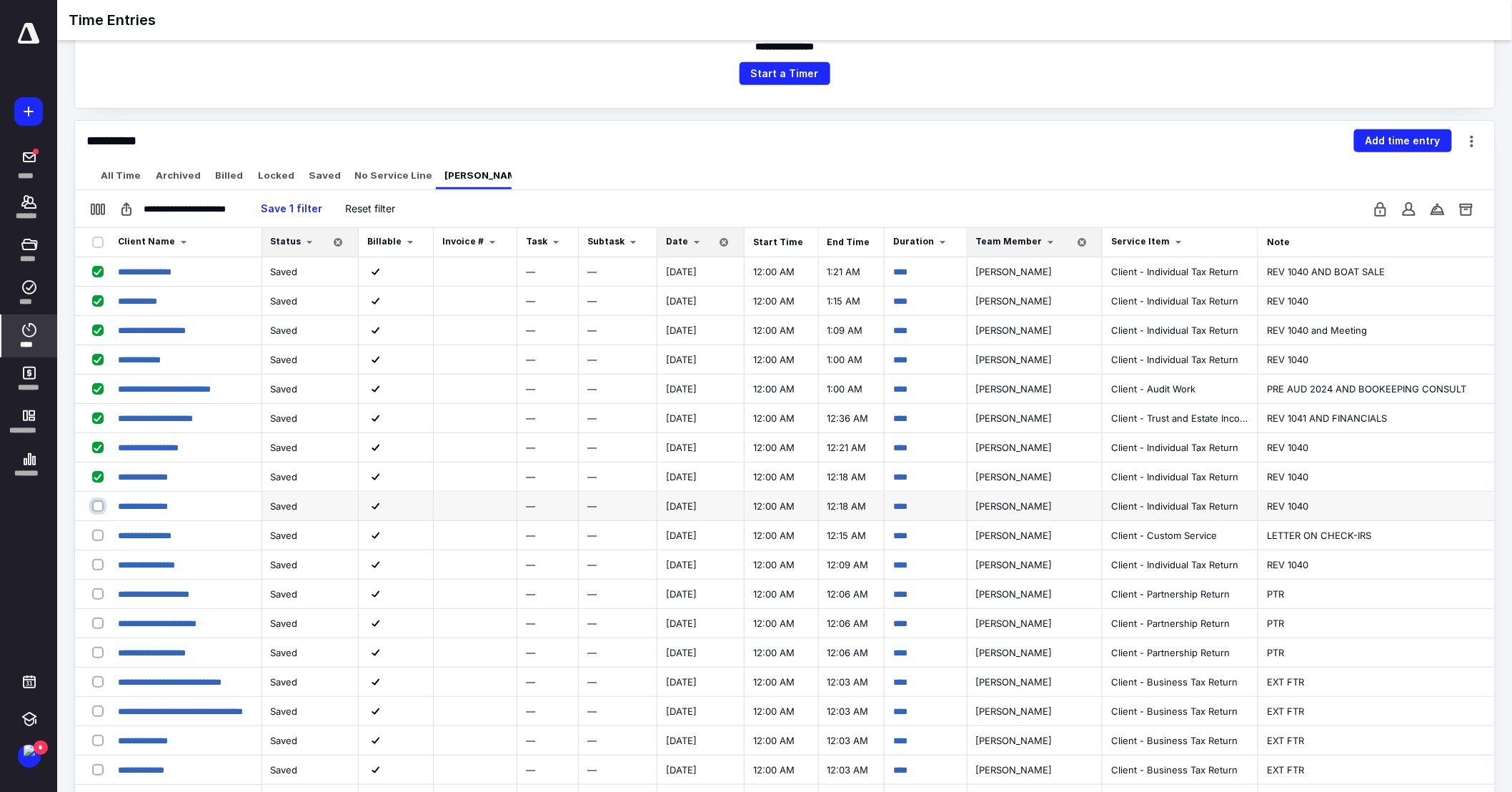 click at bounding box center [99, 505] 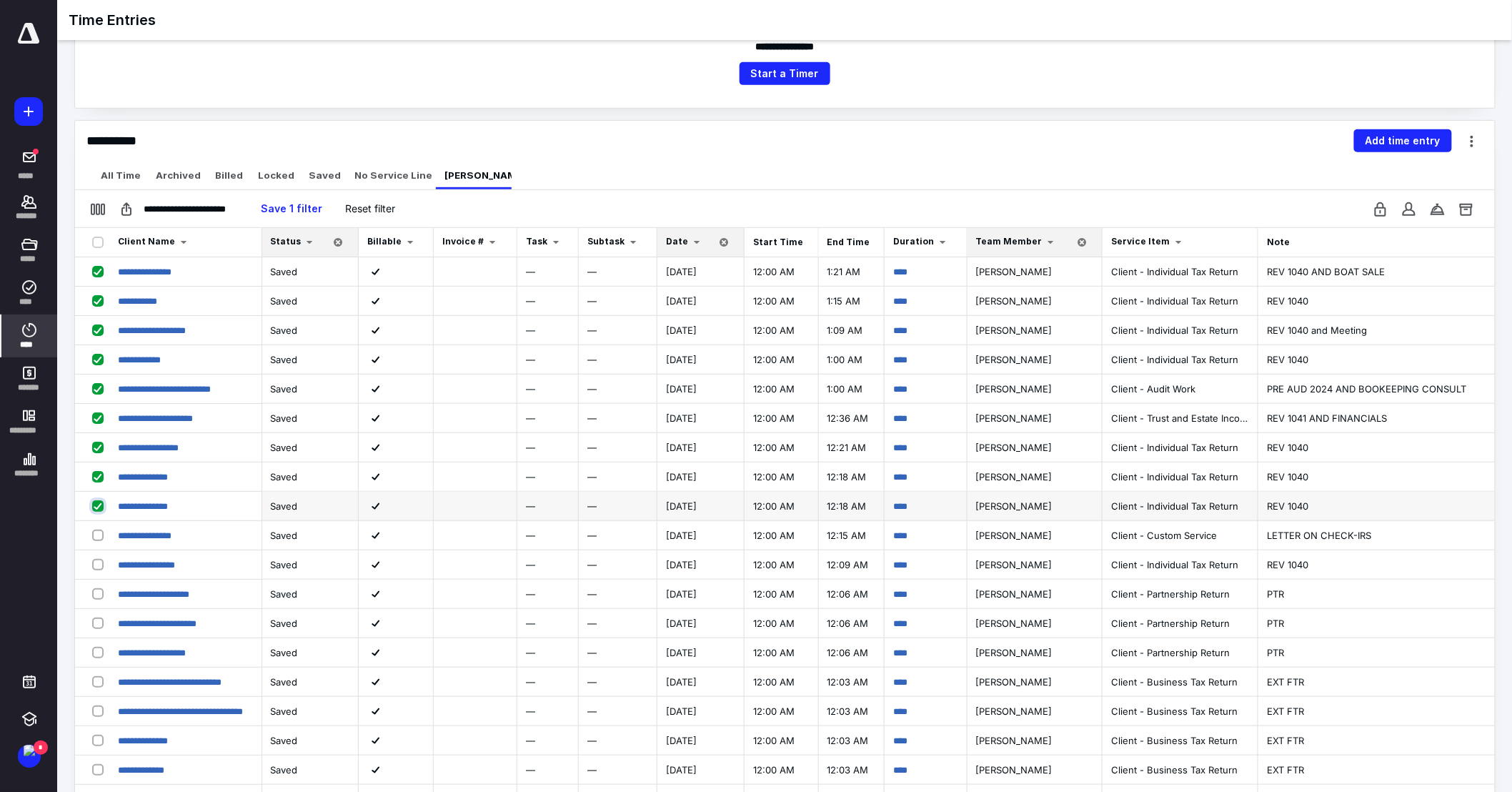 checkbox on "true" 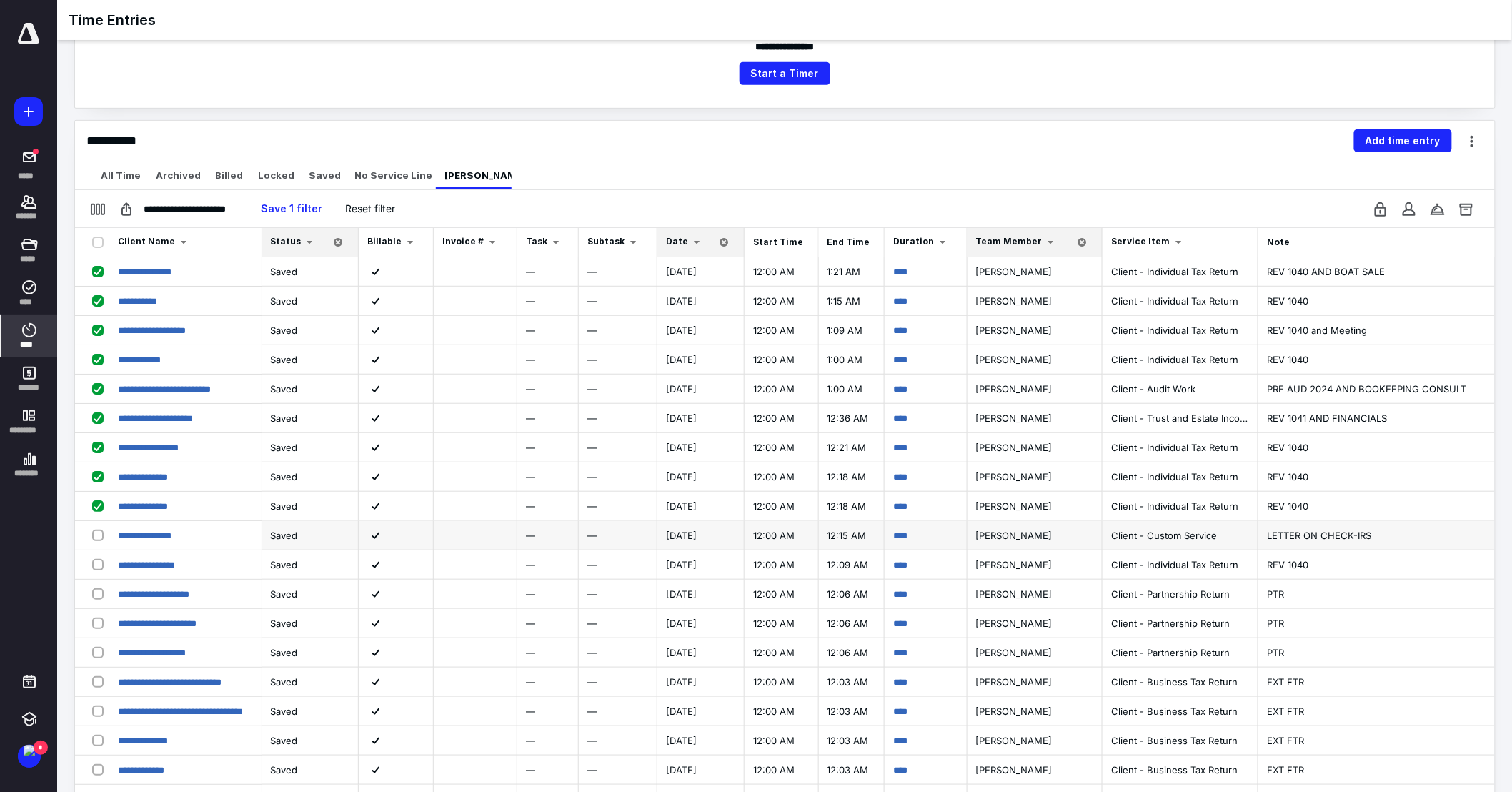 click at bounding box center (101, 535) 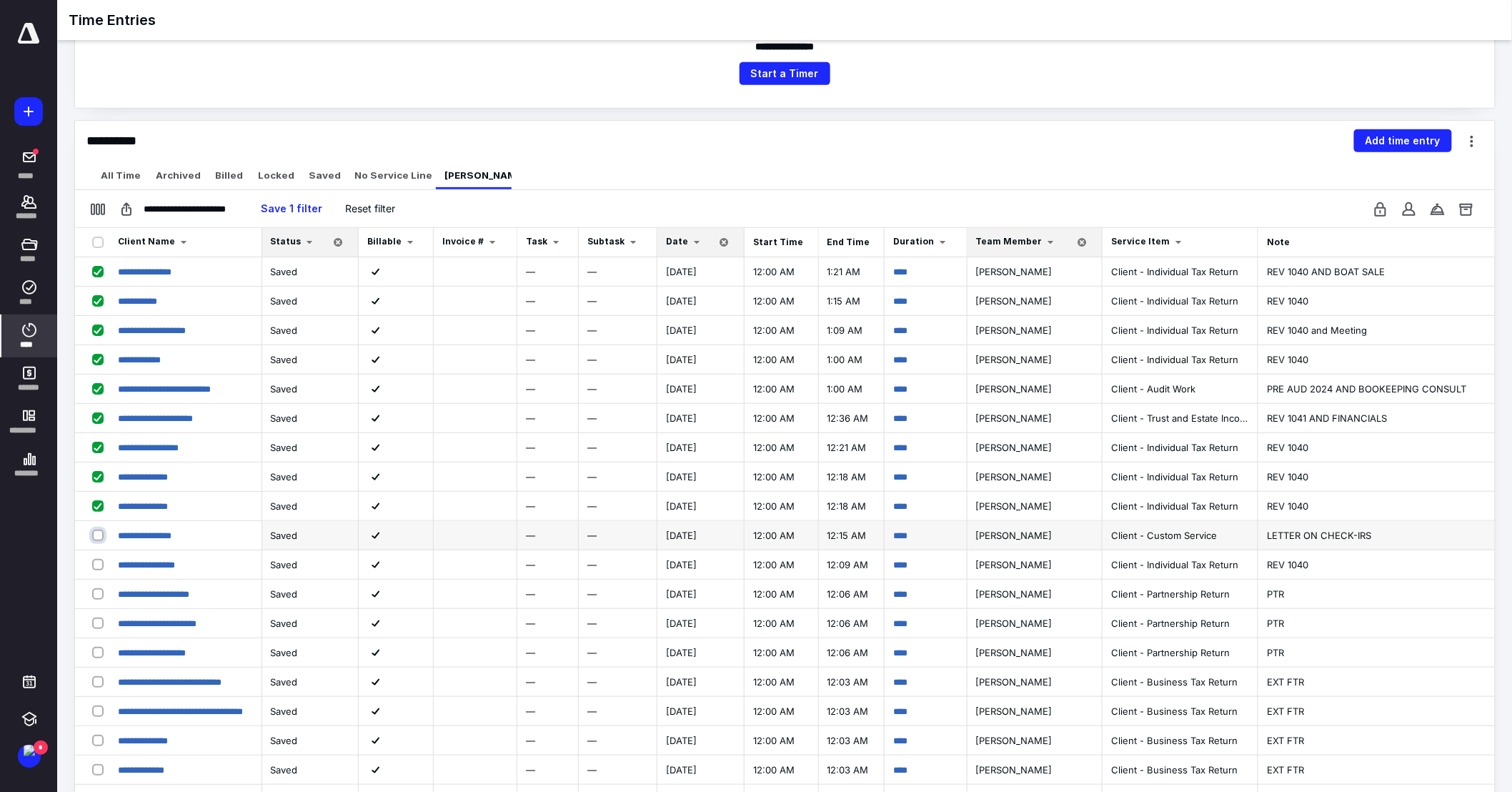 click at bounding box center (99, 535) 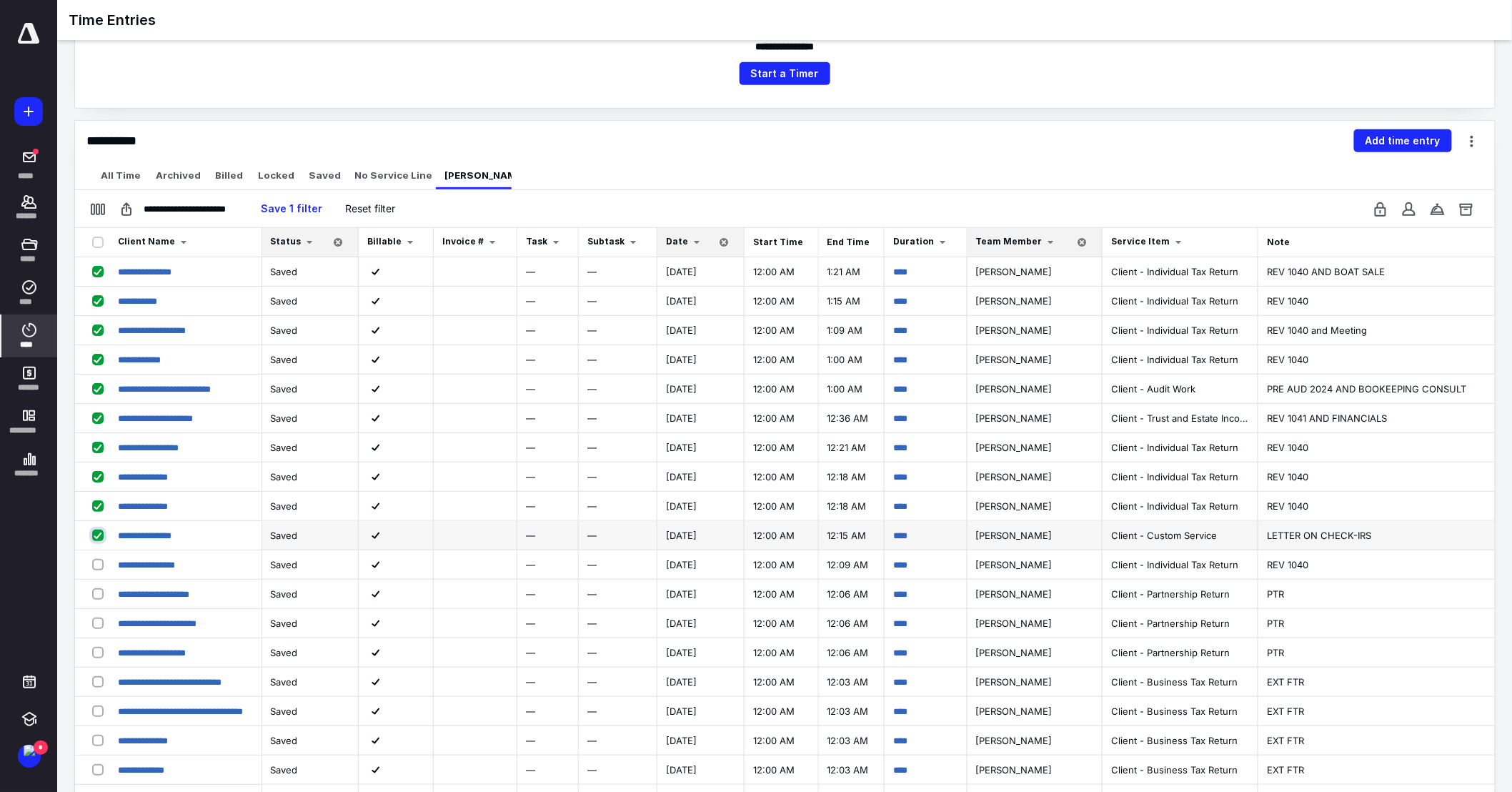 checkbox on "true" 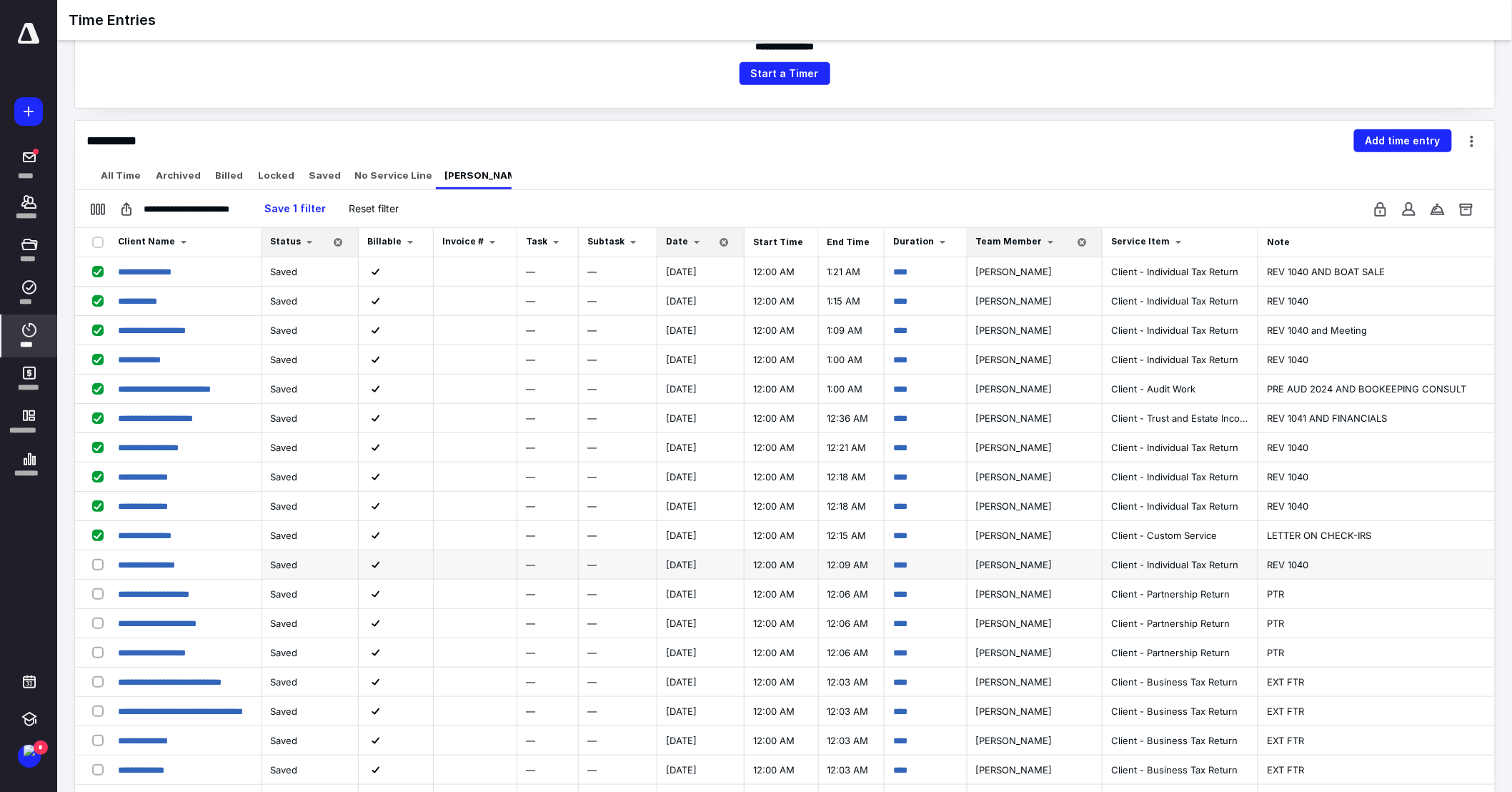 click at bounding box center (101, 564) 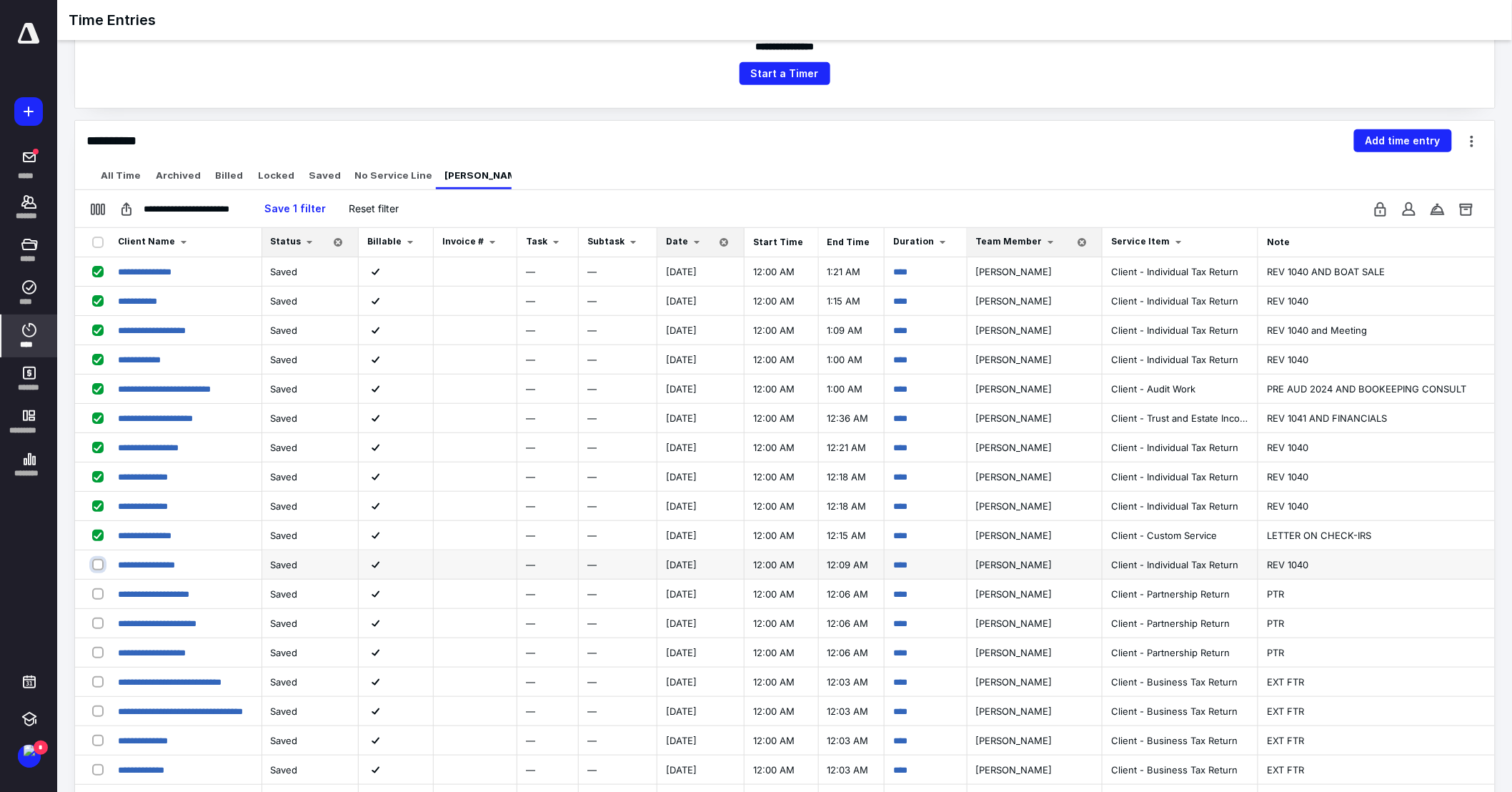 click at bounding box center (99, 564) 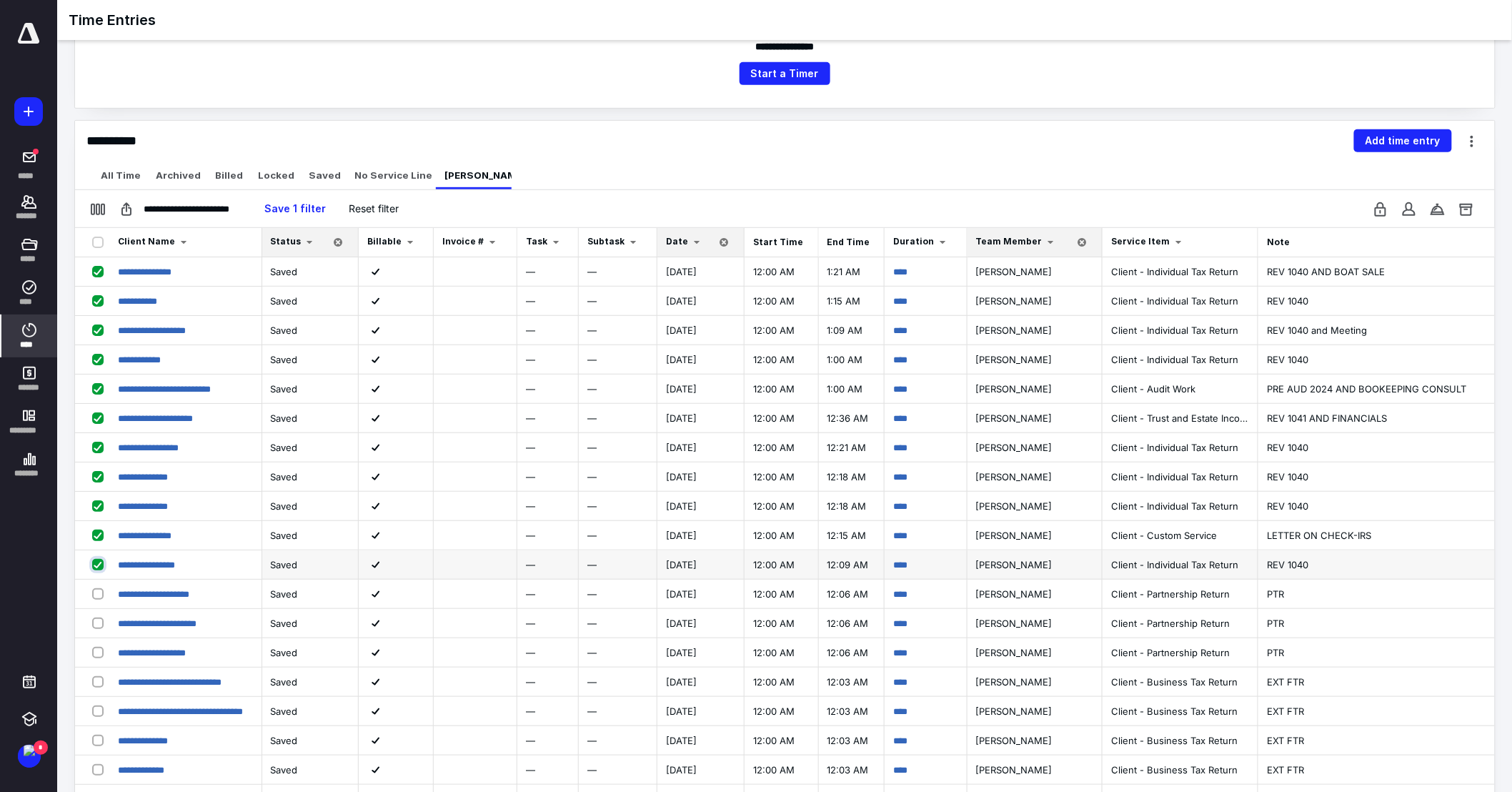checkbox on "true" 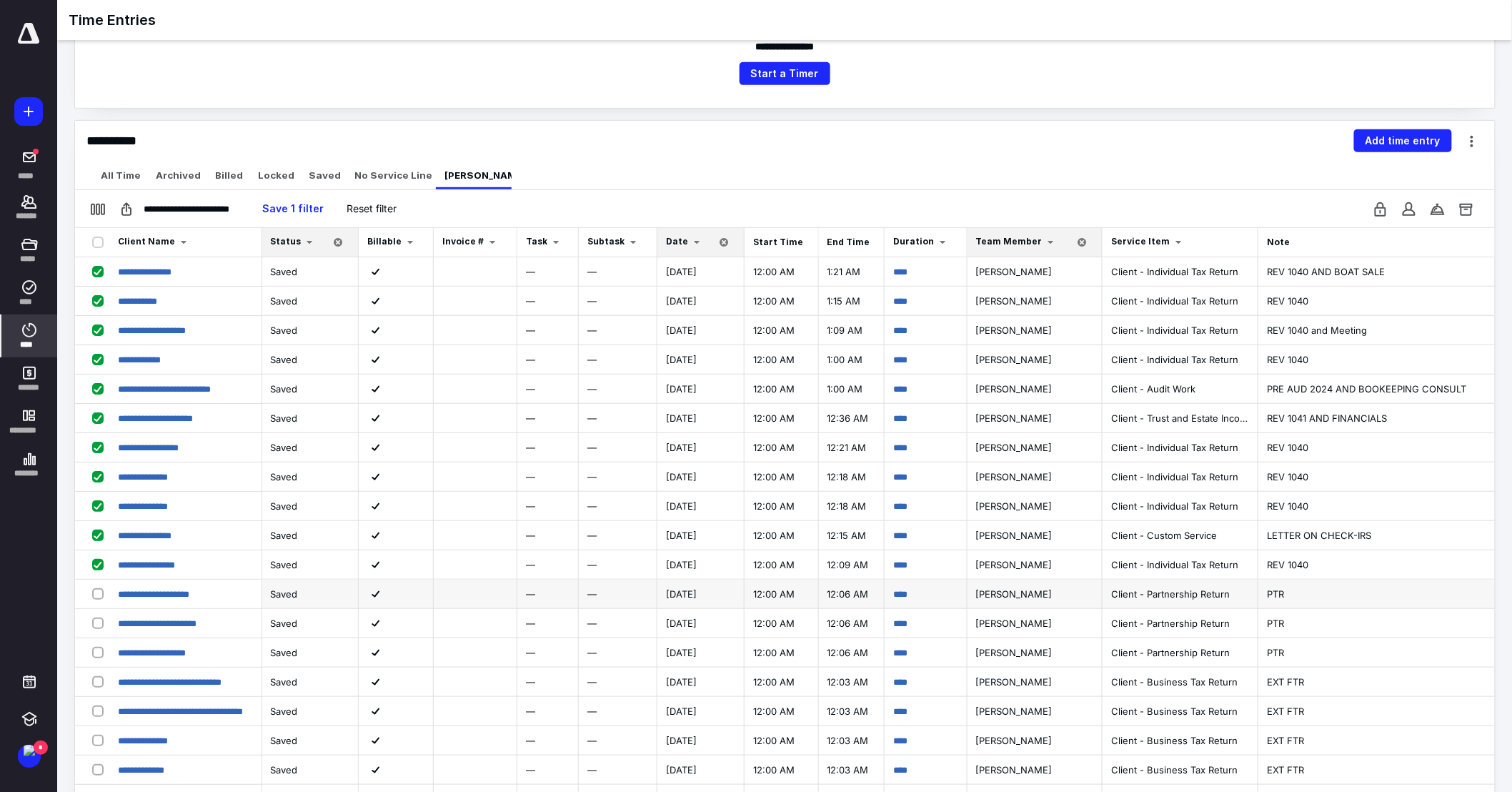 click at bounding box center (101, 593) 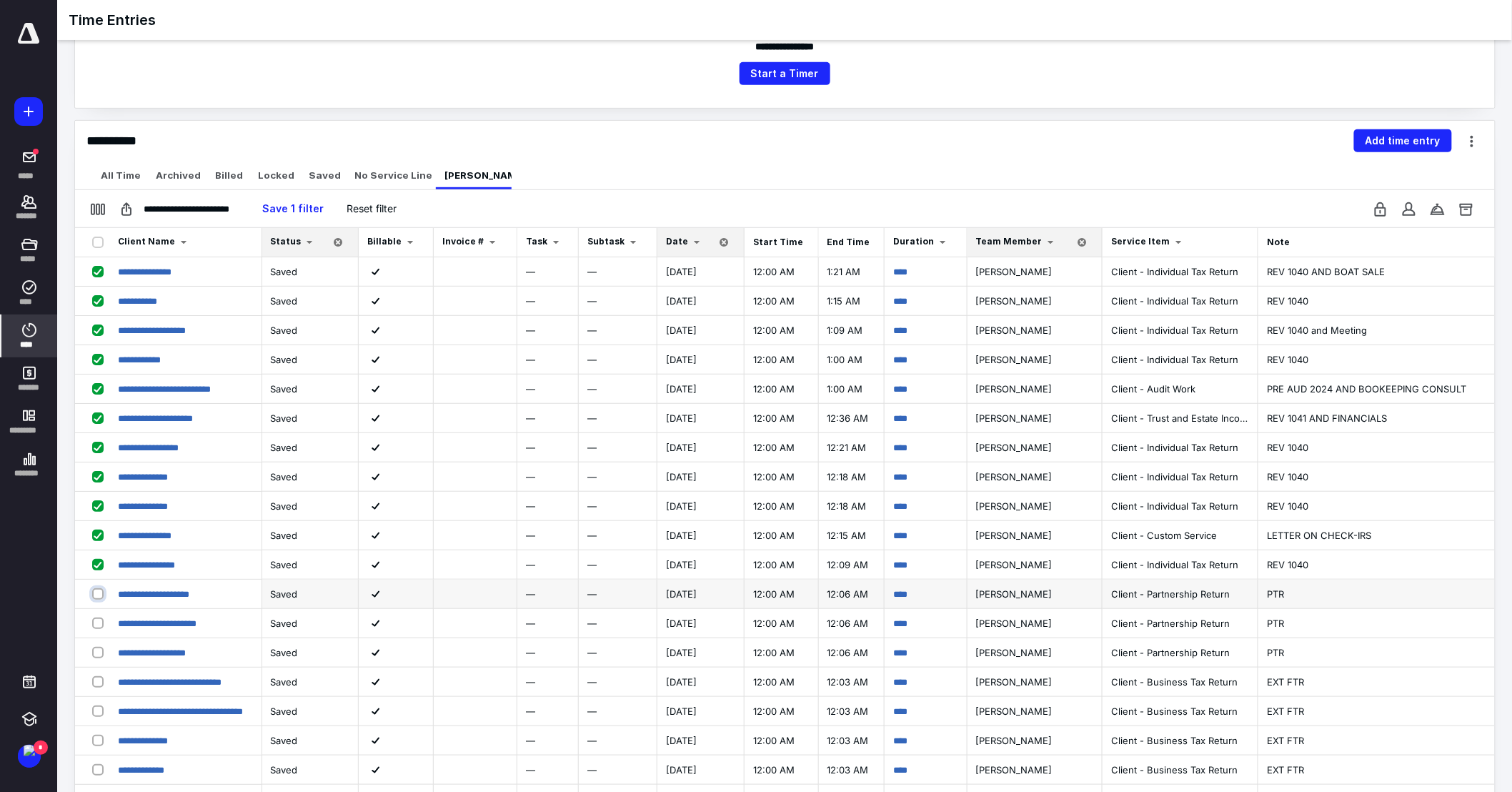 click at bounding box center (99, 593) 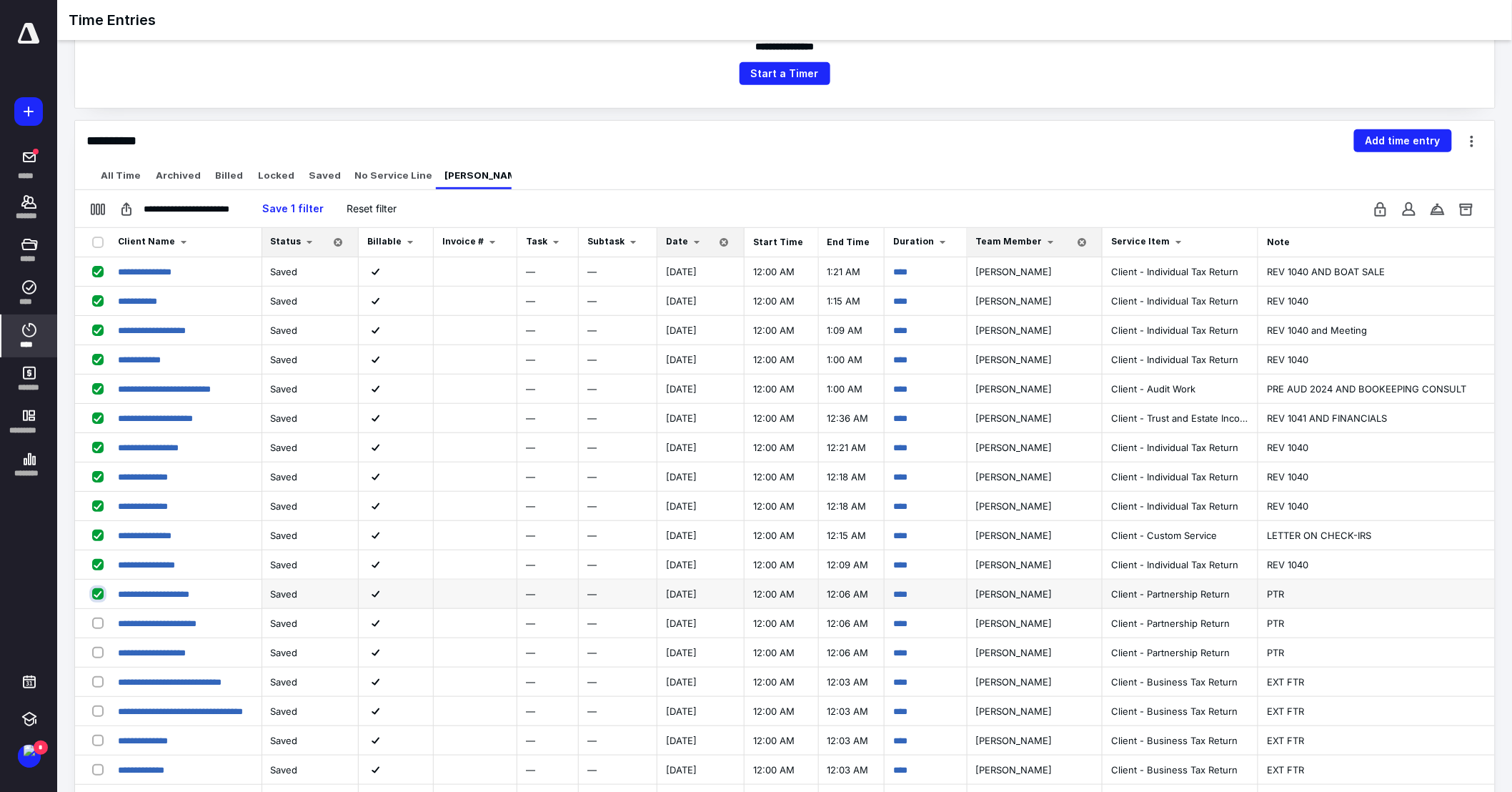 checkbox on "true" 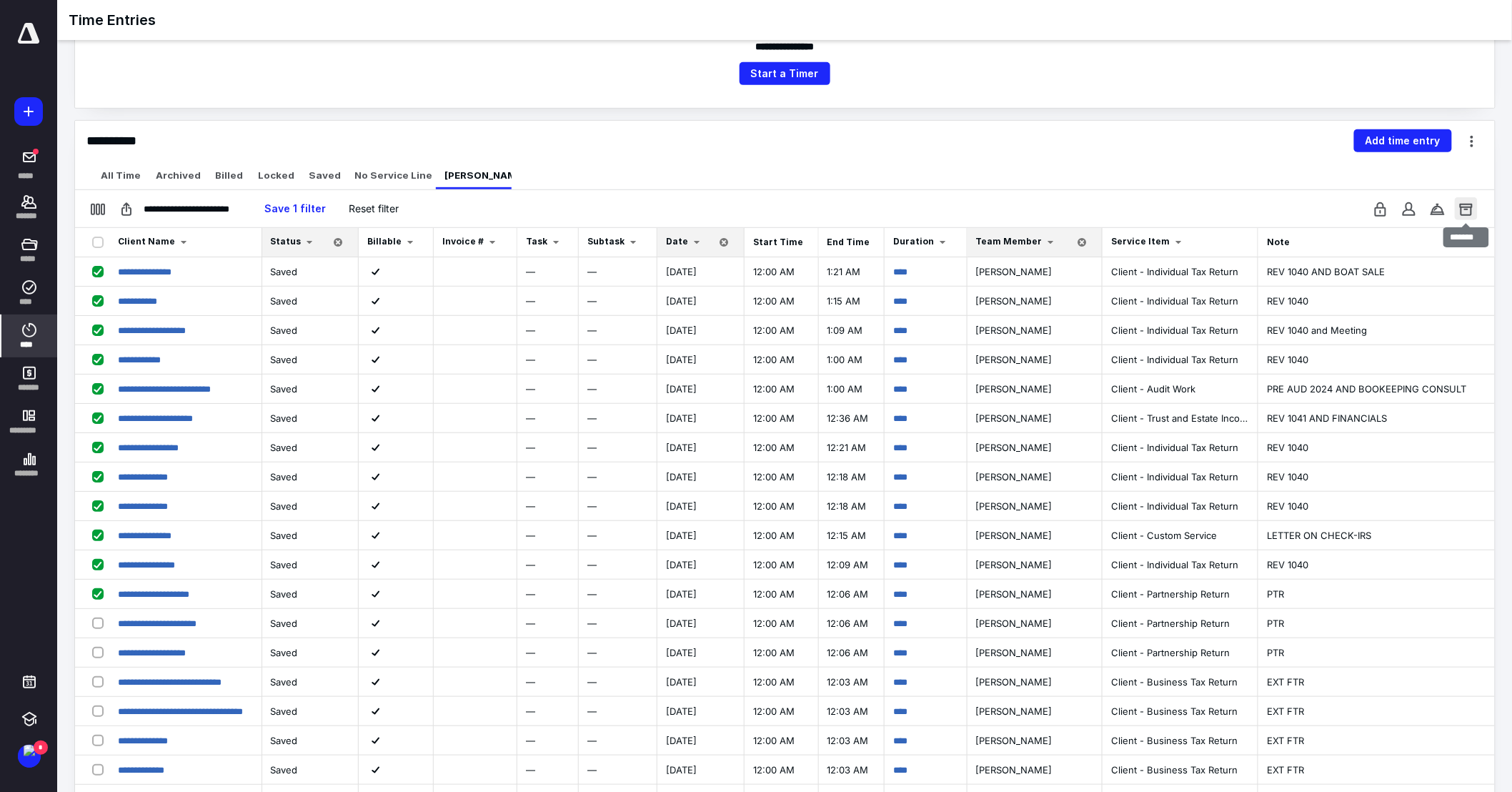 click at bounding box center [1466, 209] 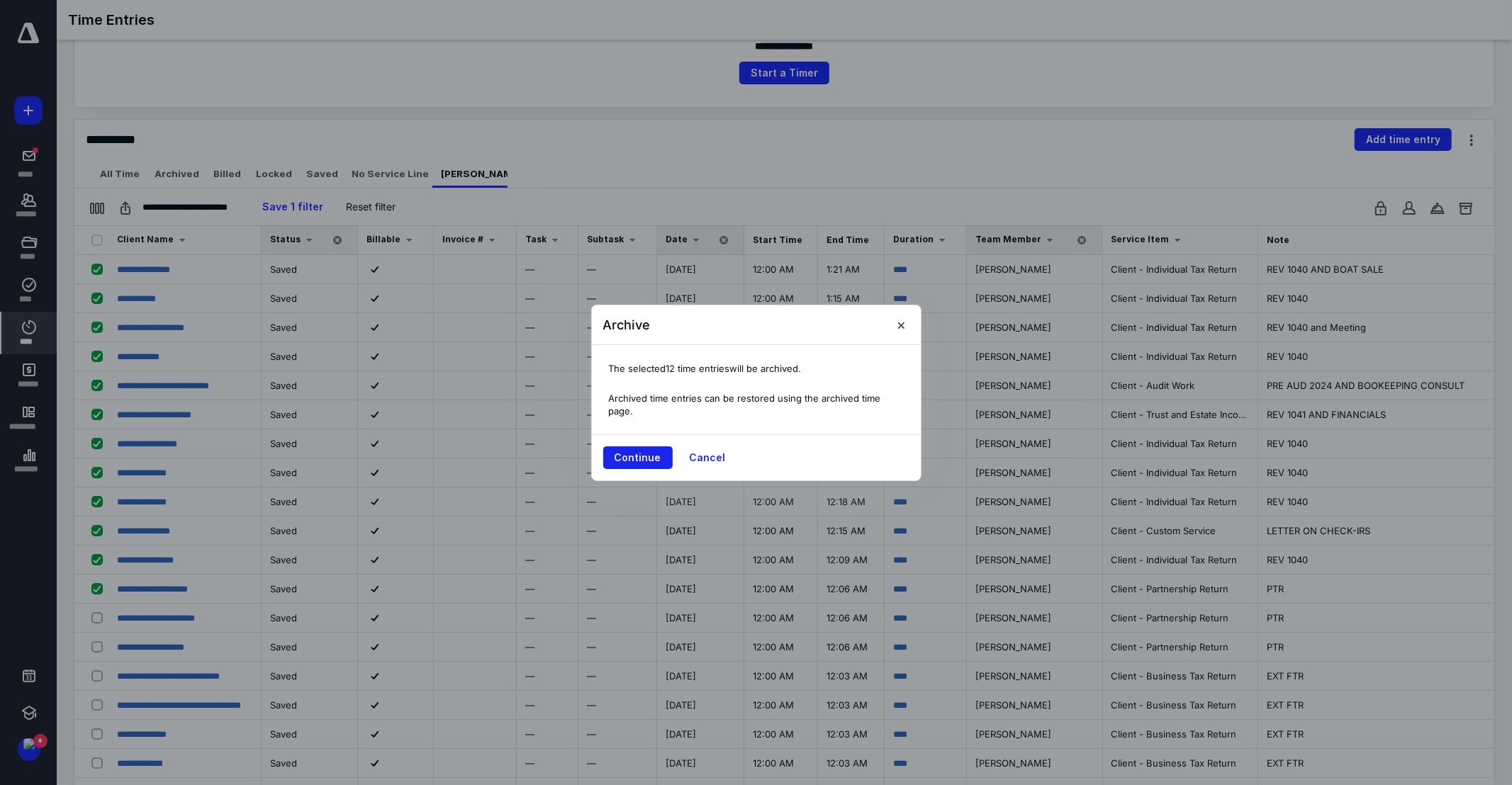 click on "Continue" at bounding box center (638, 458) 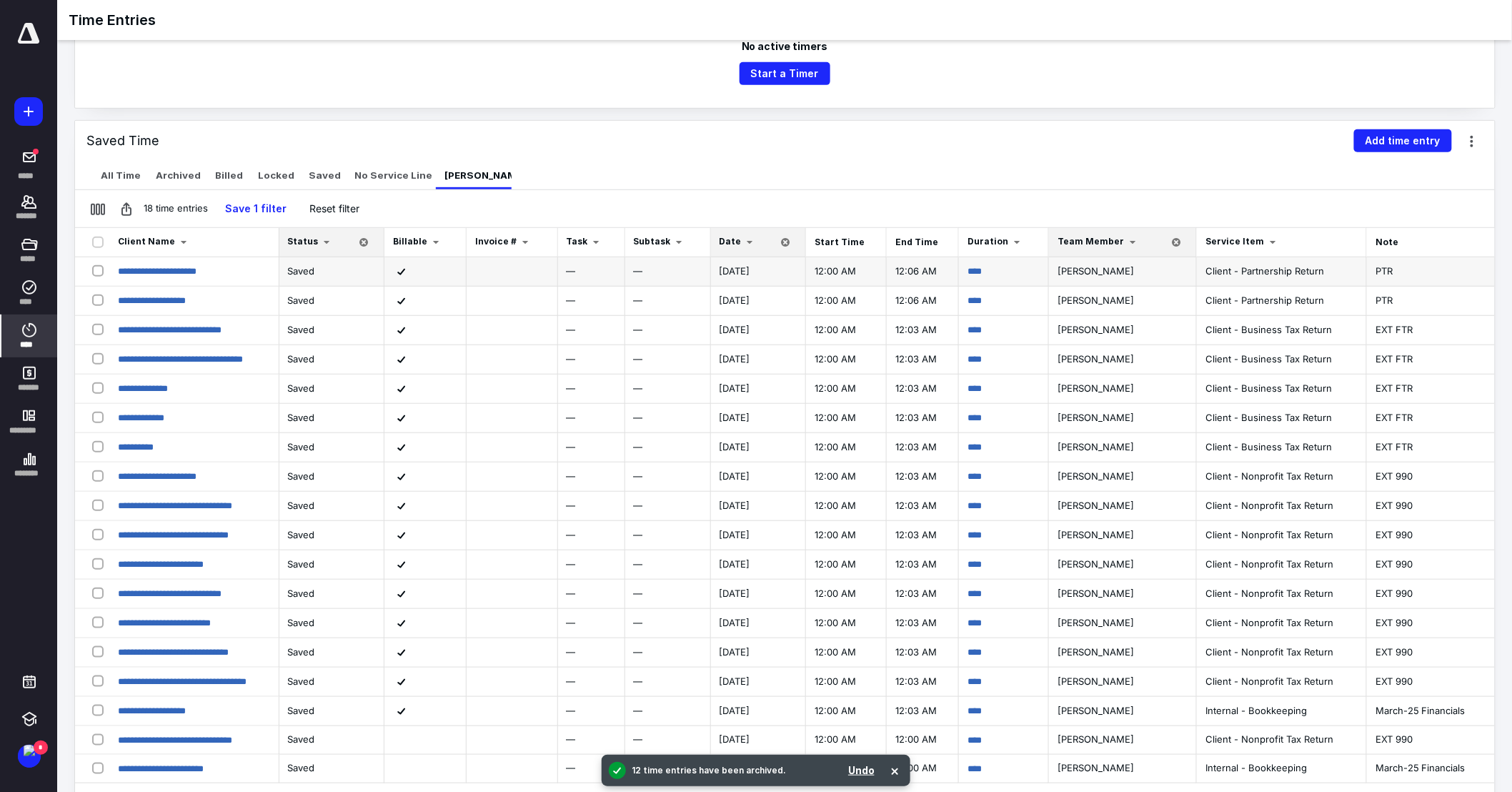 click at bounding box center [101, 270] 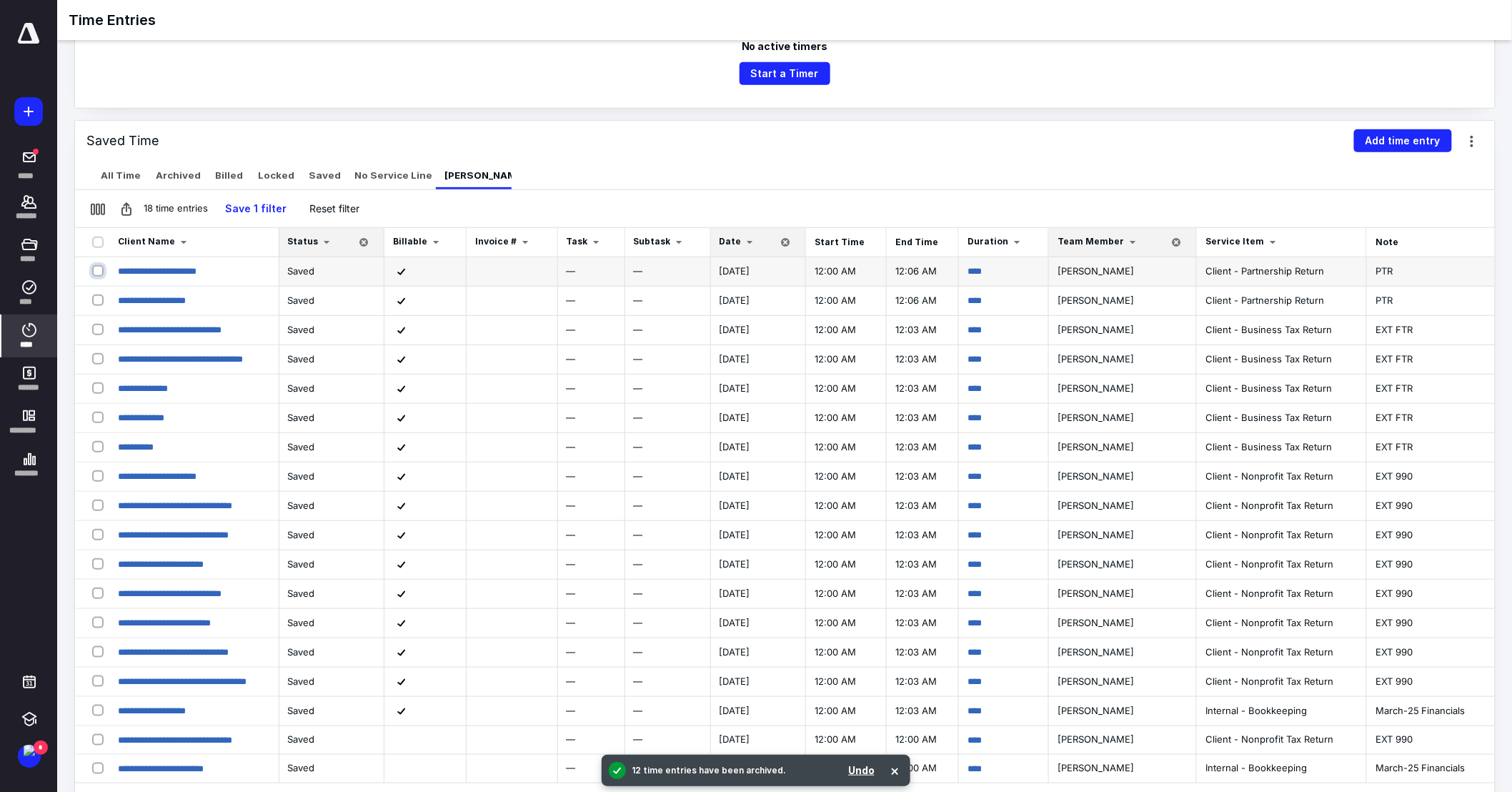 click at bounding box center (99, 270) 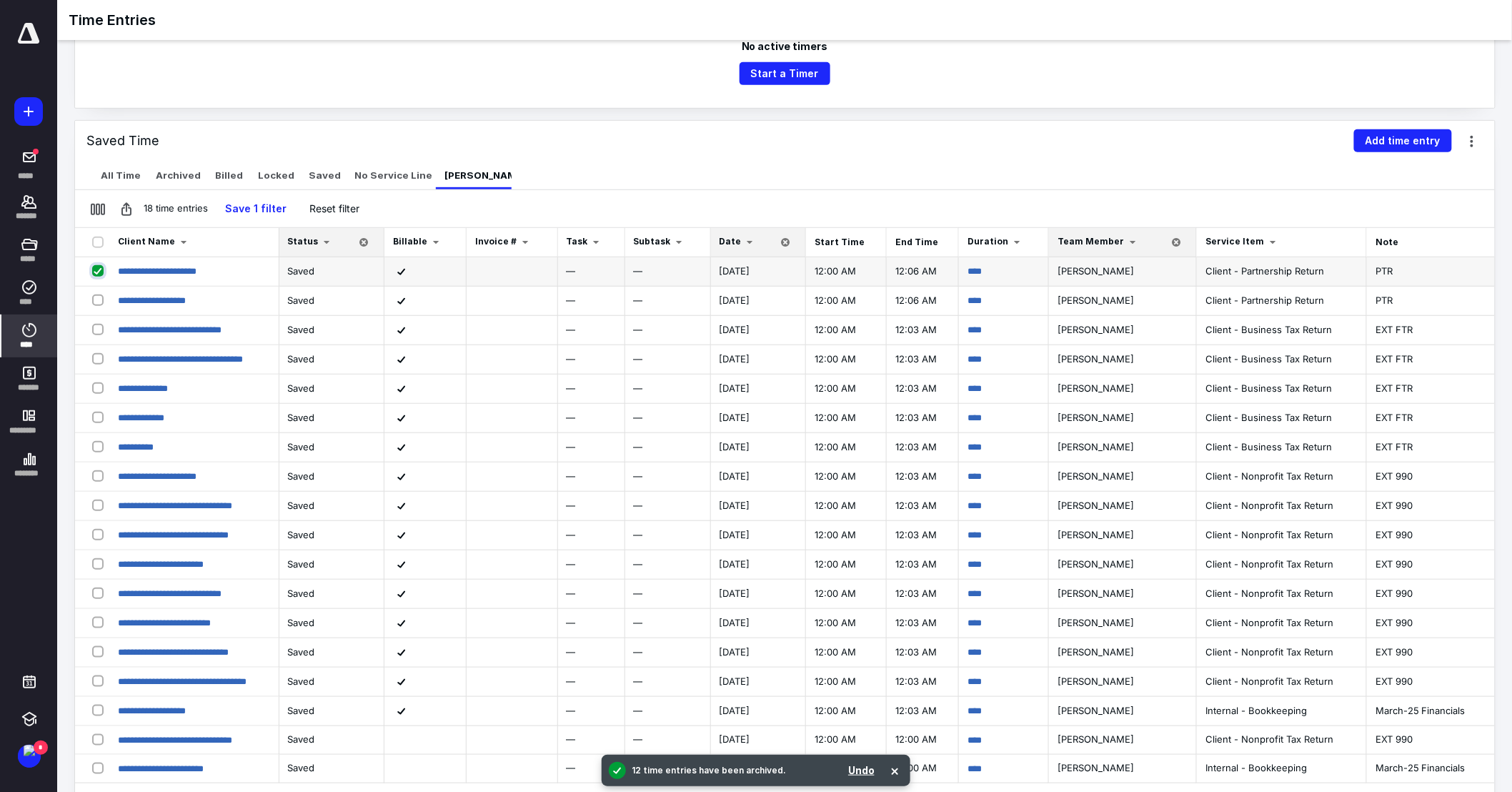 checkbox on "true" 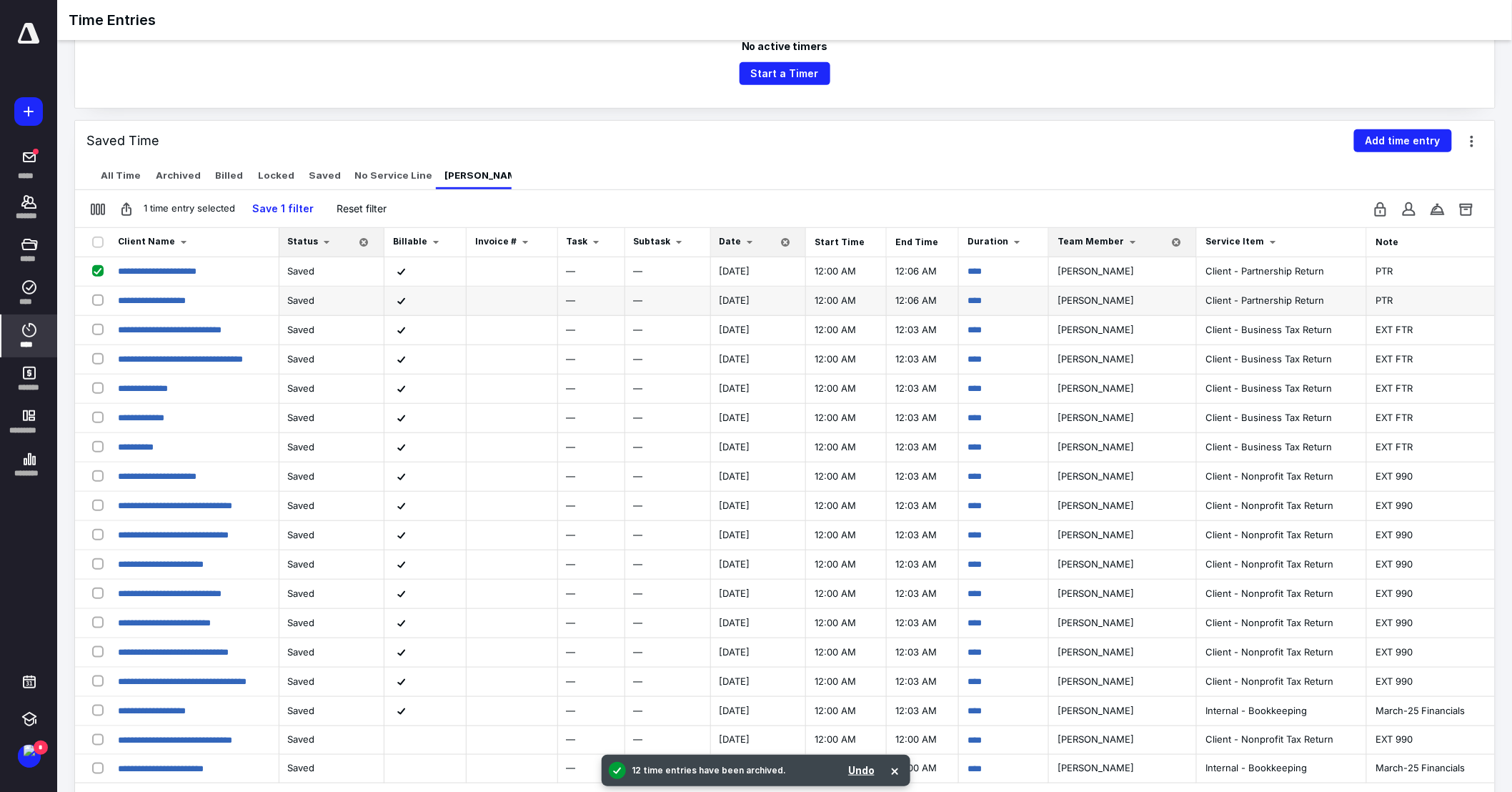 click at bounding box center [101, 300] 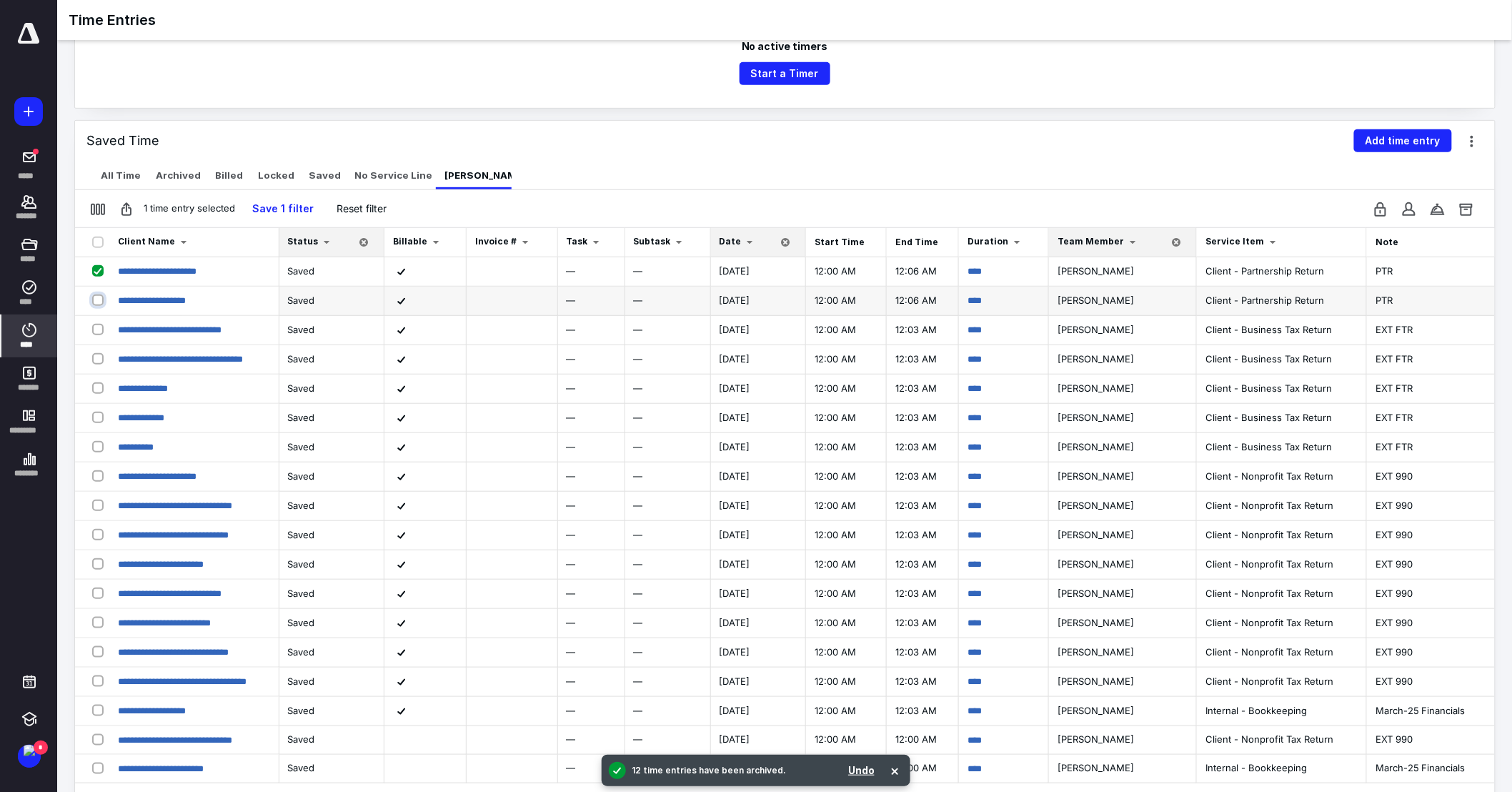 click at bounding box center [99, 300] 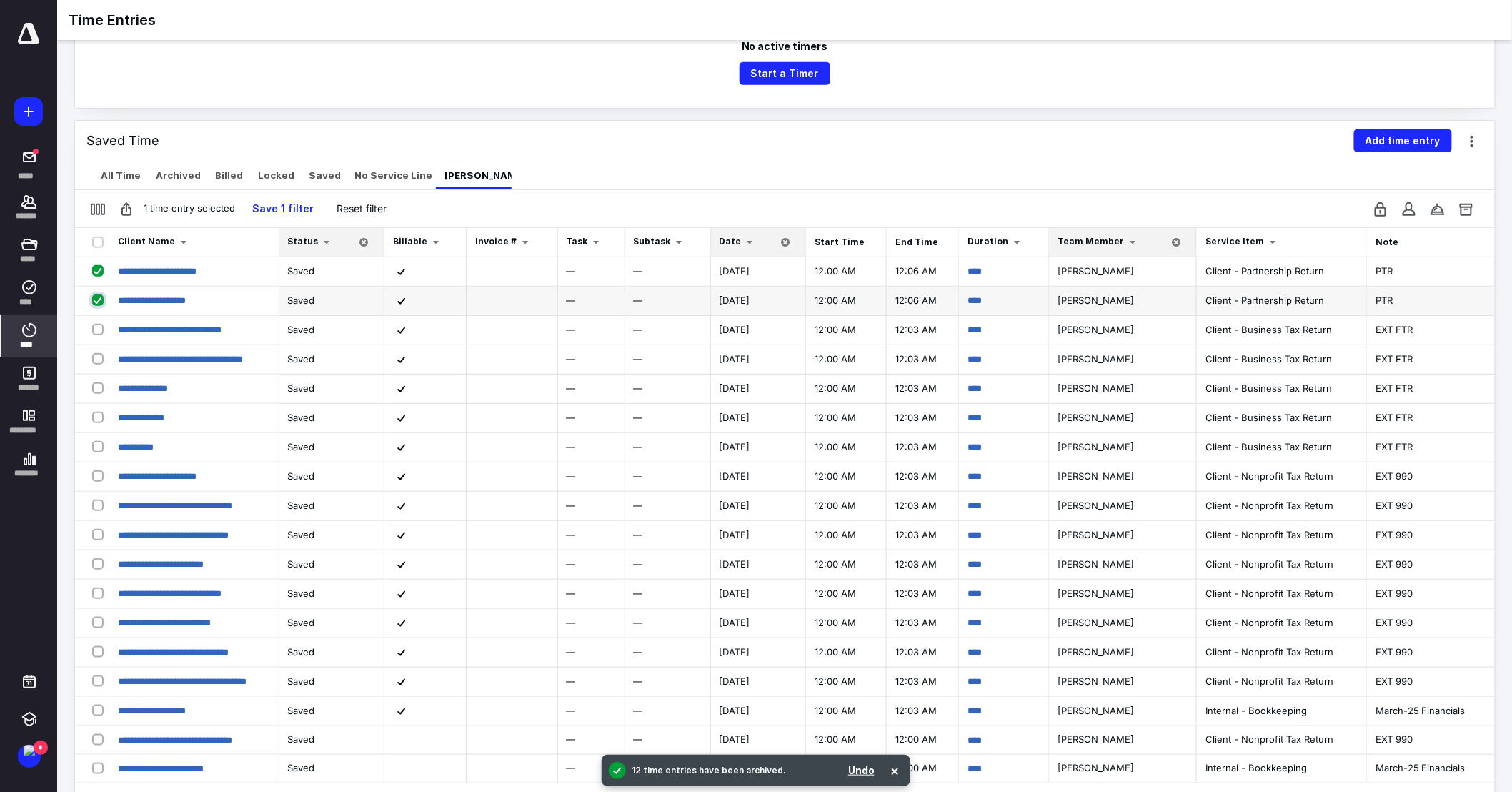 checkbox on "true" 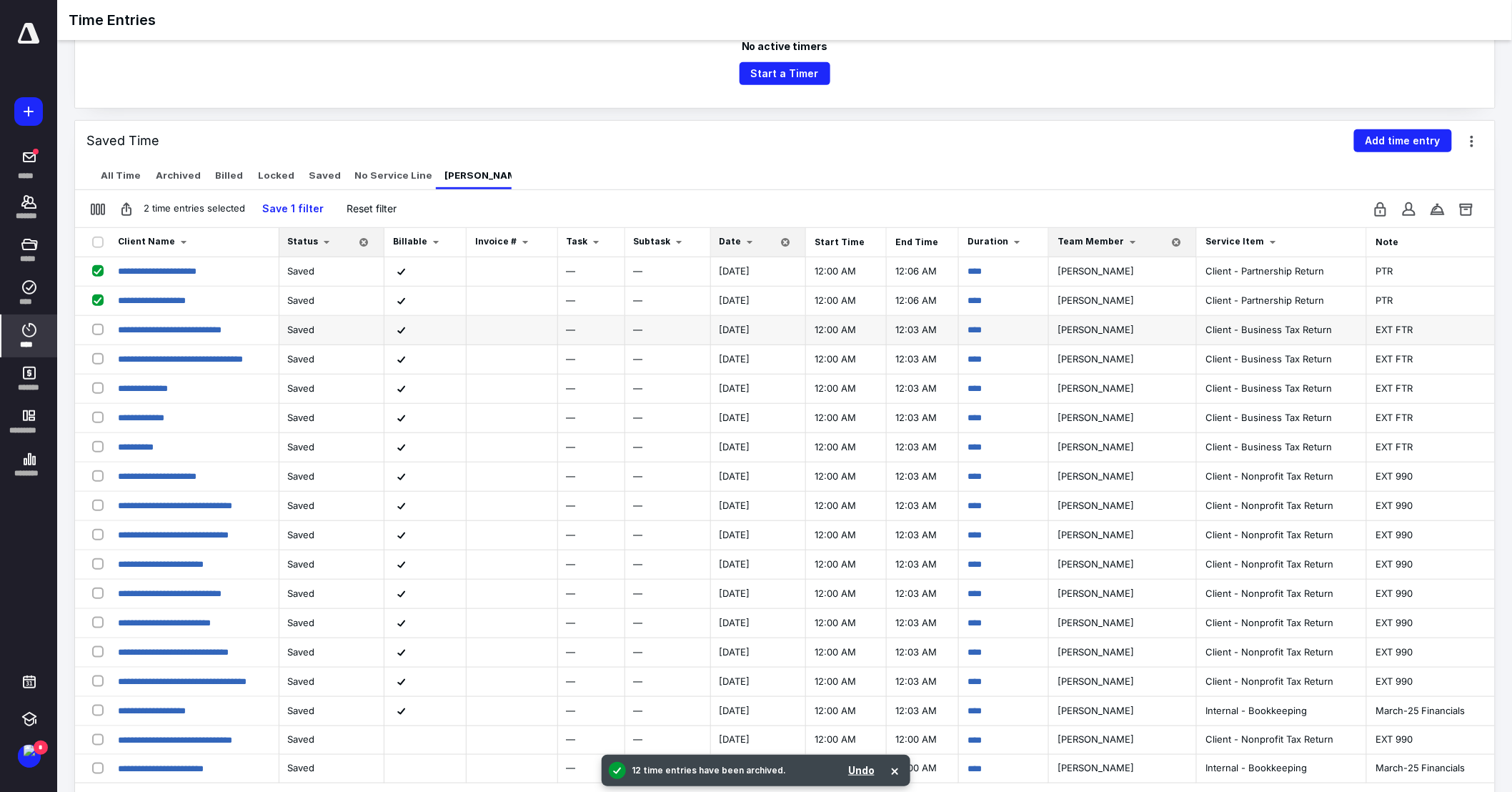 click at bounding box center [101, 329] 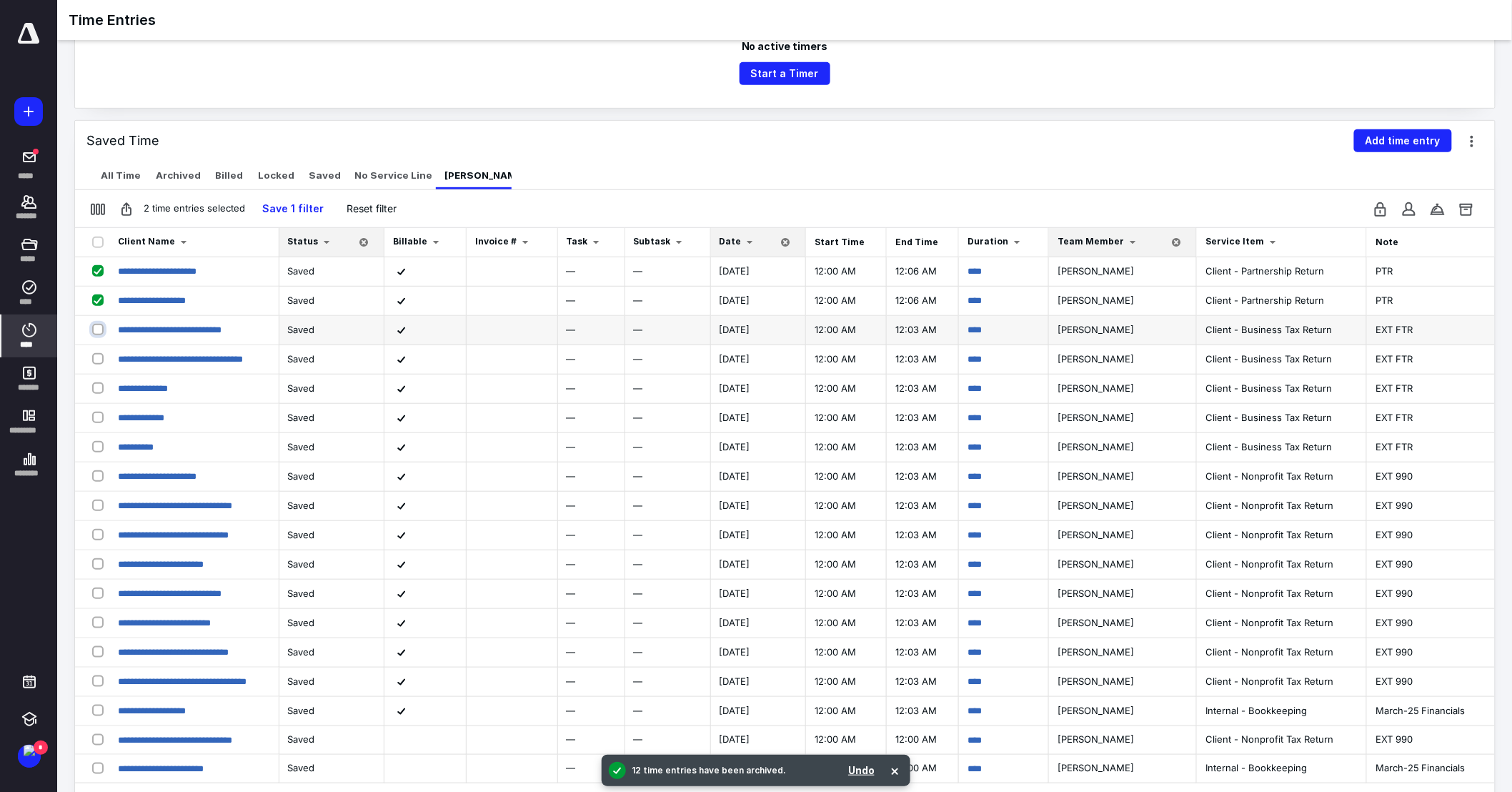 click at bounding box center [99, 329] 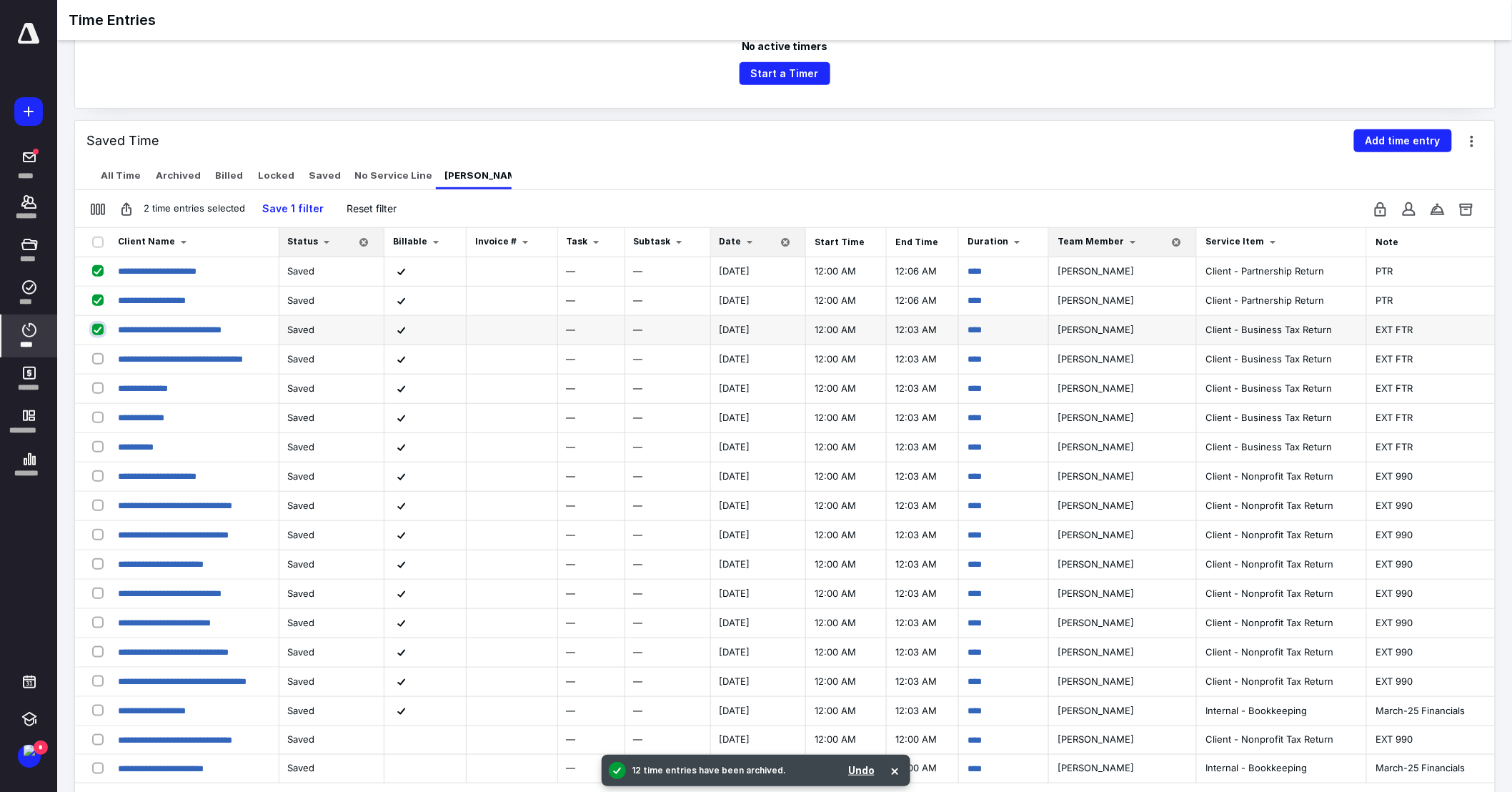 checkbox on "true" 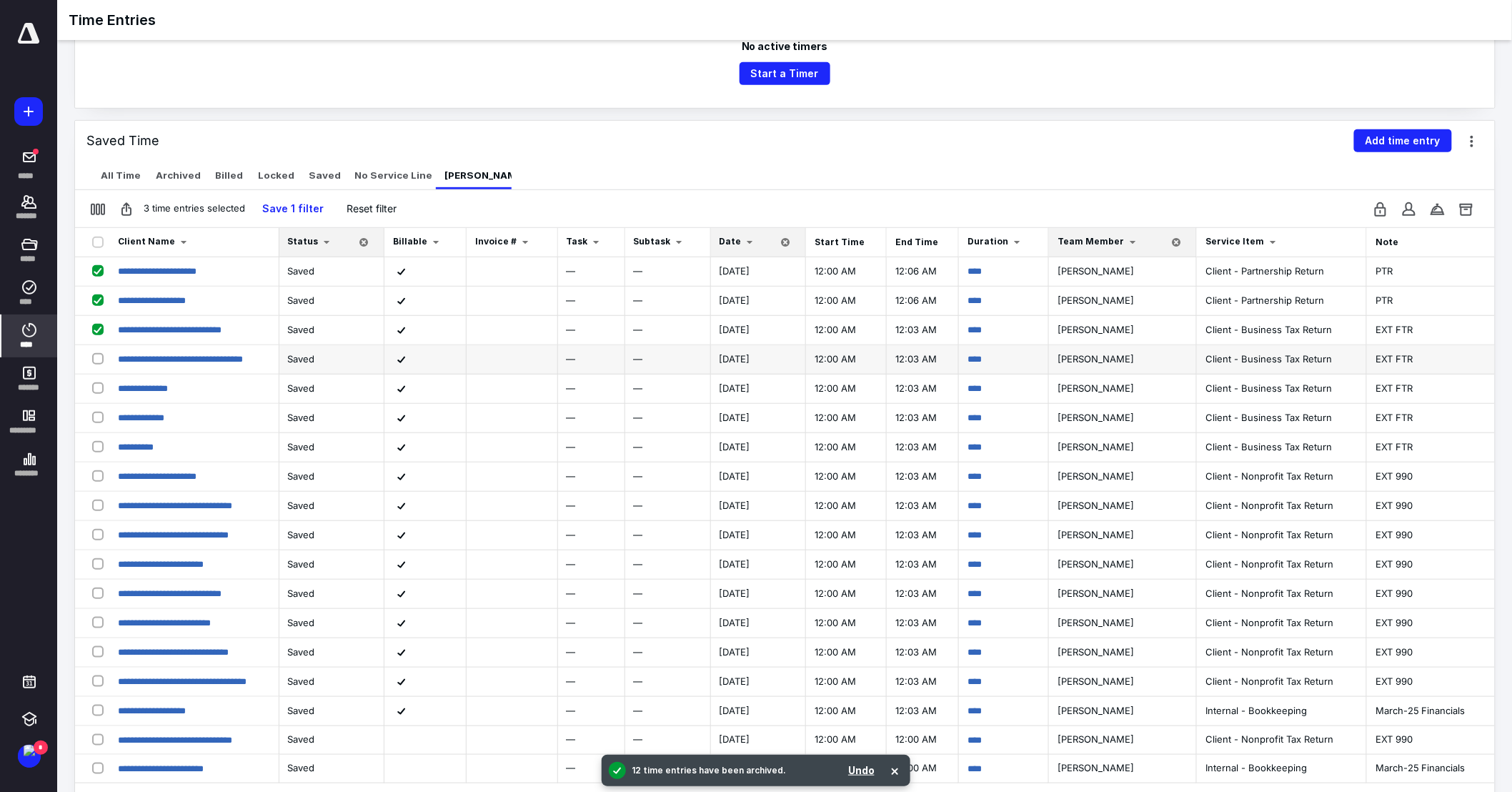 click at bounding box center (101, 358) 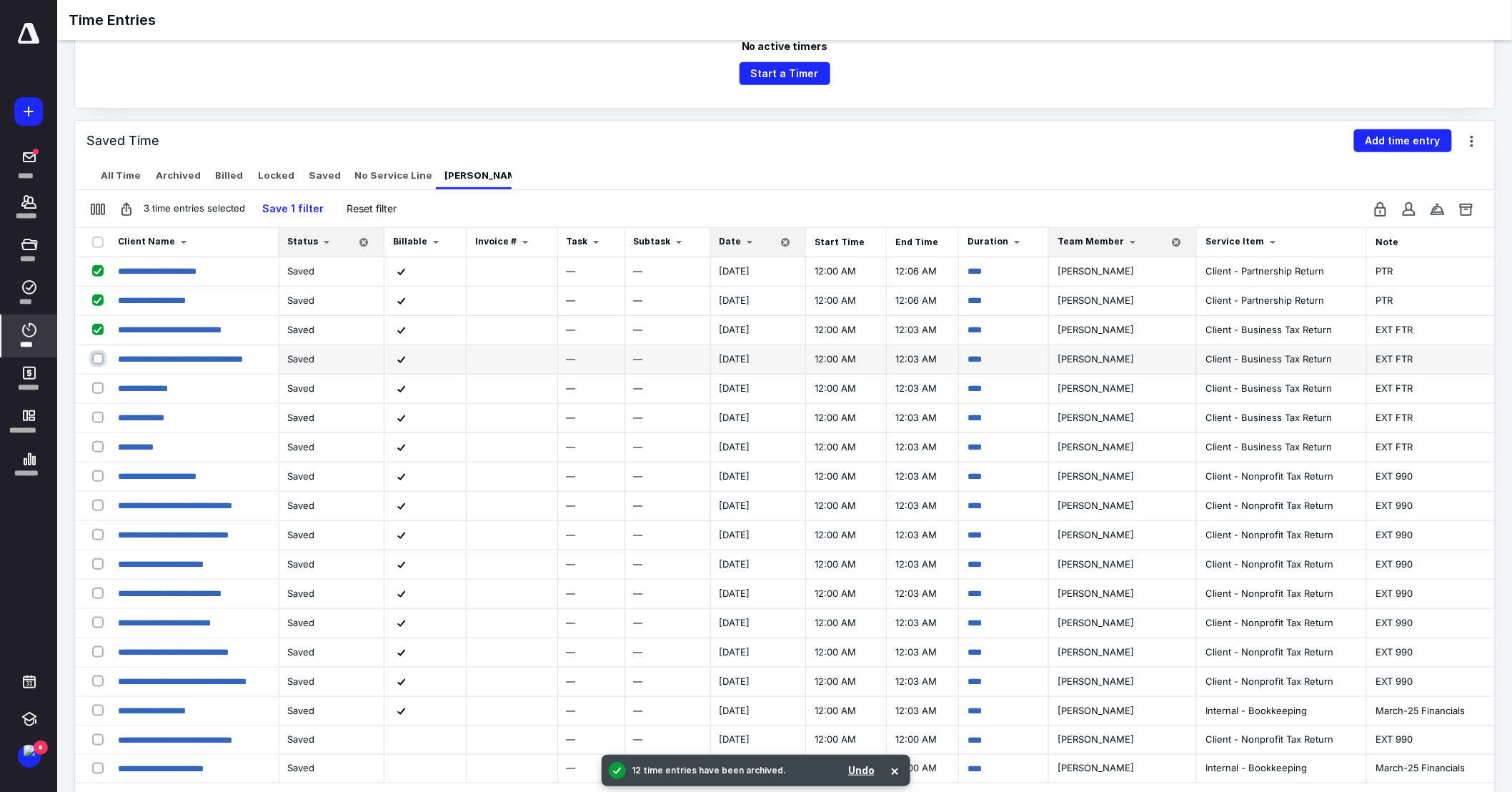 click at bounding box center [99, 358] 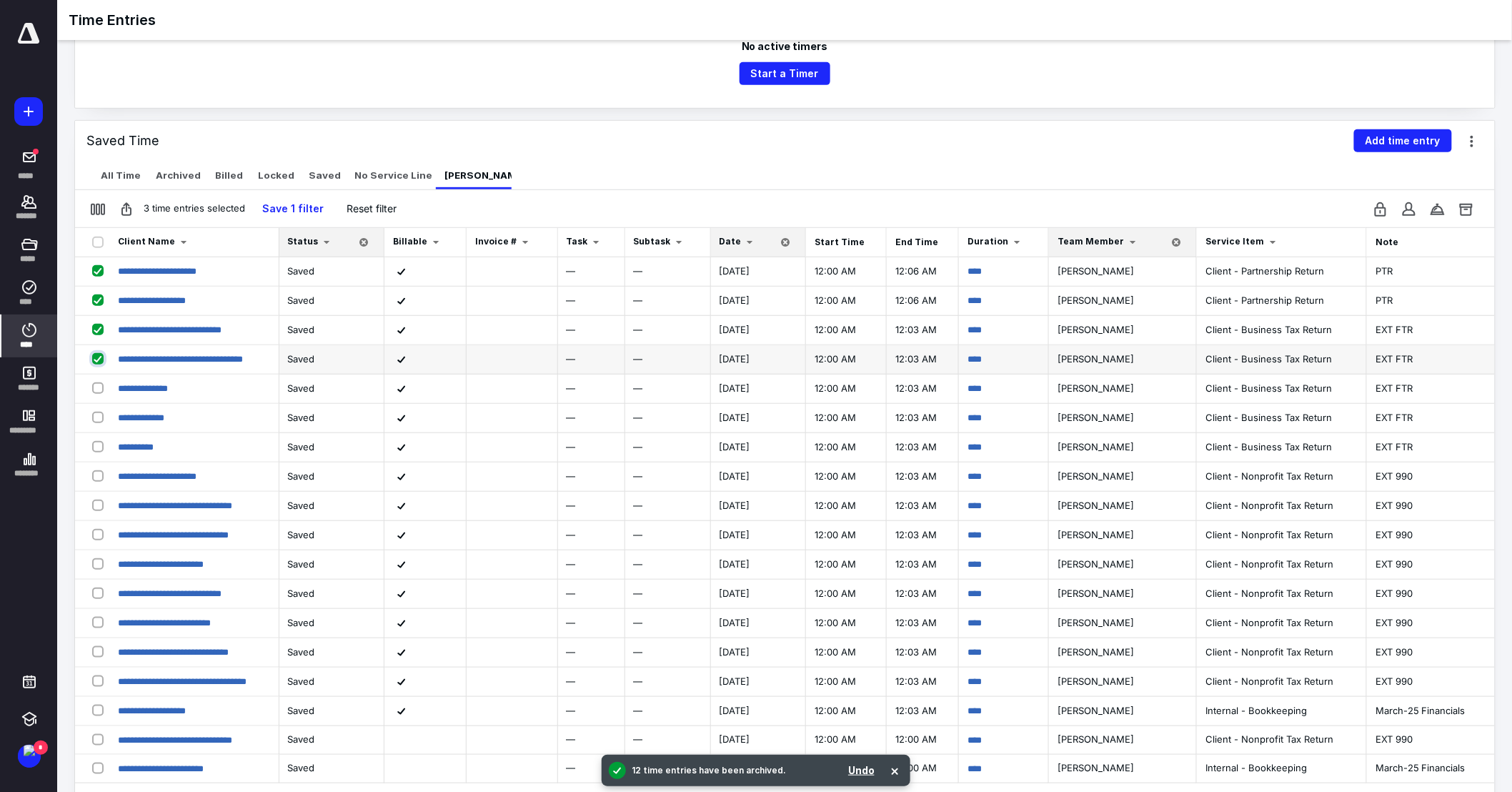 checkbox on "true" 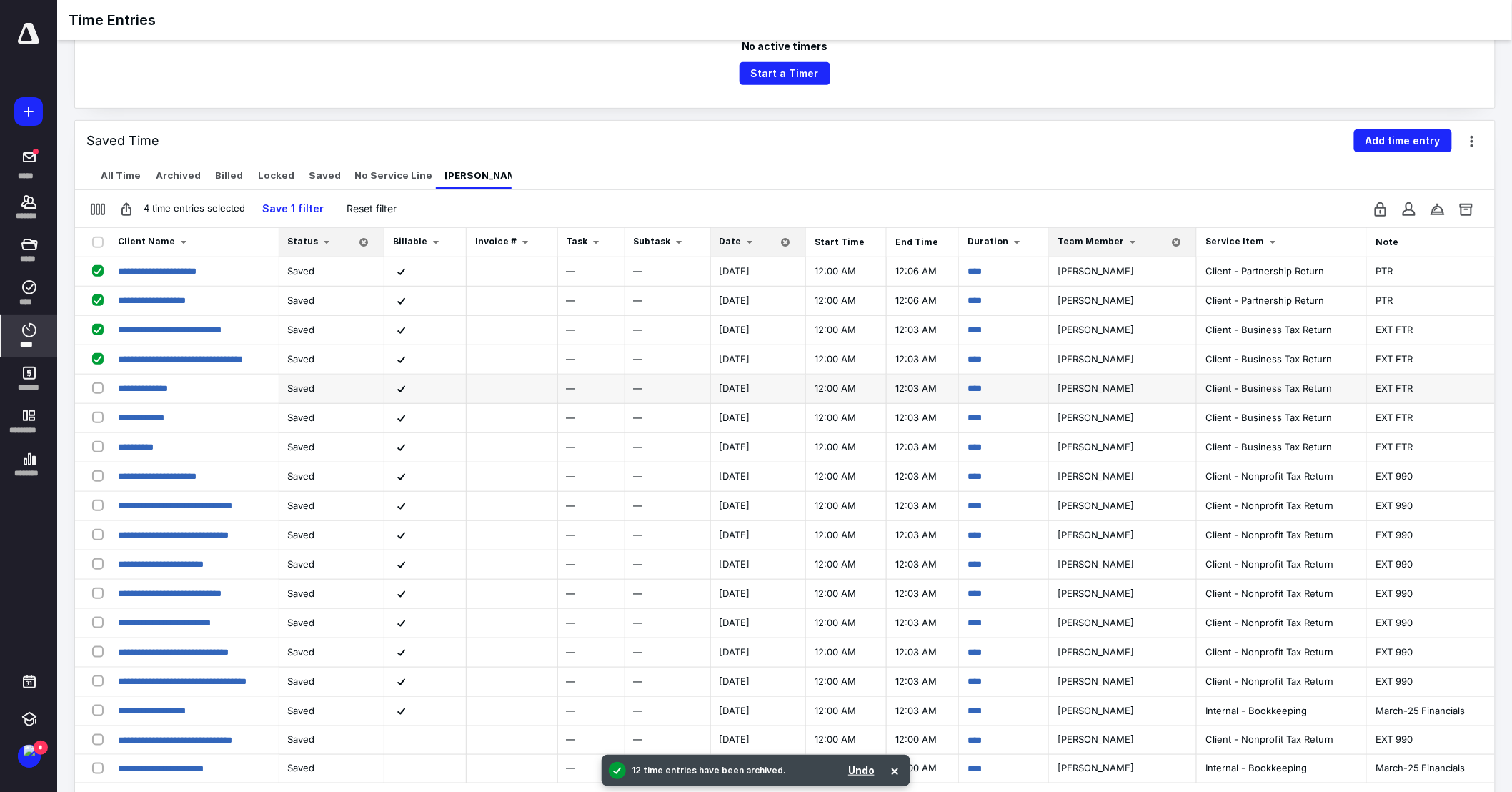 click at bounding box center (101, 387) 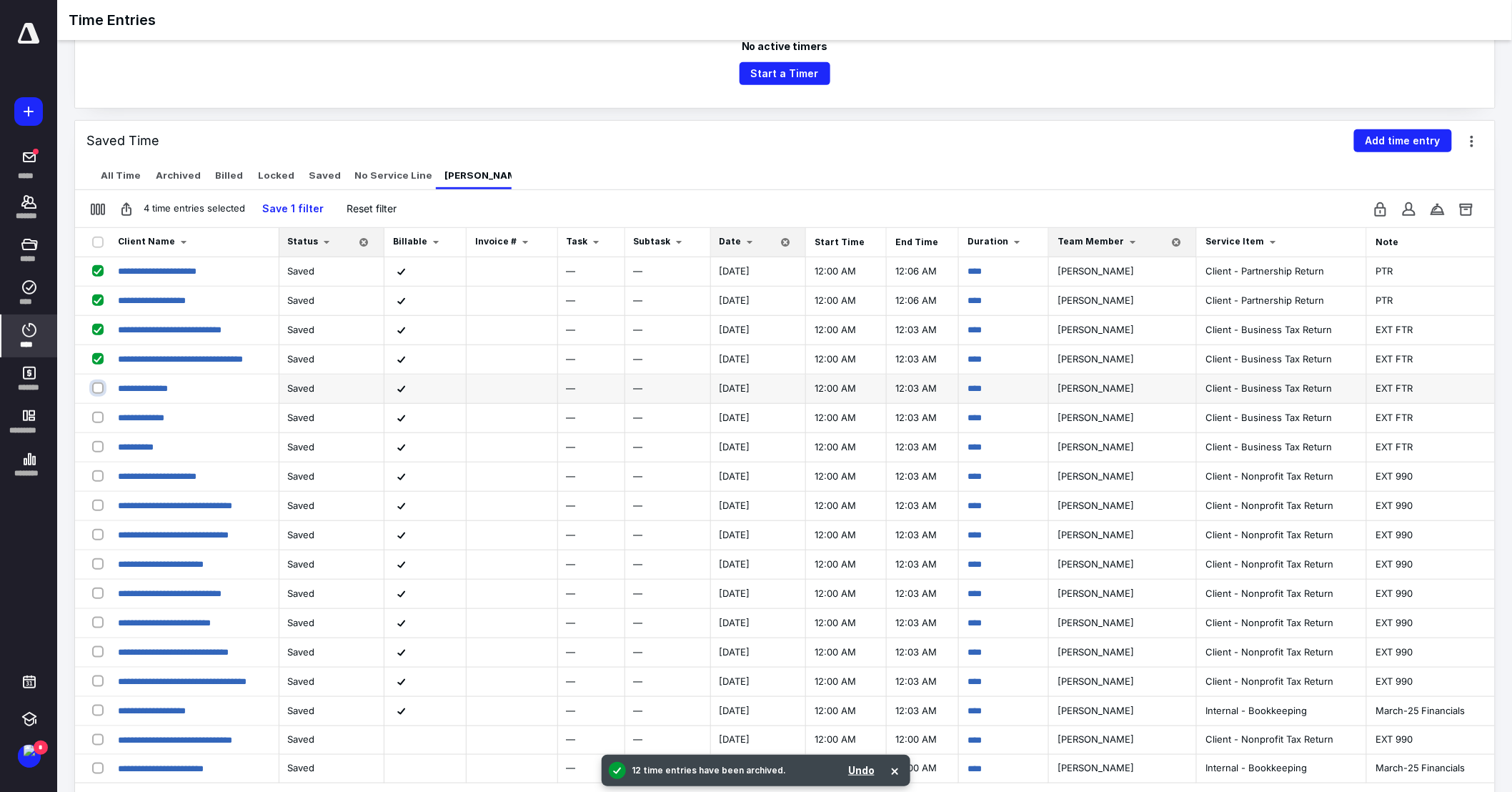 click at bounding box center [99, 387] 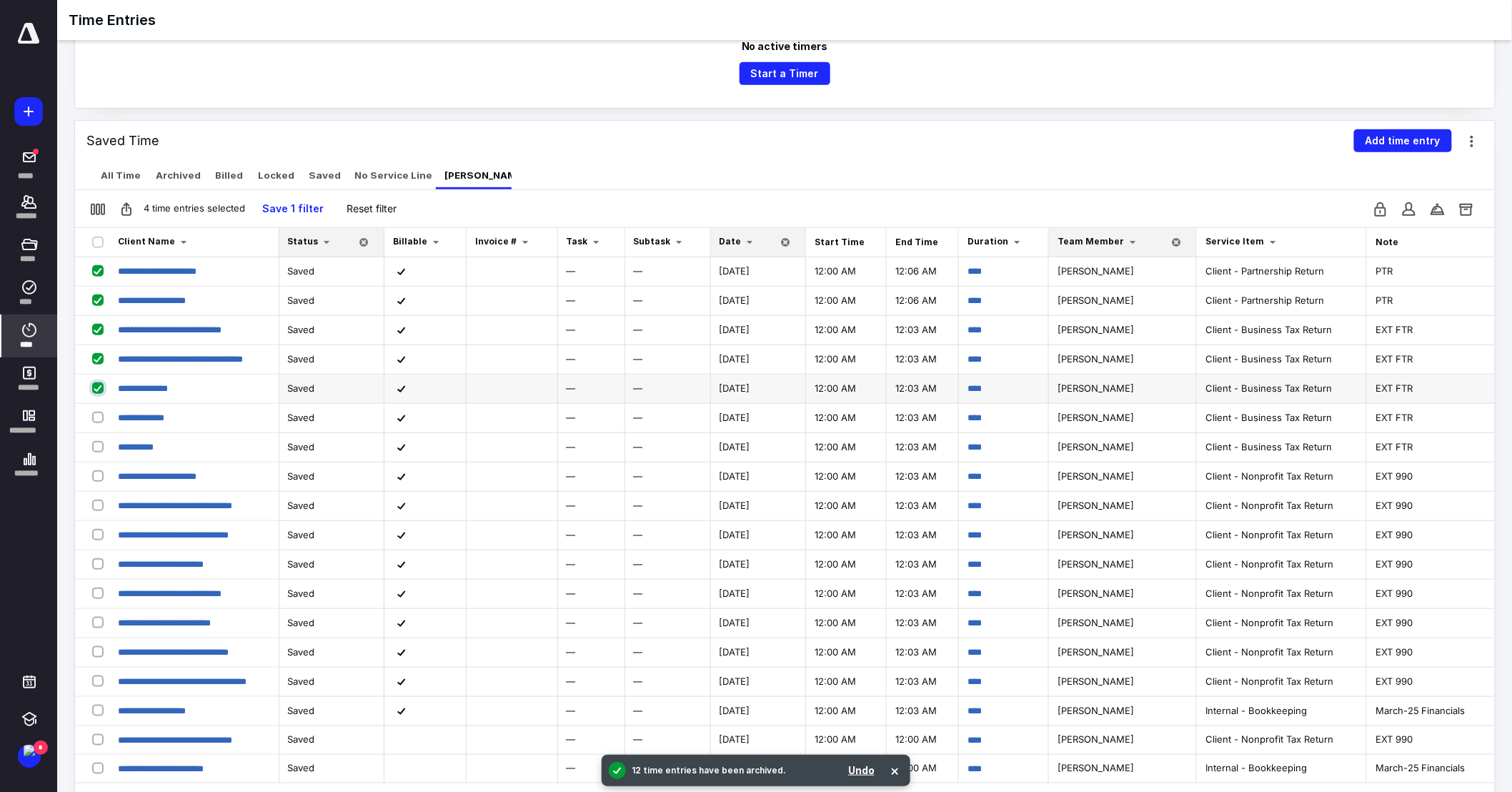 checkbox on "true" 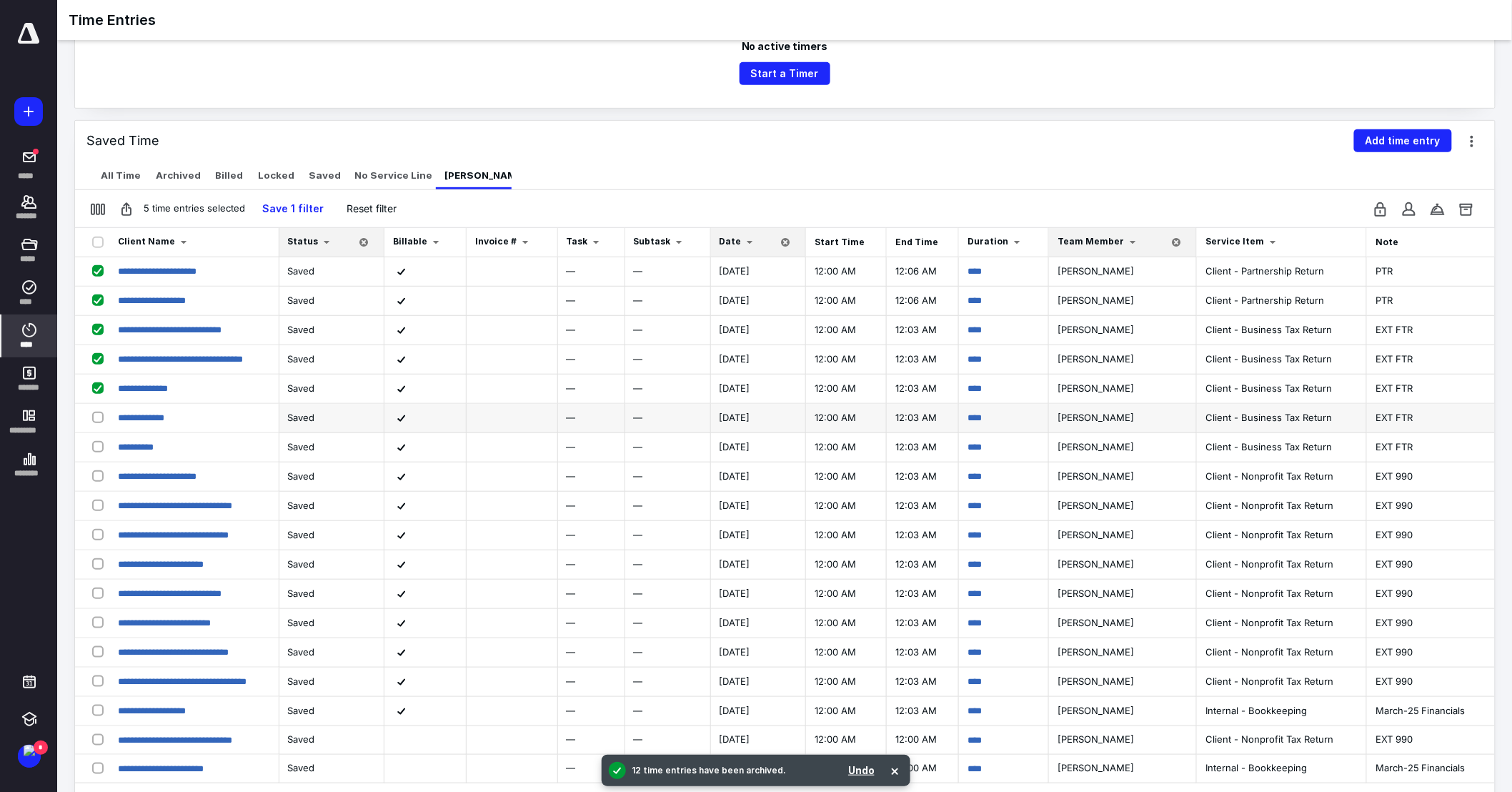 click at bounding box center [101, 417] 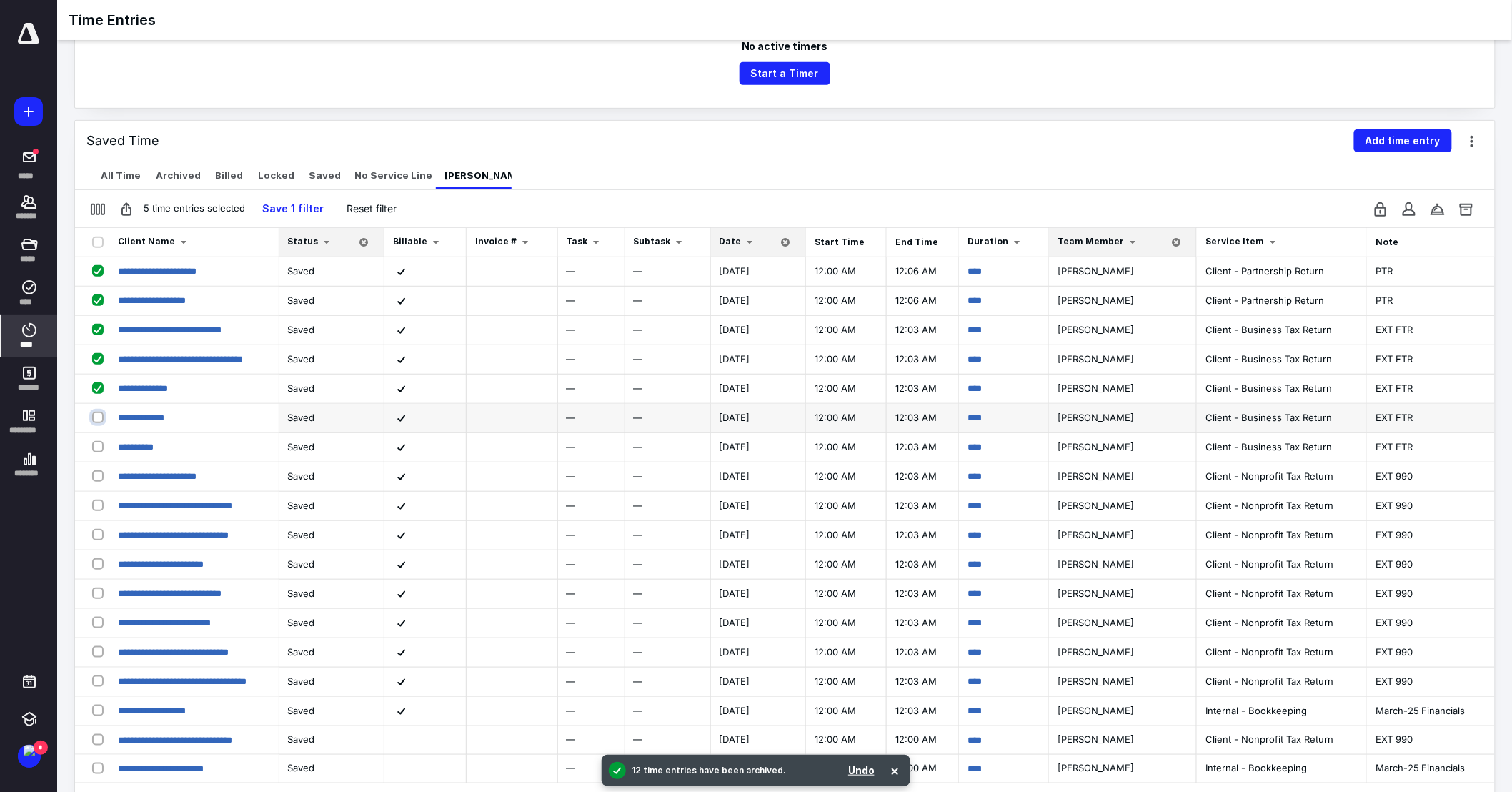 click at bounding box center [99, 417] 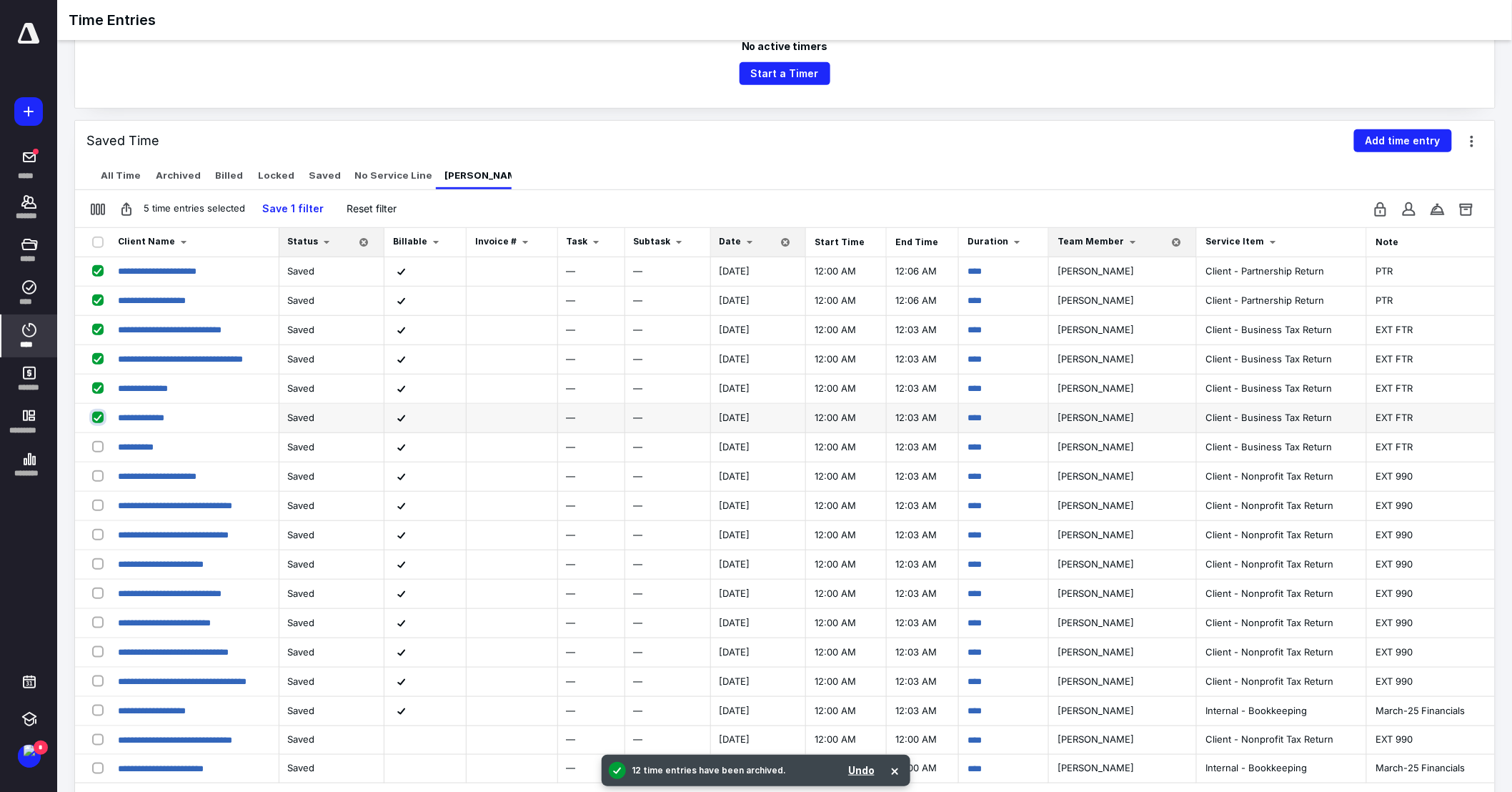 checkbox on "true" 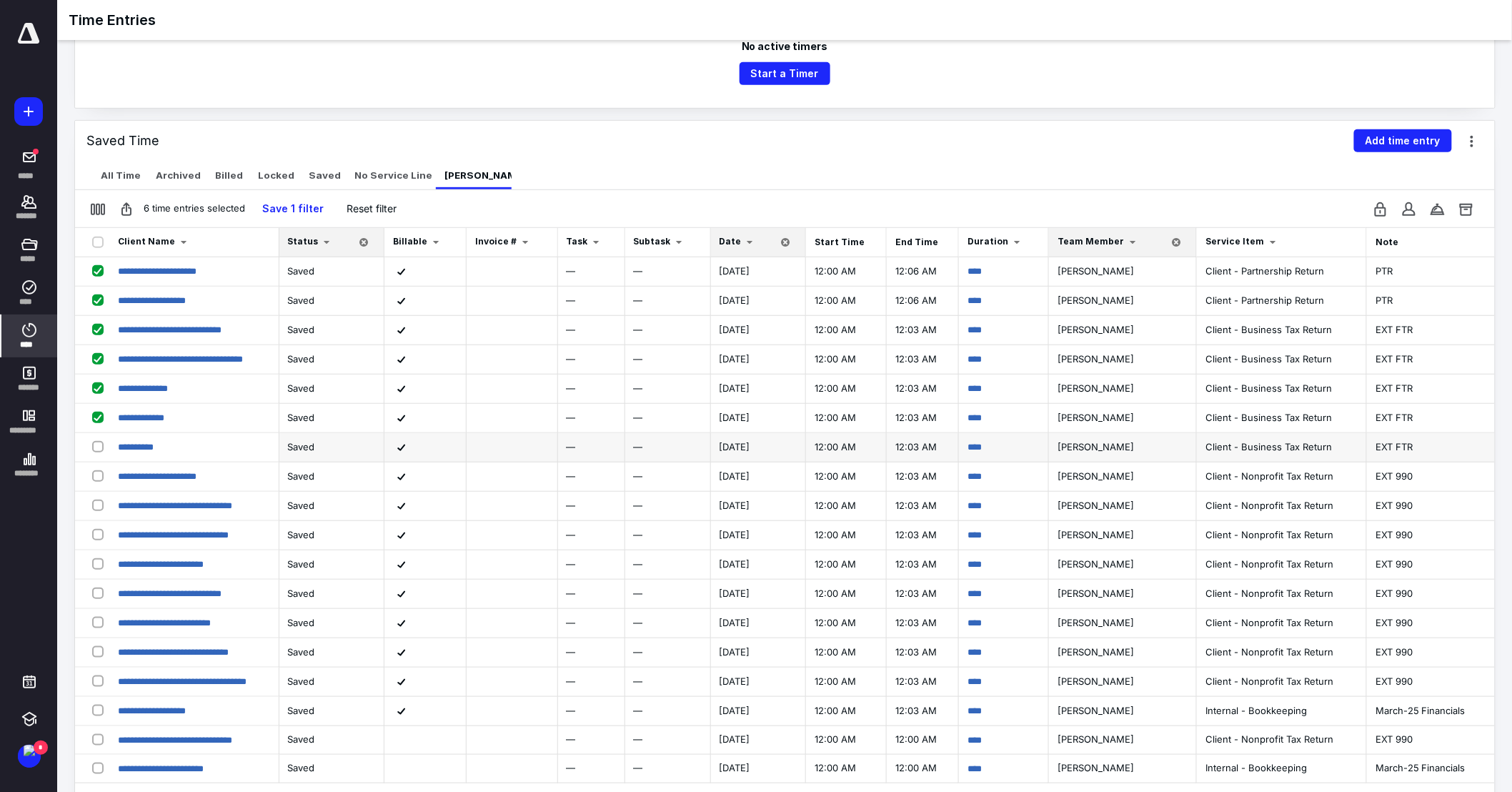 click at bounding box center (101, 446) 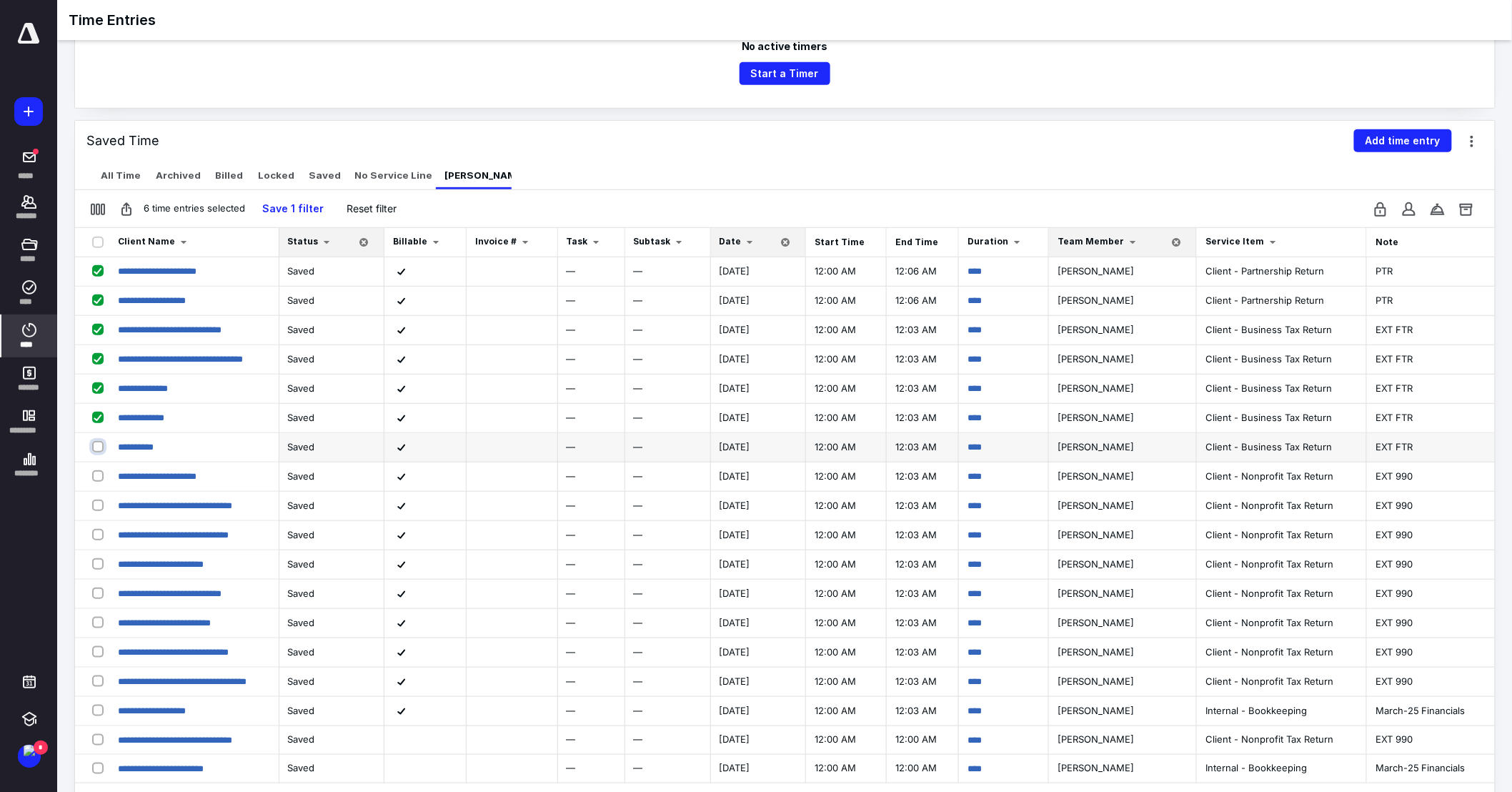 click at bounding box center (99, 446) 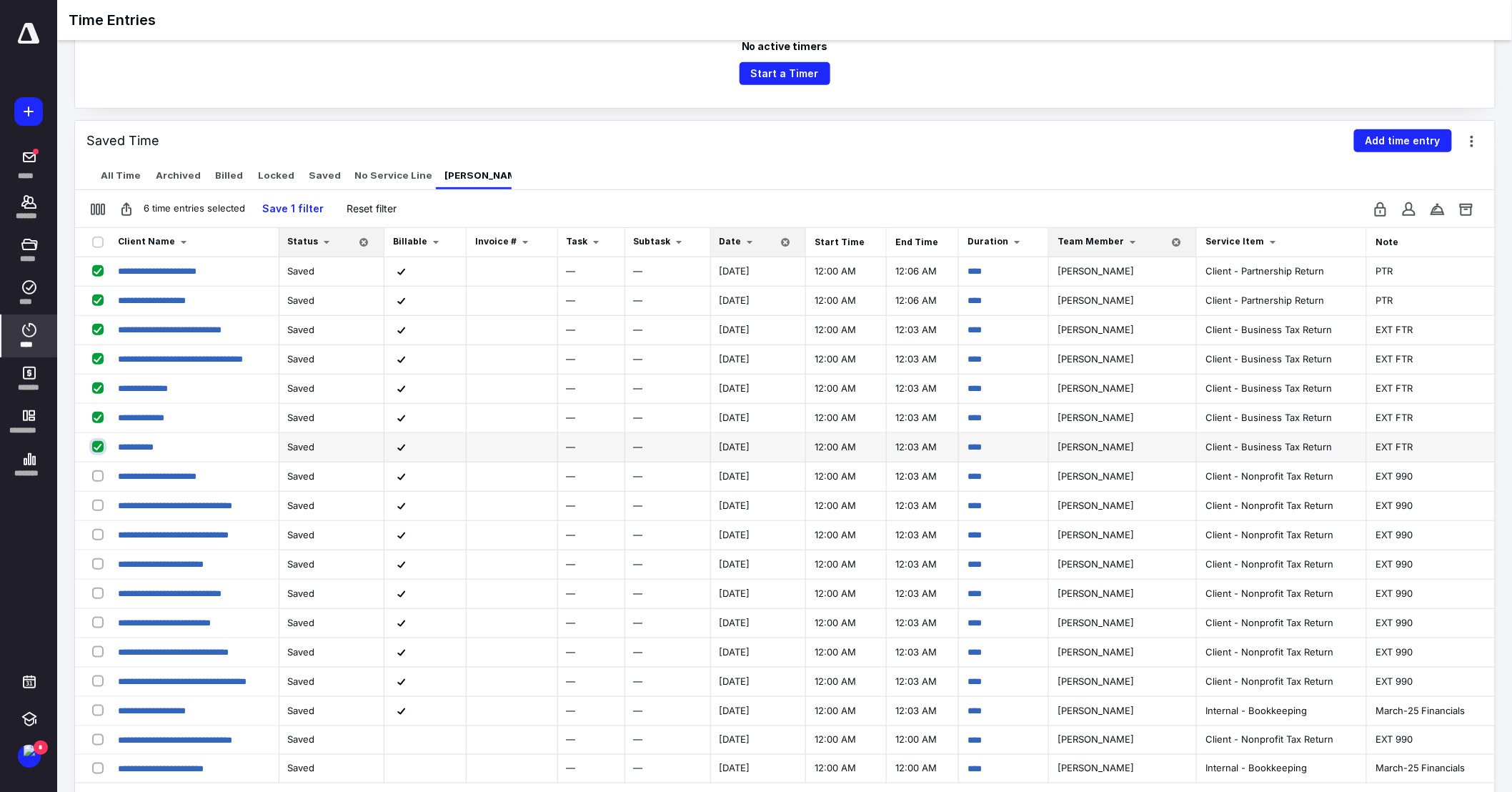 checkbox on "true" 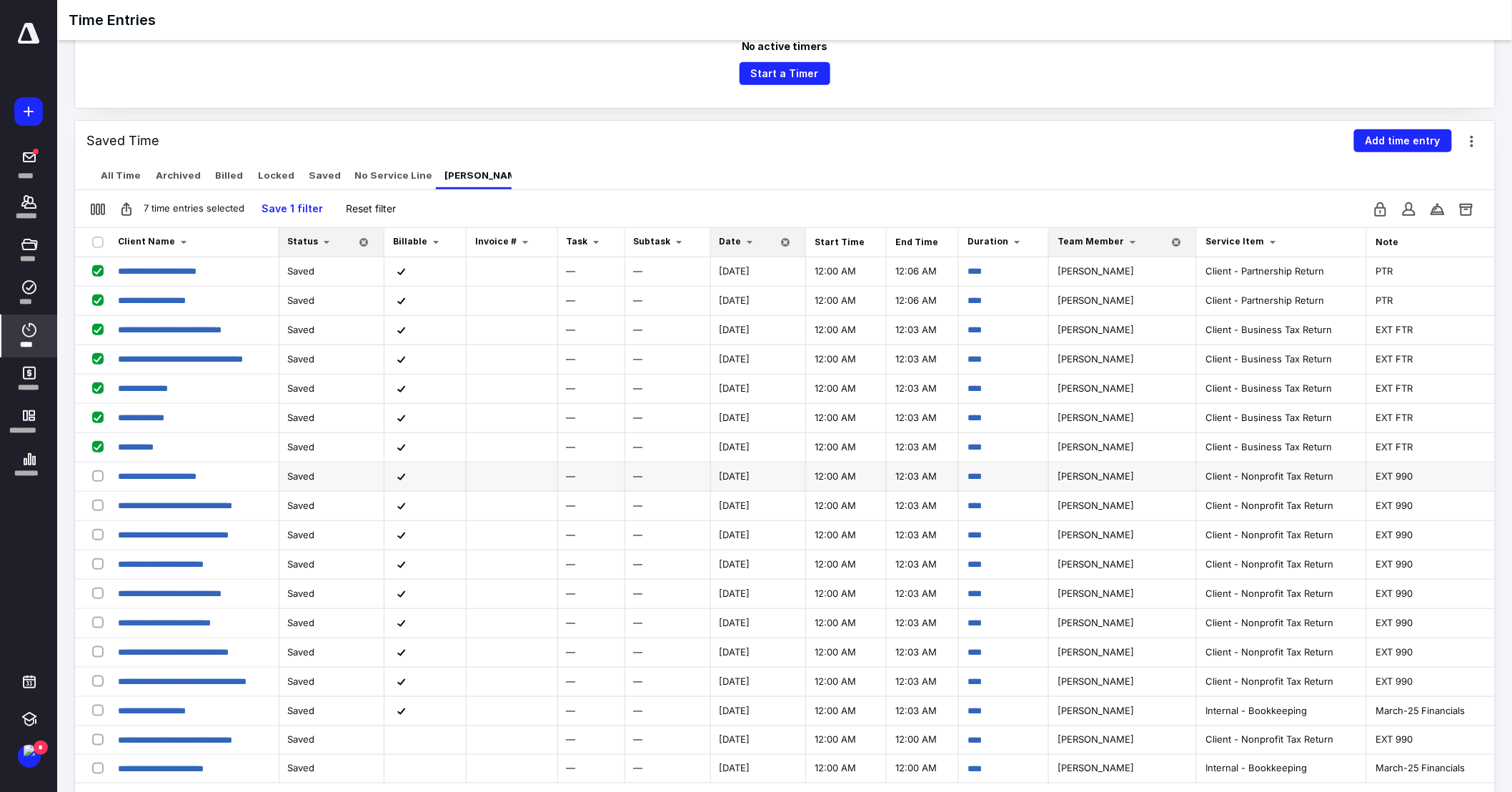 click at bounding box center [101, 475] 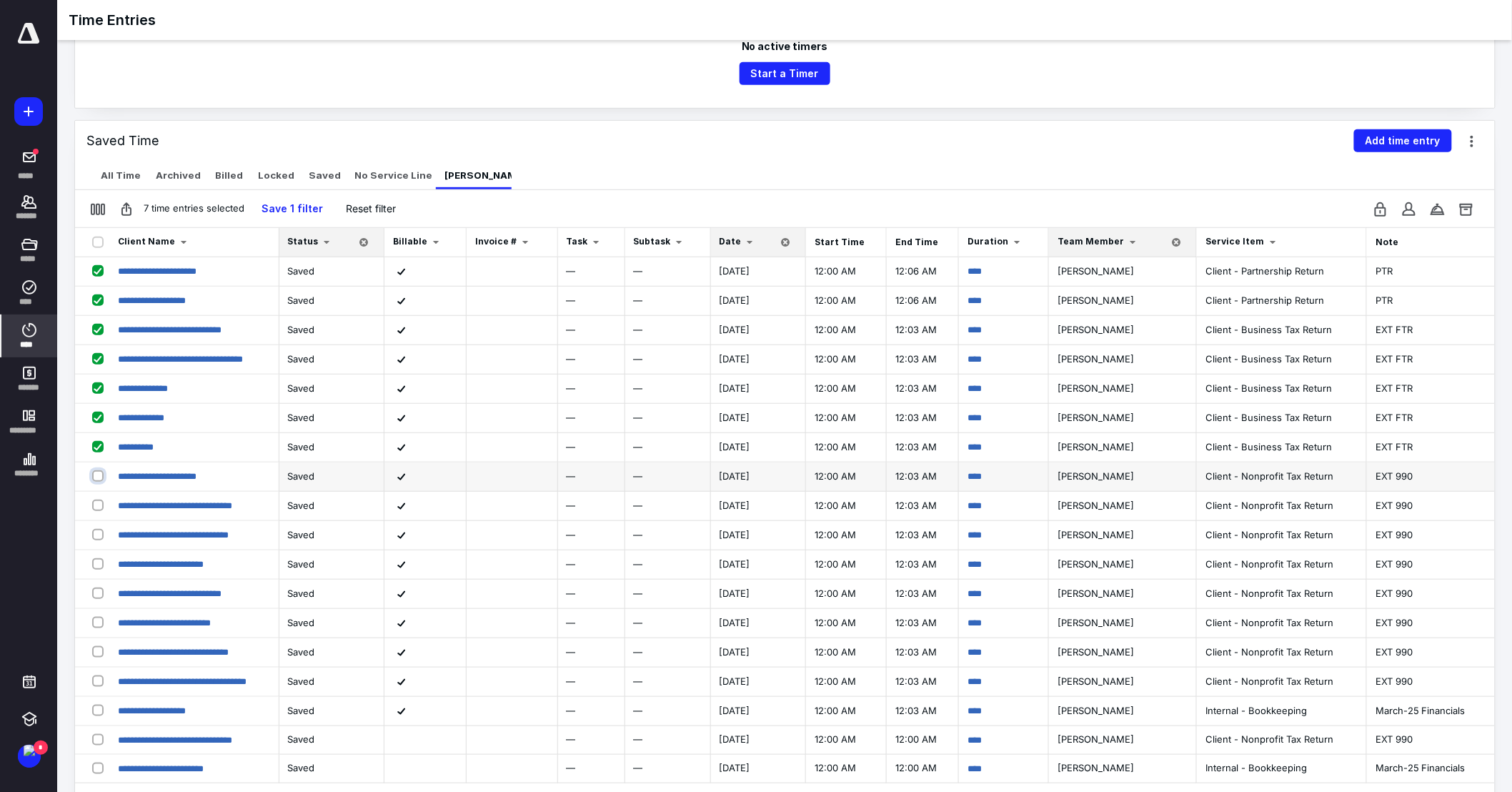click at bounding box center [99, 475] 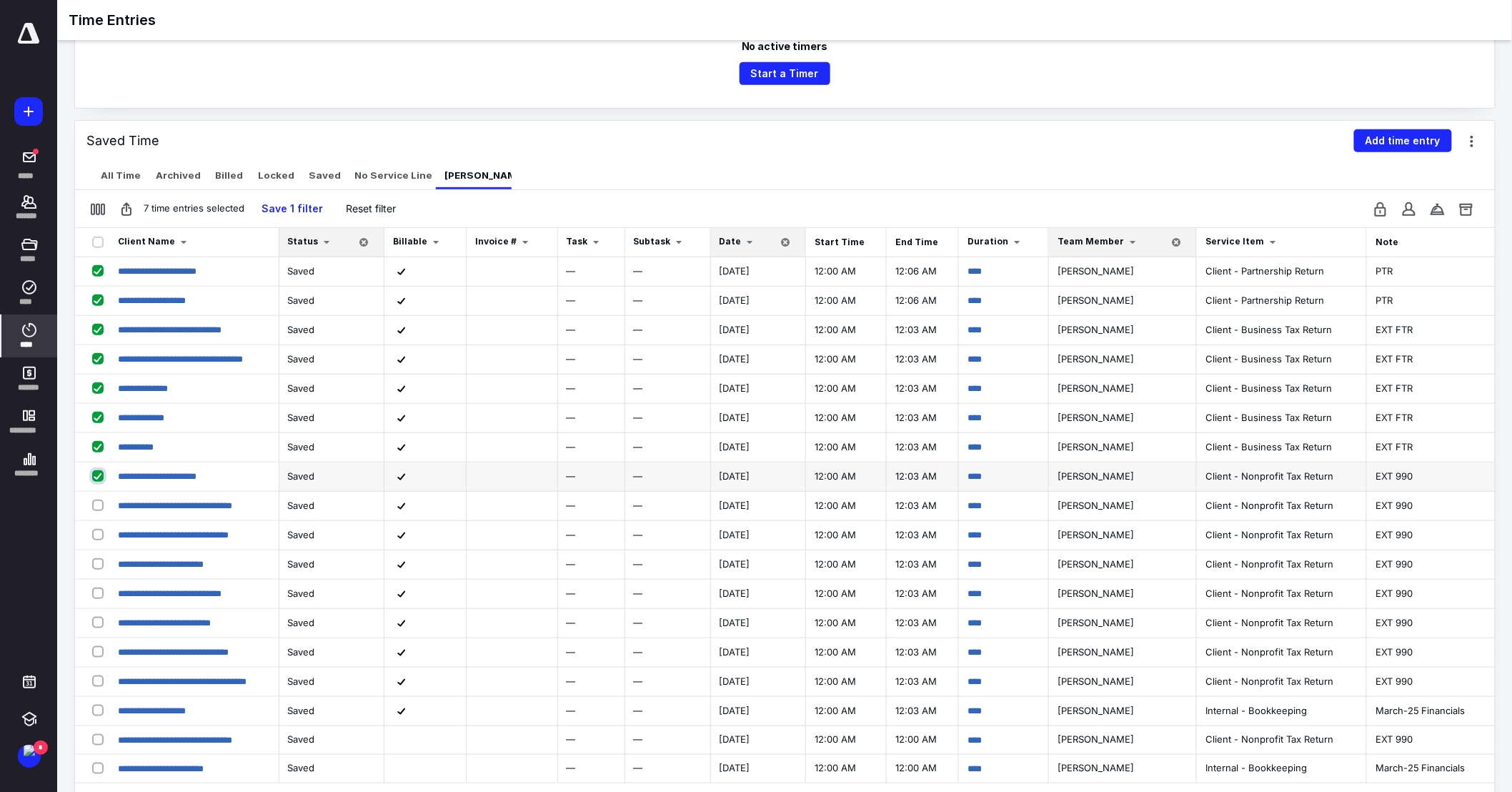 checkbox on "true" 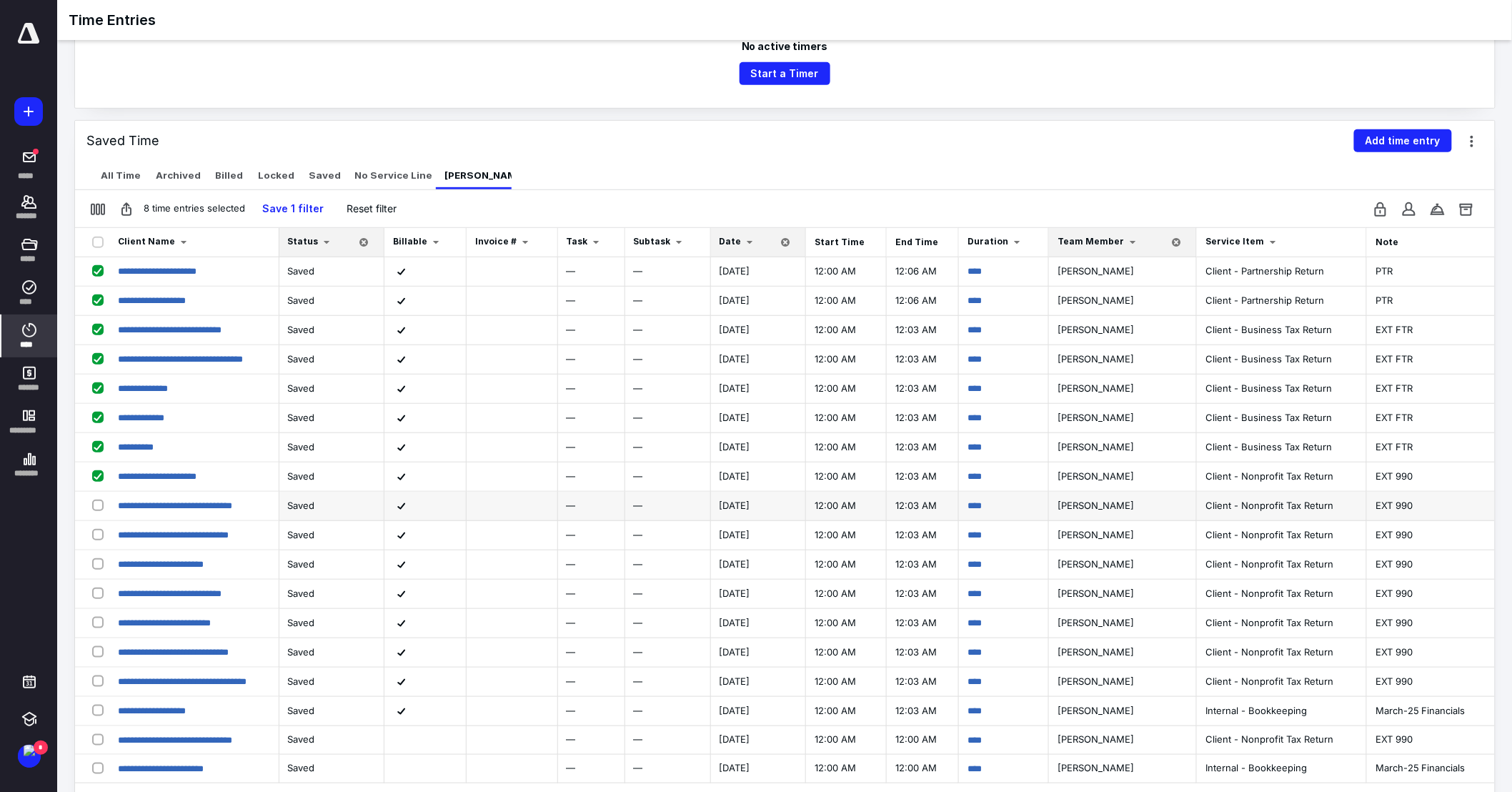 click at bounding box center [101, 505] 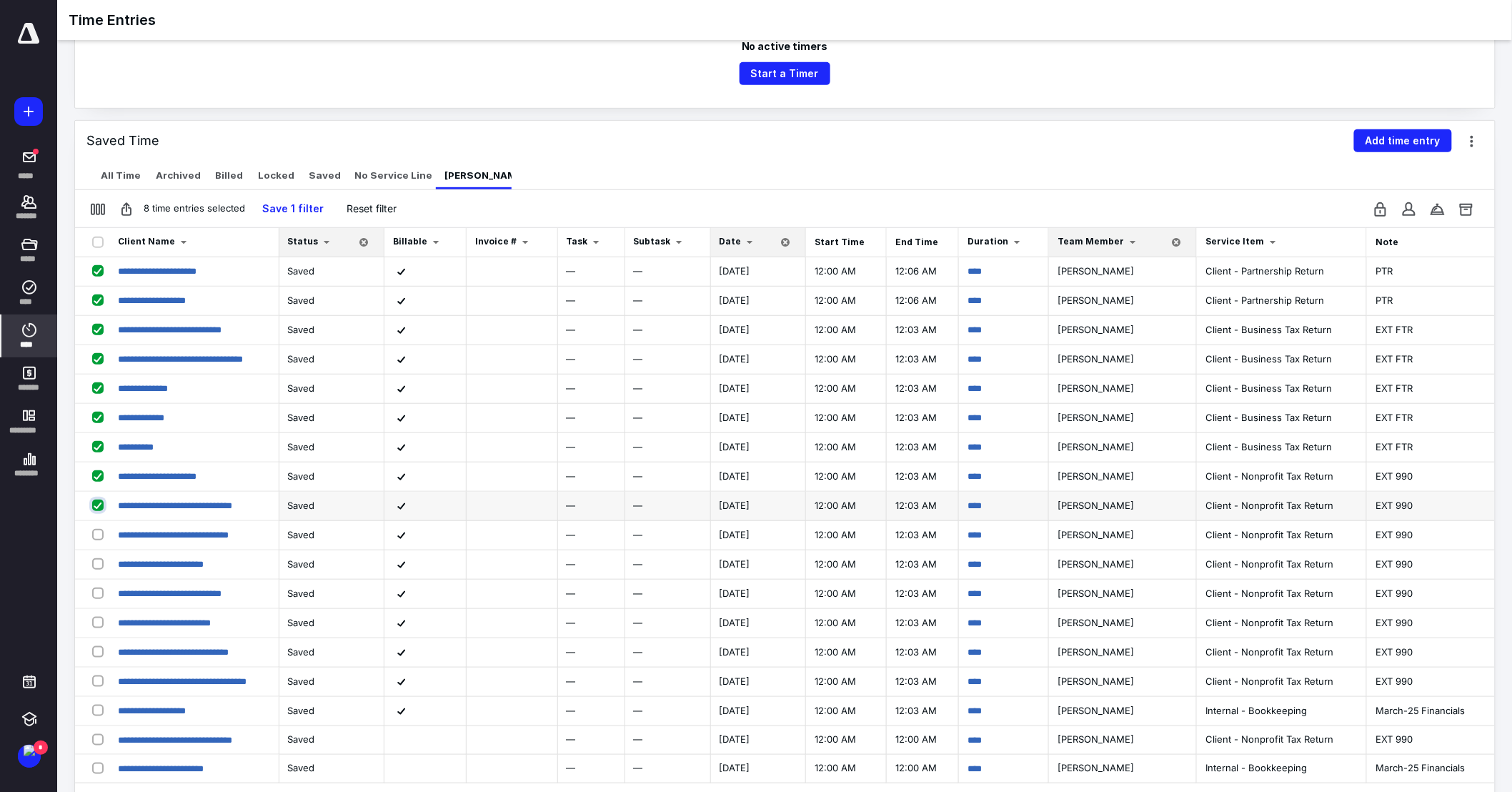 checkbox on "true" 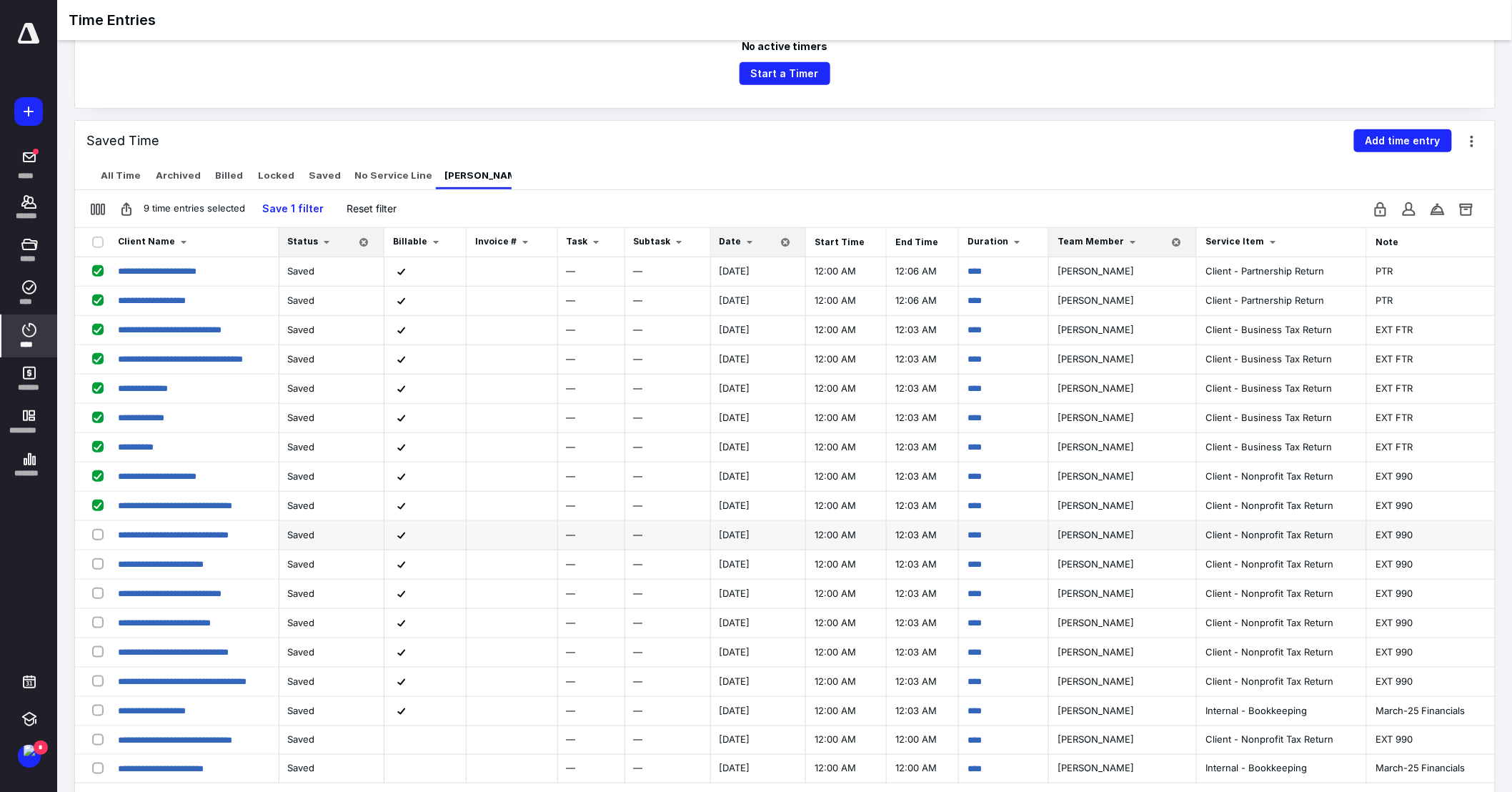 click at bounding box center [101, 534] 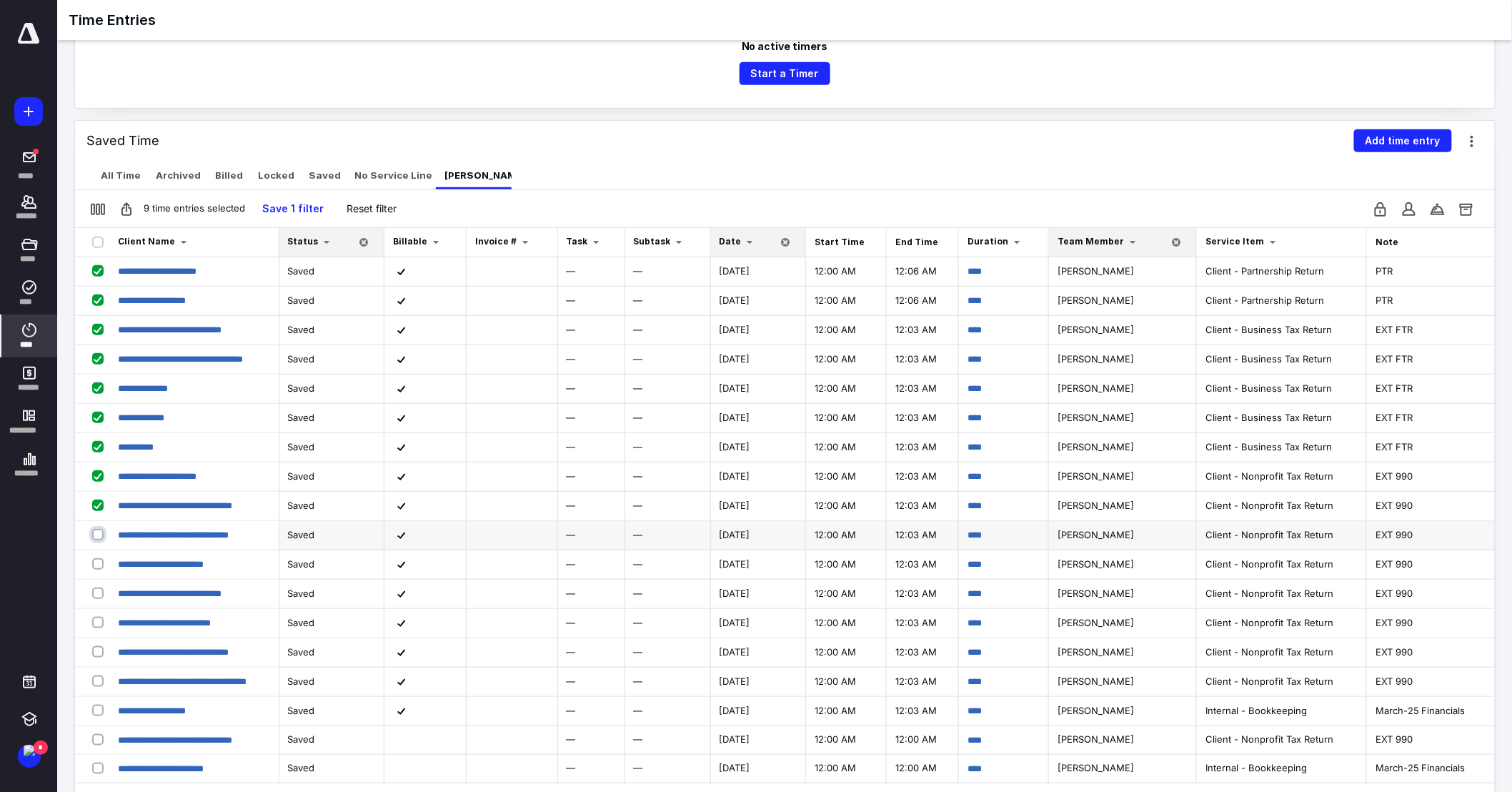 click at bounding box center (99, 534) 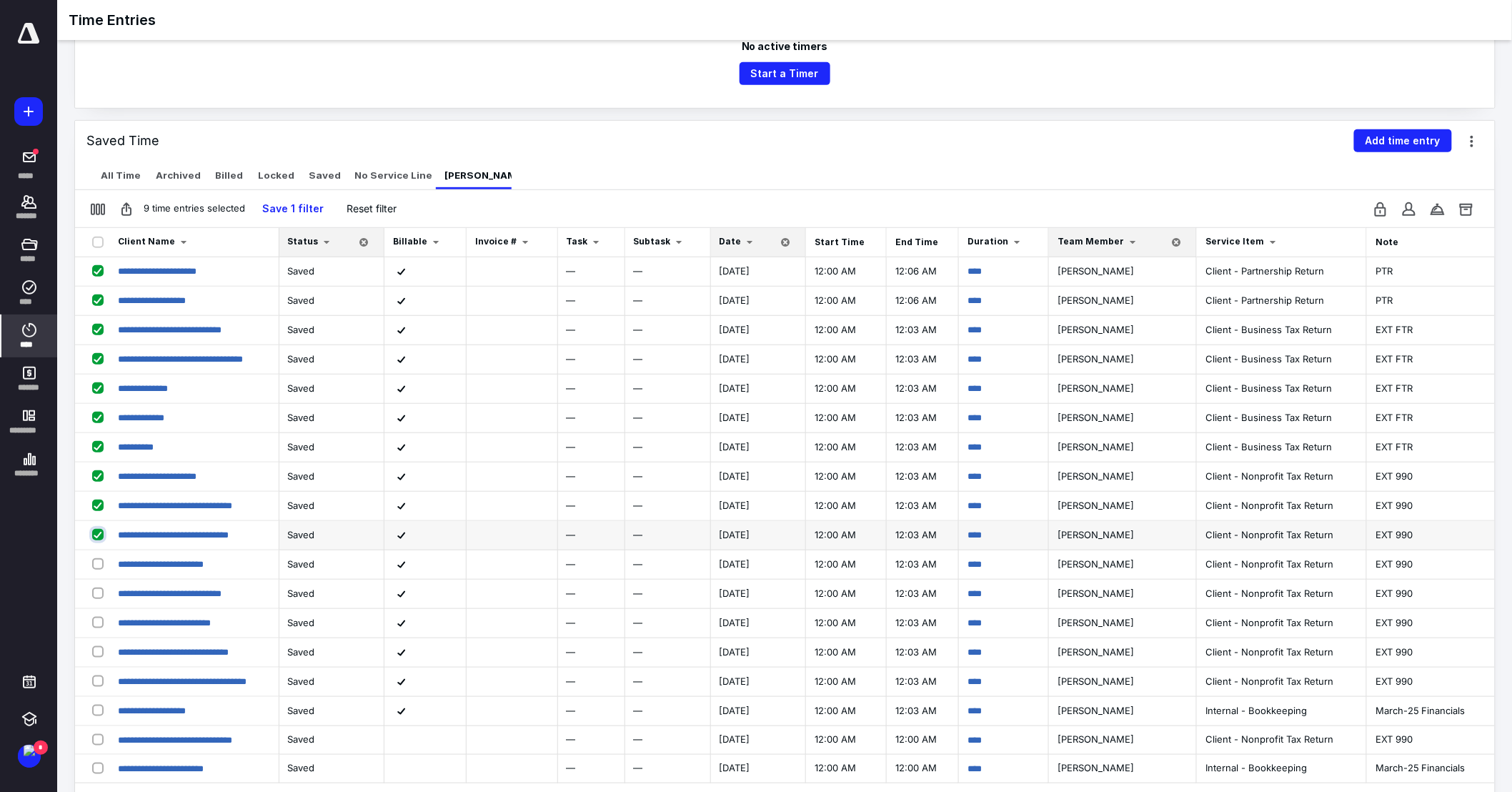 checkbox on "true" 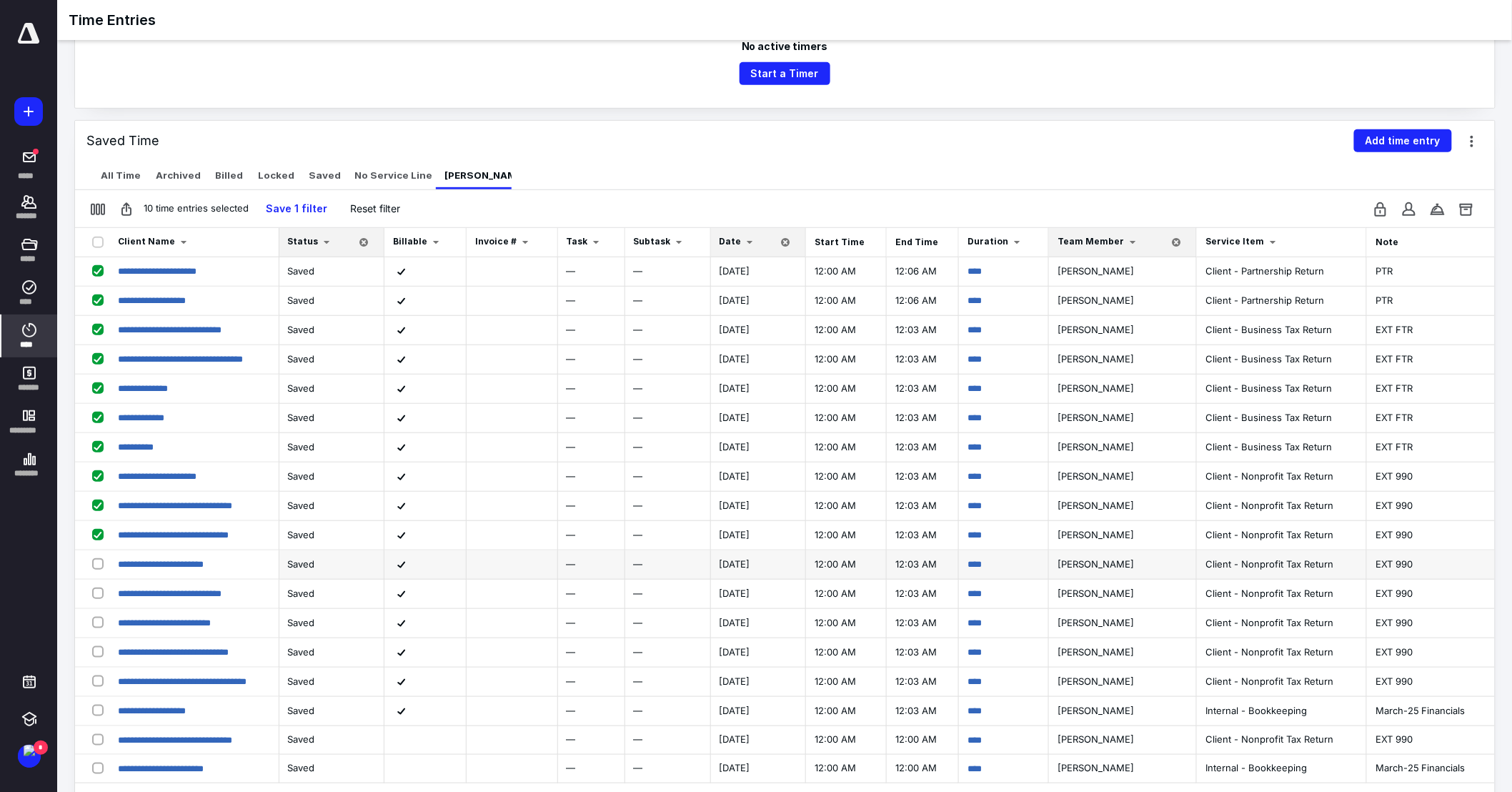 click at bounding box center (101, 563) 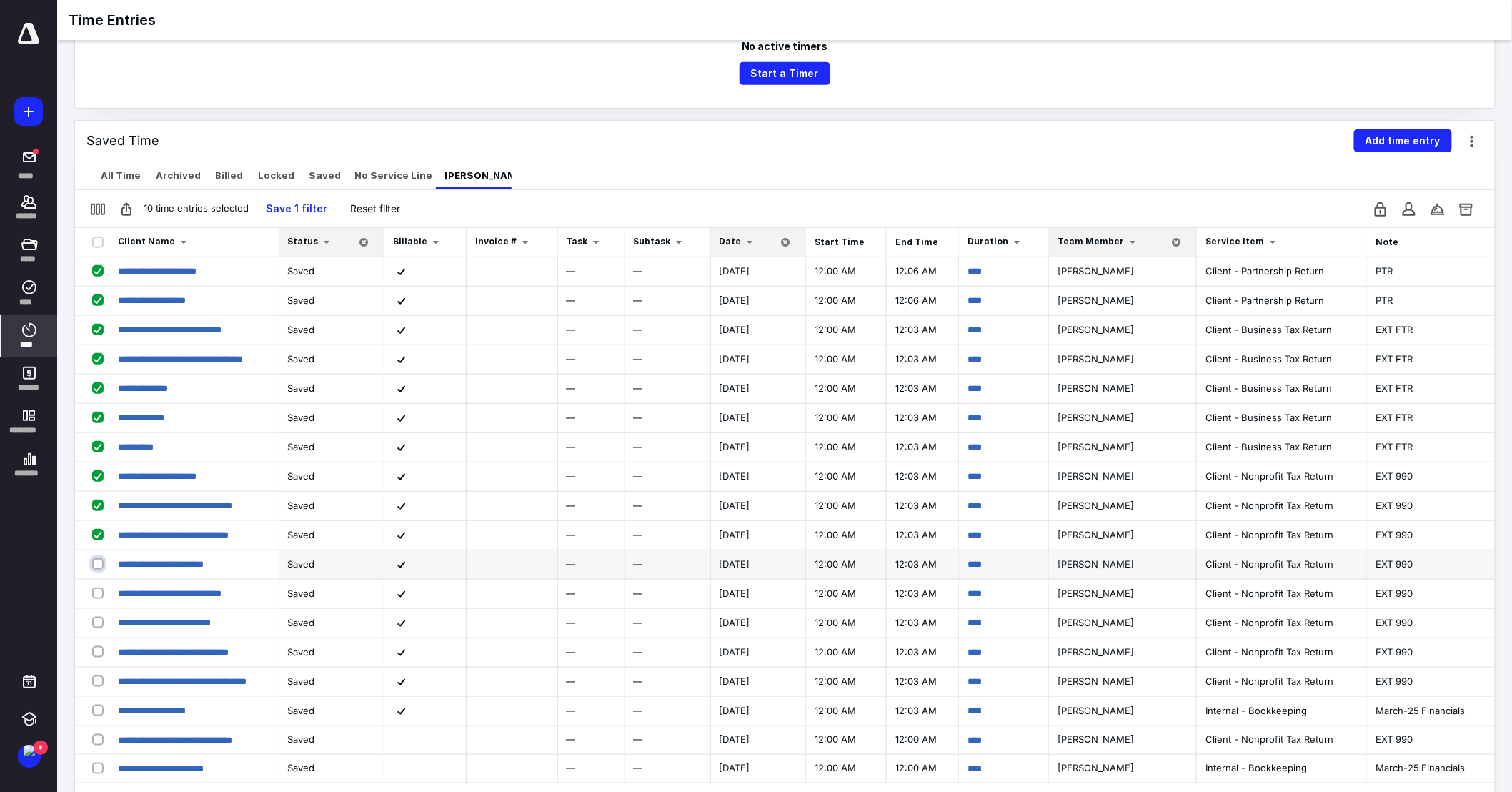 click at bounding box center [99, 563] 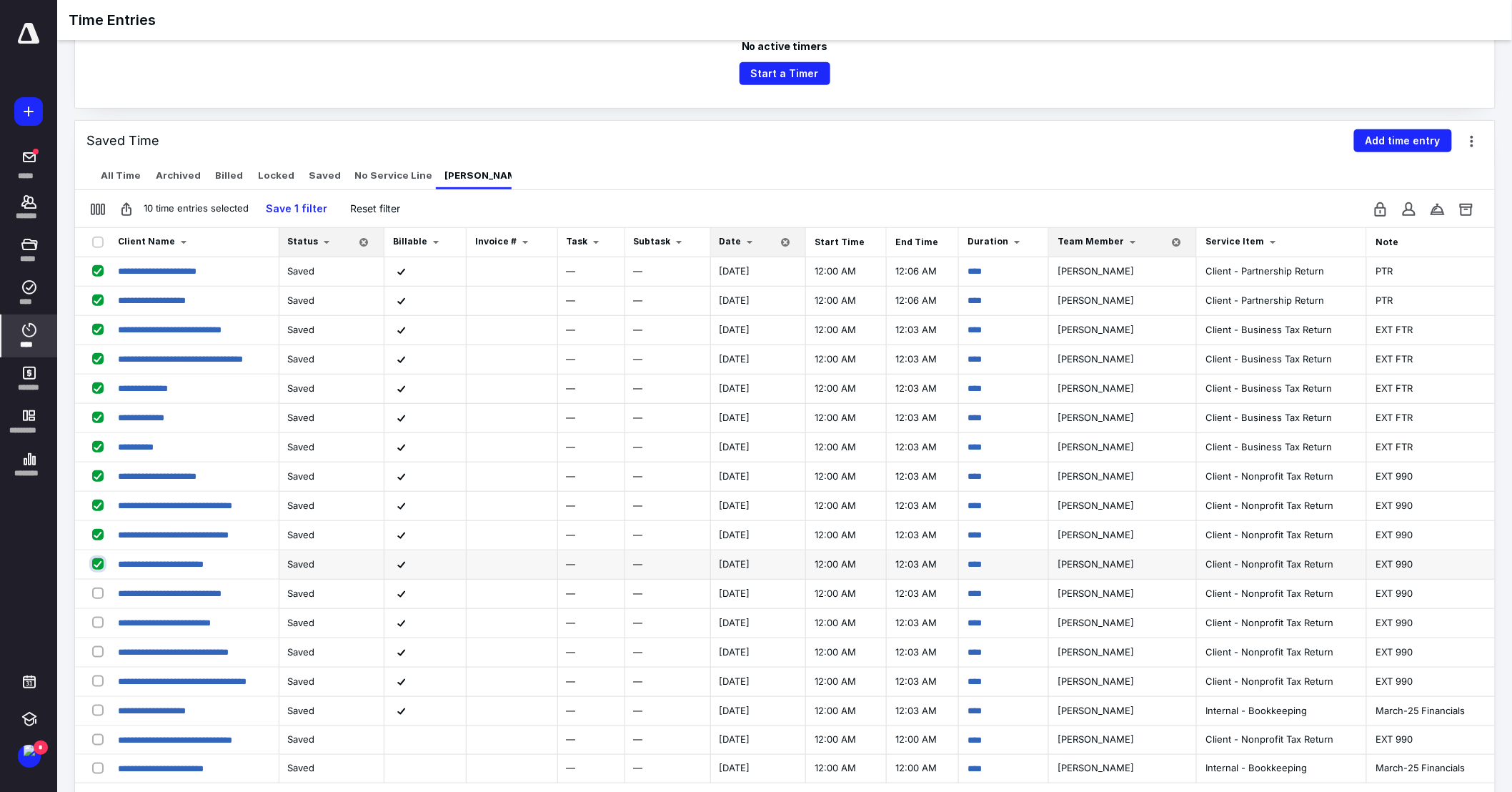 checkbox on "true" 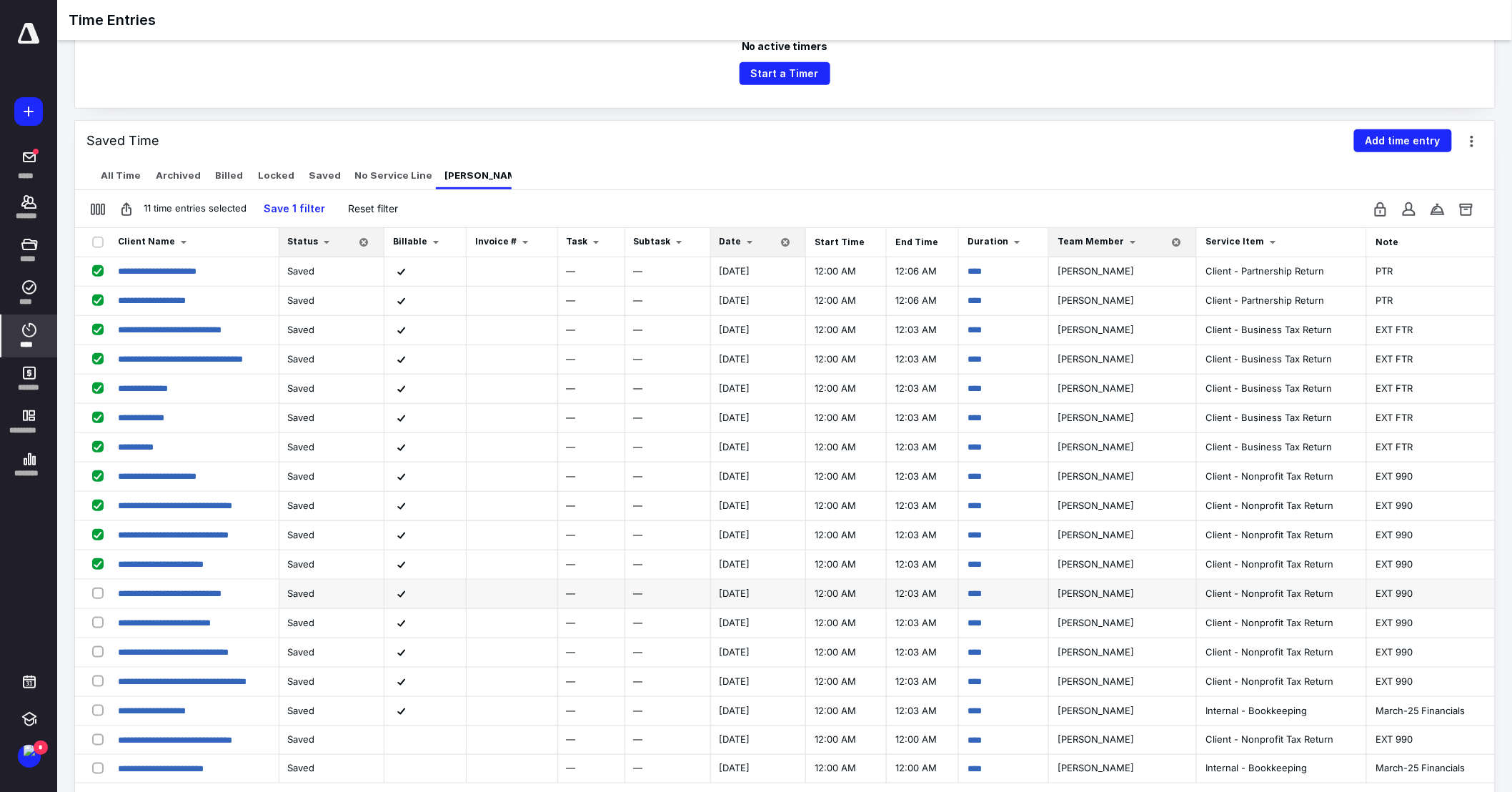 click at bounding box center [101, 593] 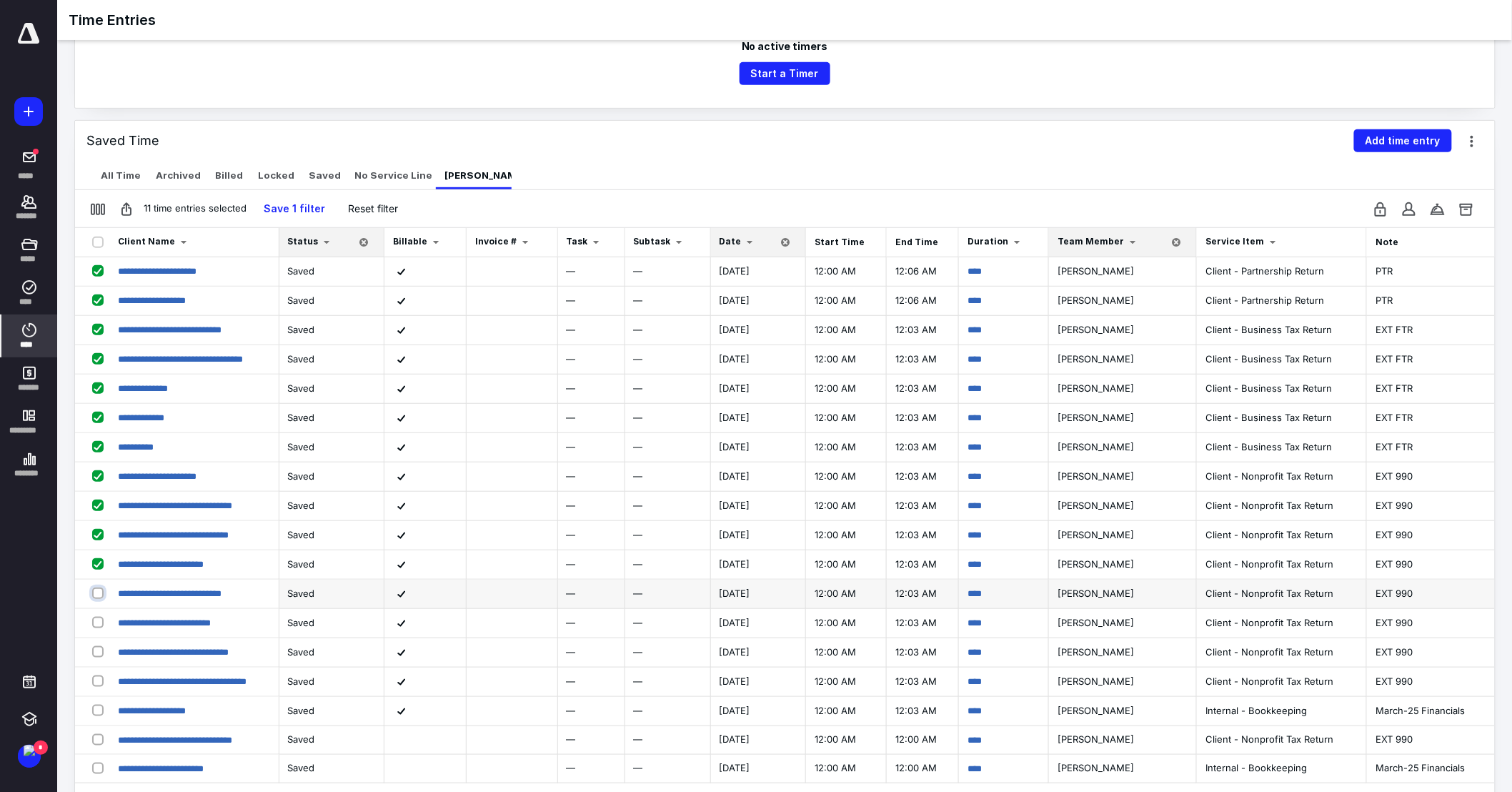 click at bounding box center (99, 593) 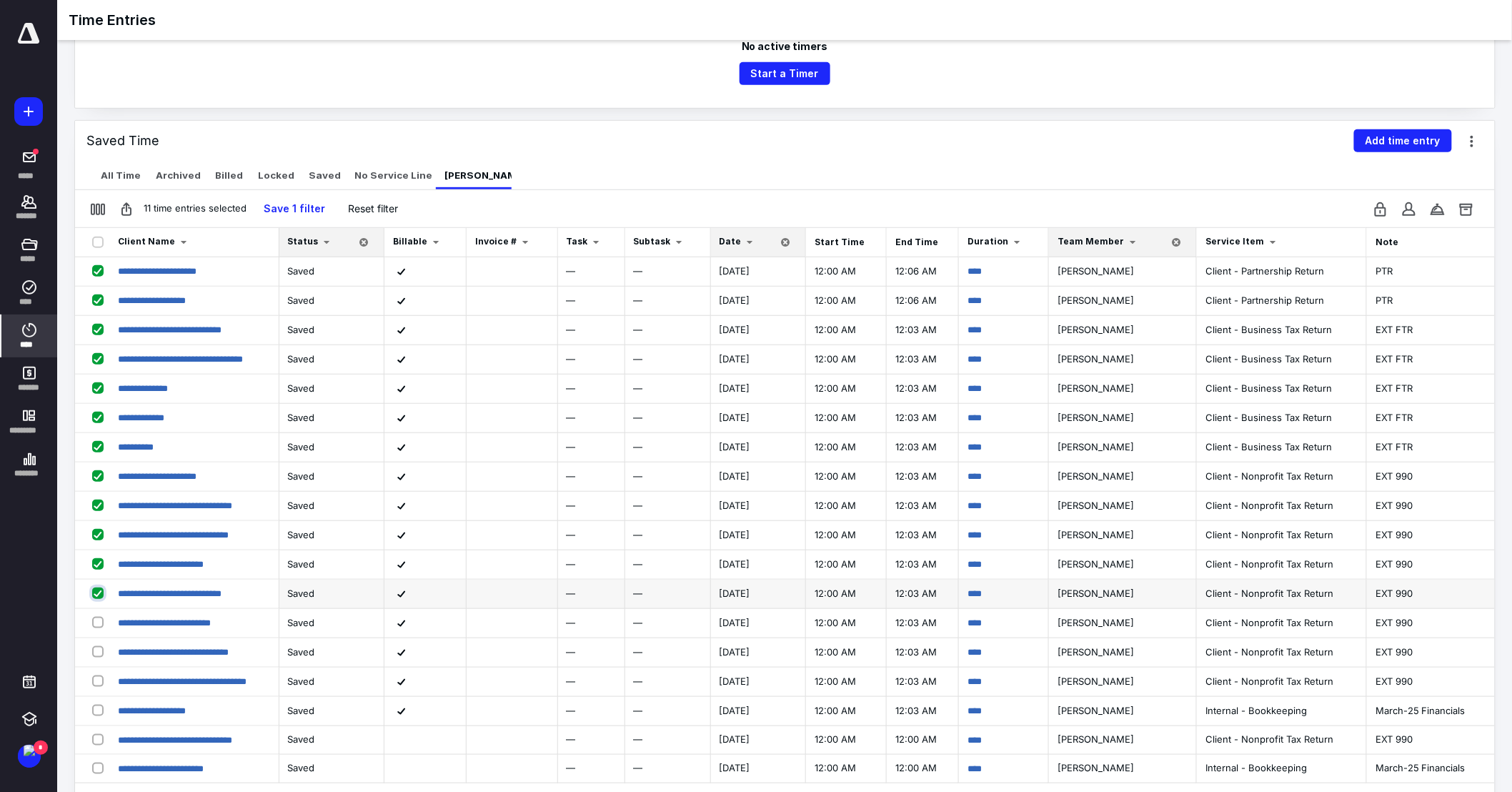 checkbox on "true" 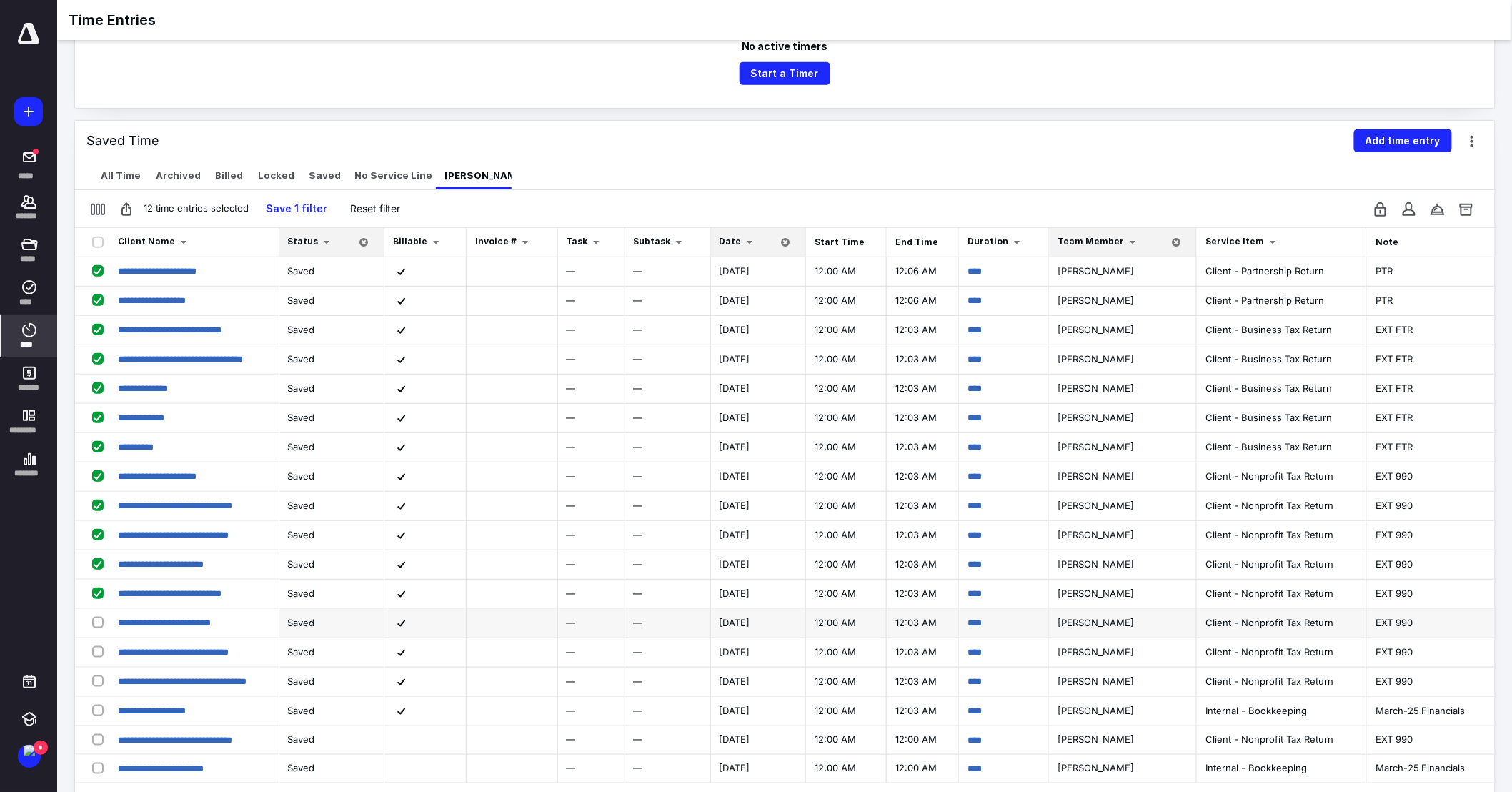 click at bounding box center [101, 622] 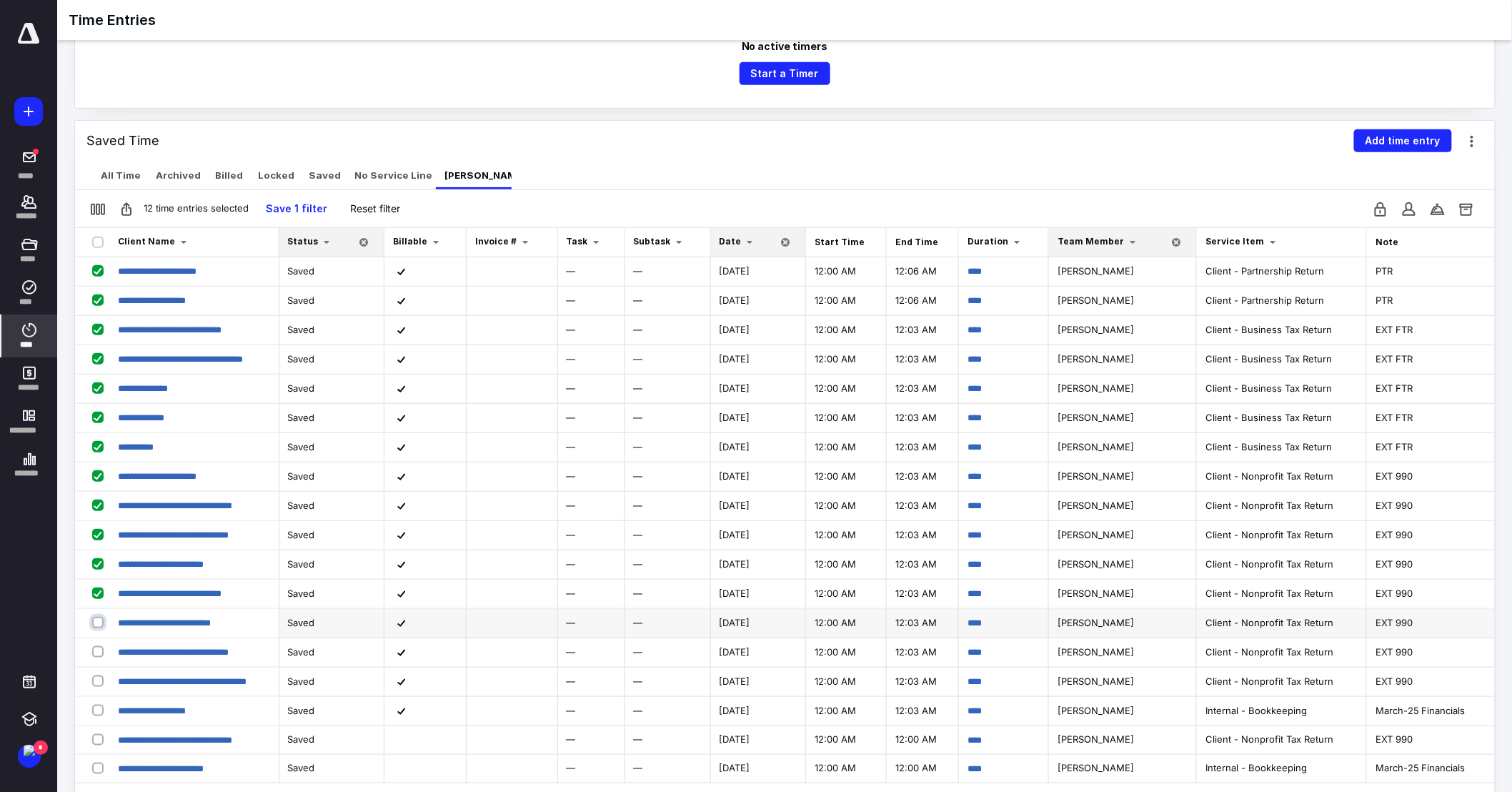 click at bounding box center (99, 622) 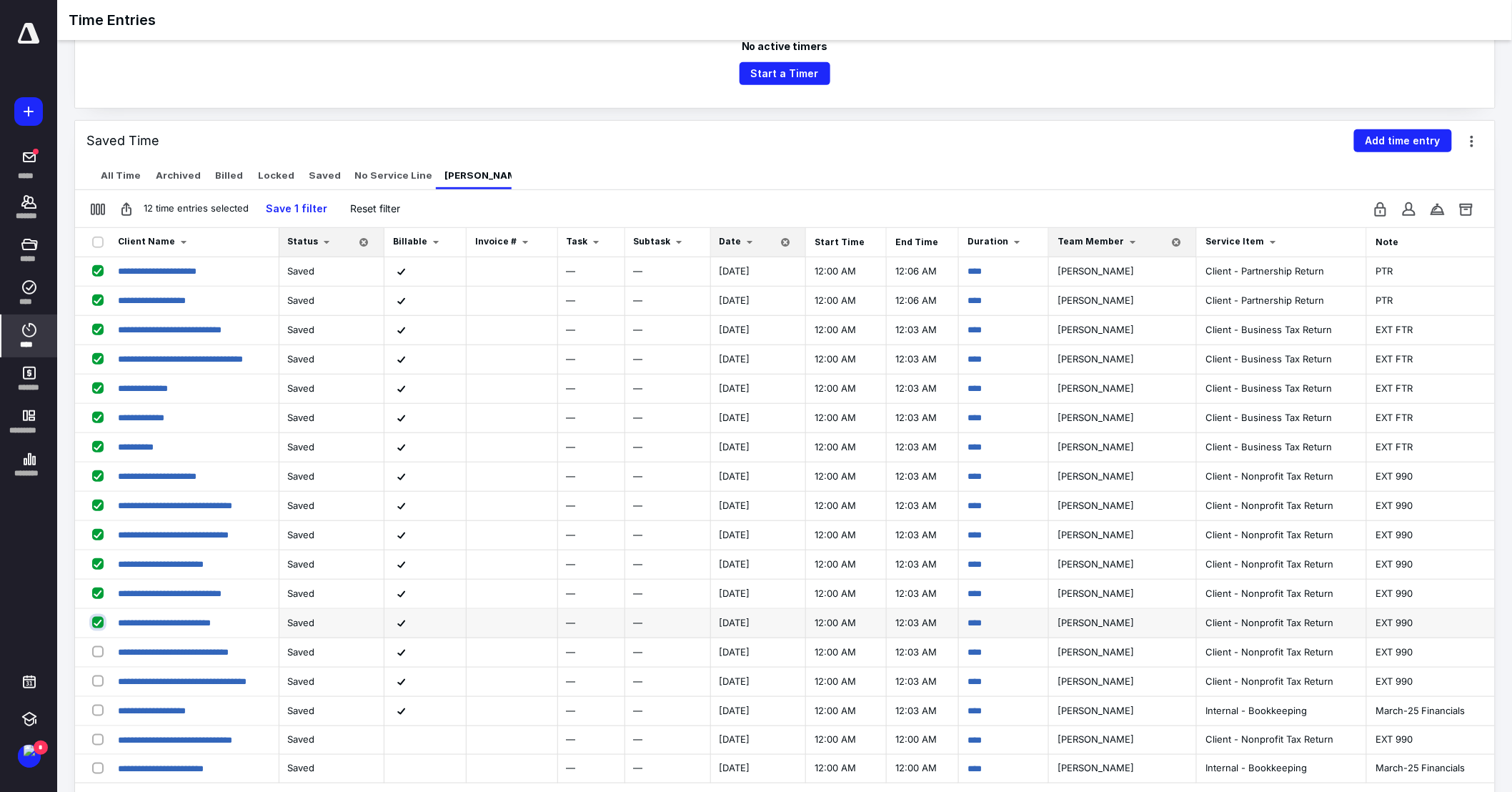 checkbox on "true" 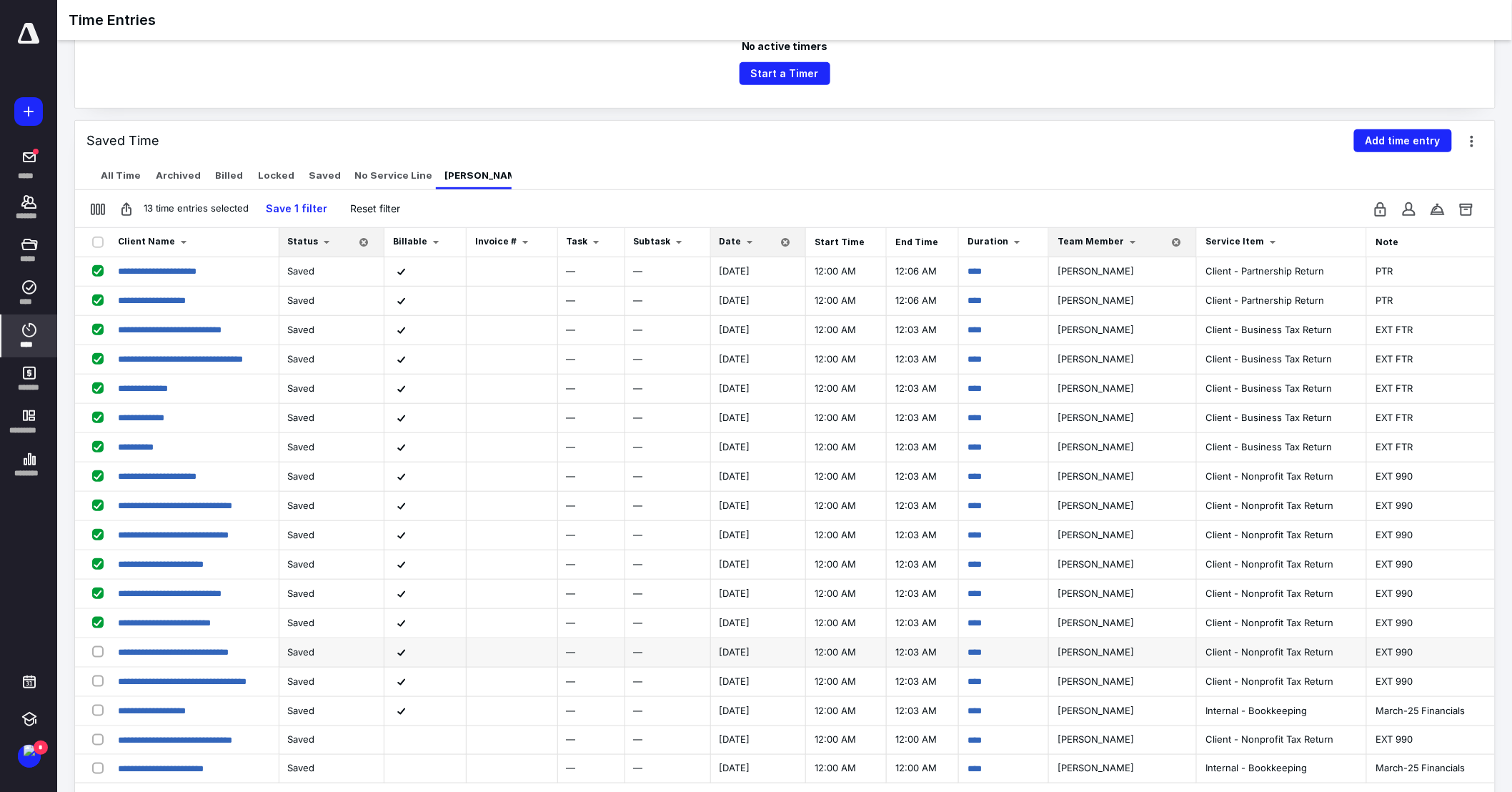 click at bounding box center [101, 651] 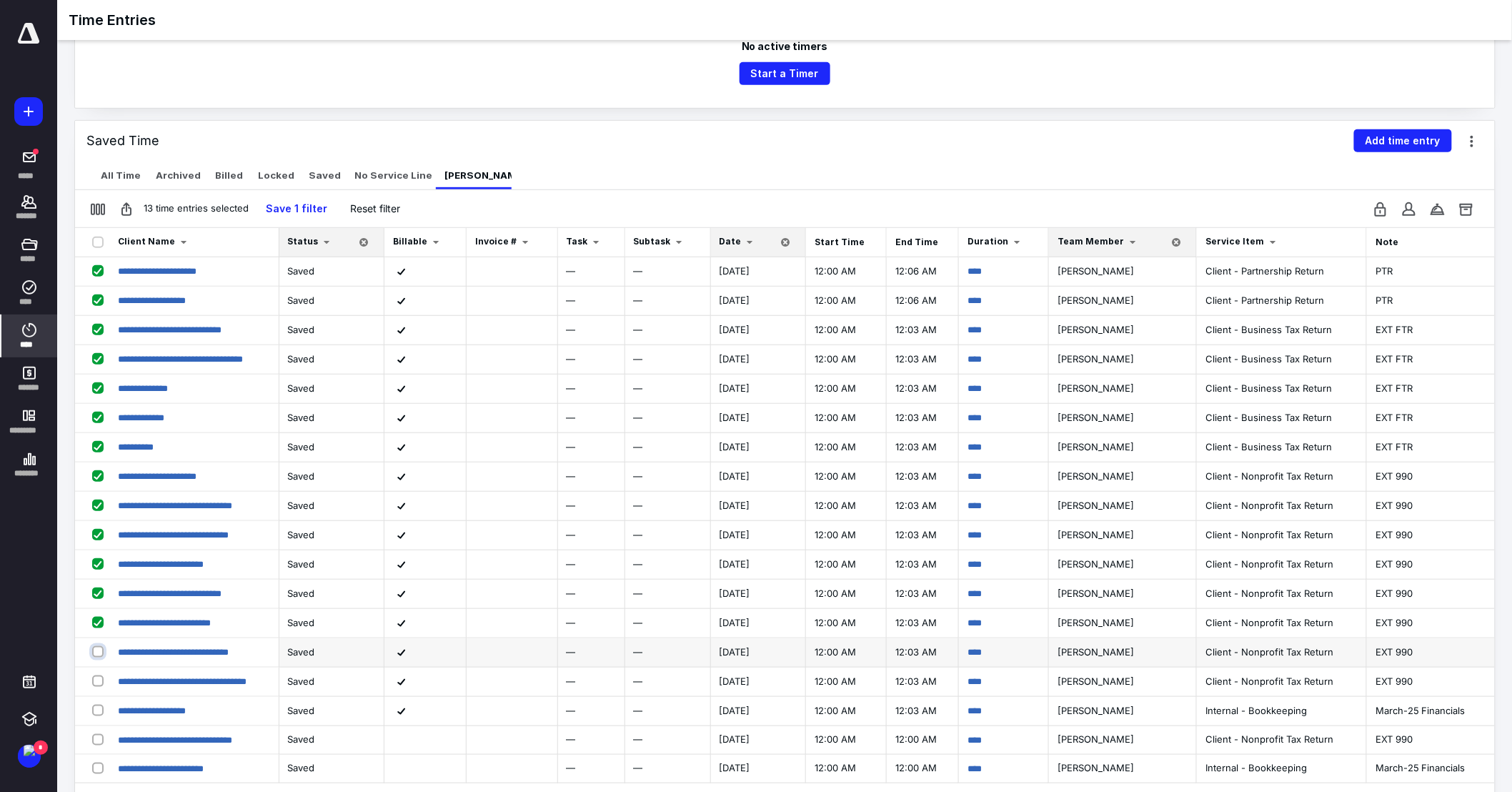 click at bounding box center (99, 651) 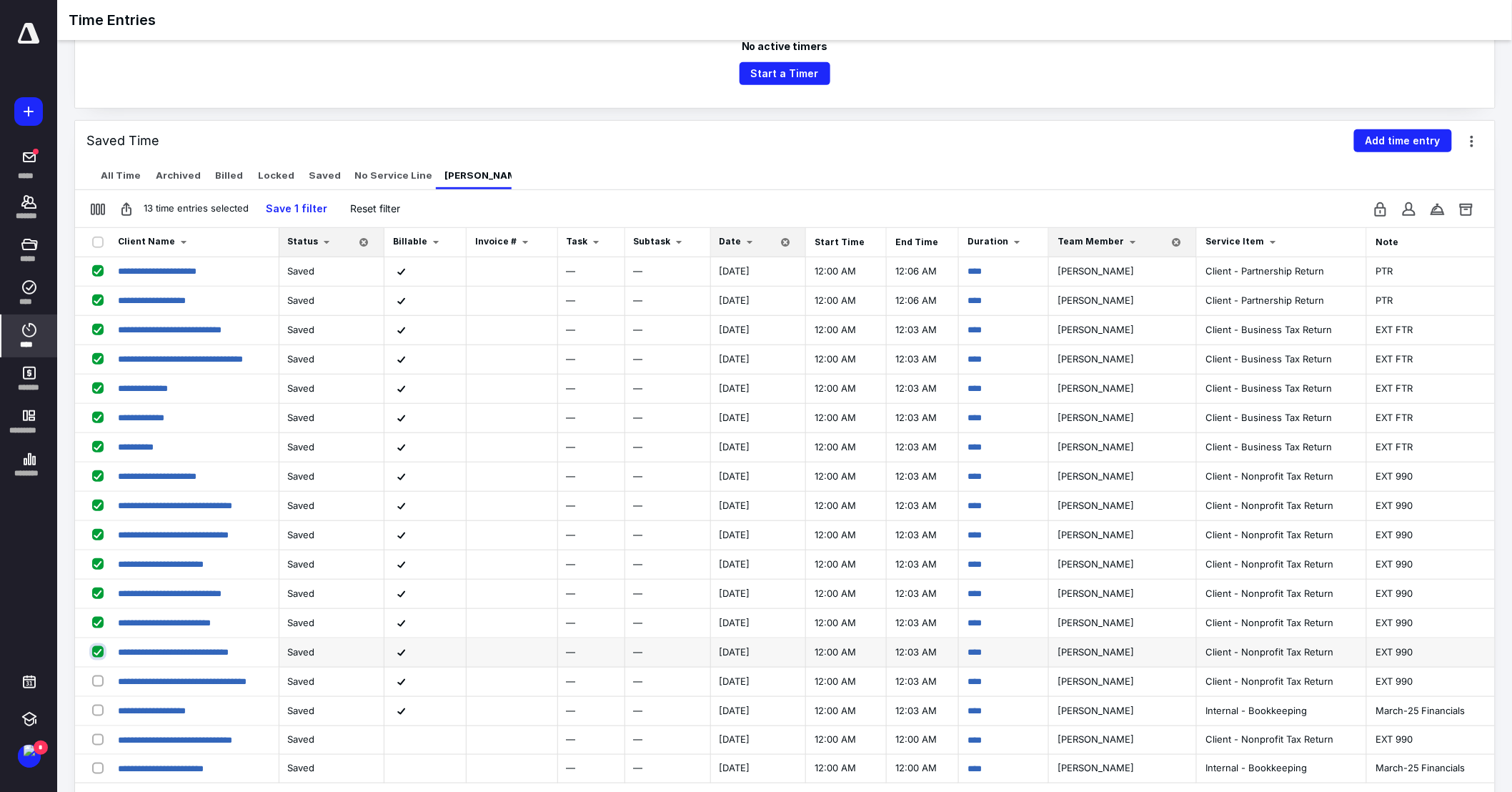 checkbox on "true" 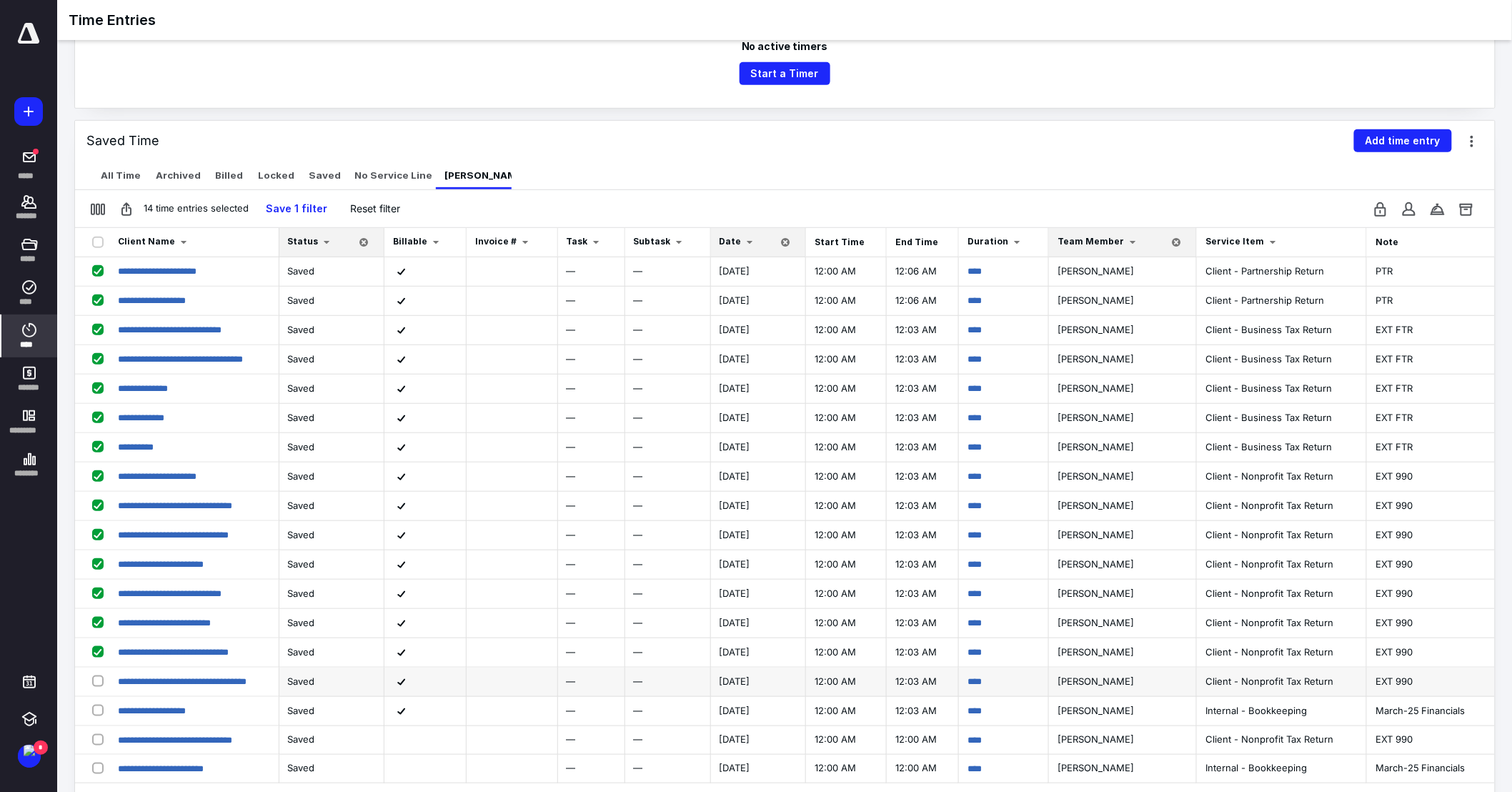 click at bounding box center (101, 680) 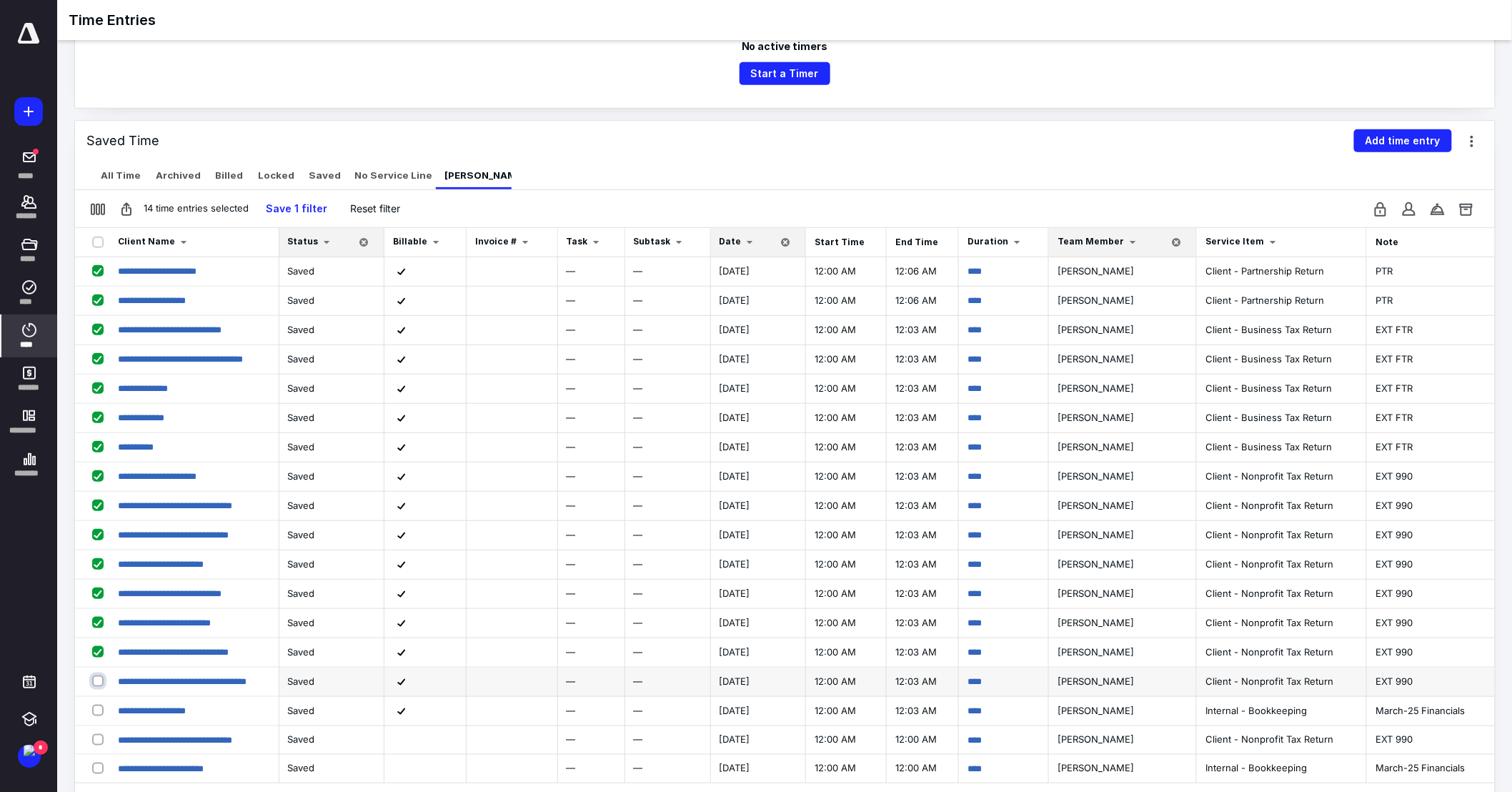 click at bounding box center [99, 680] 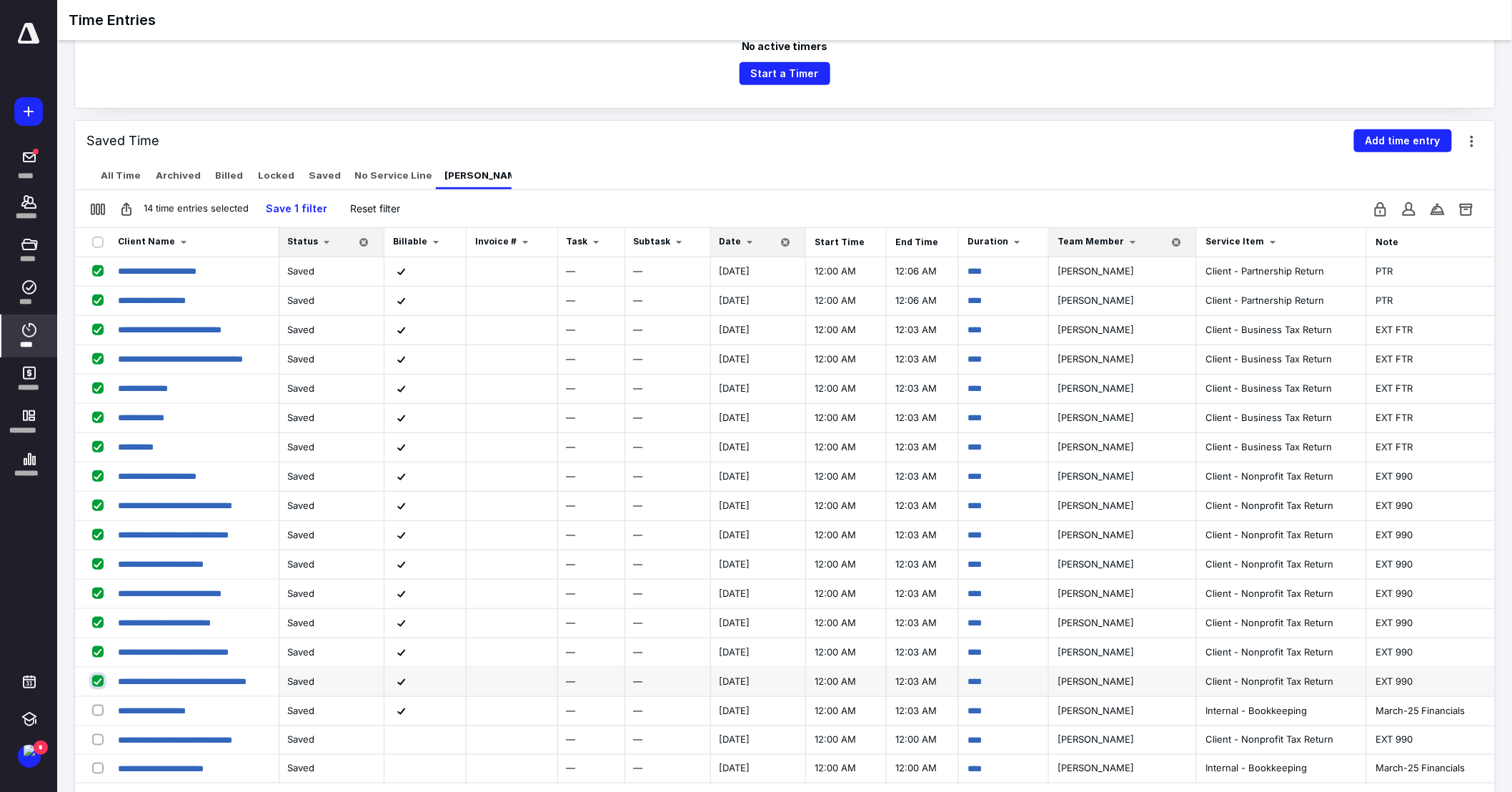 checkbox on "true" 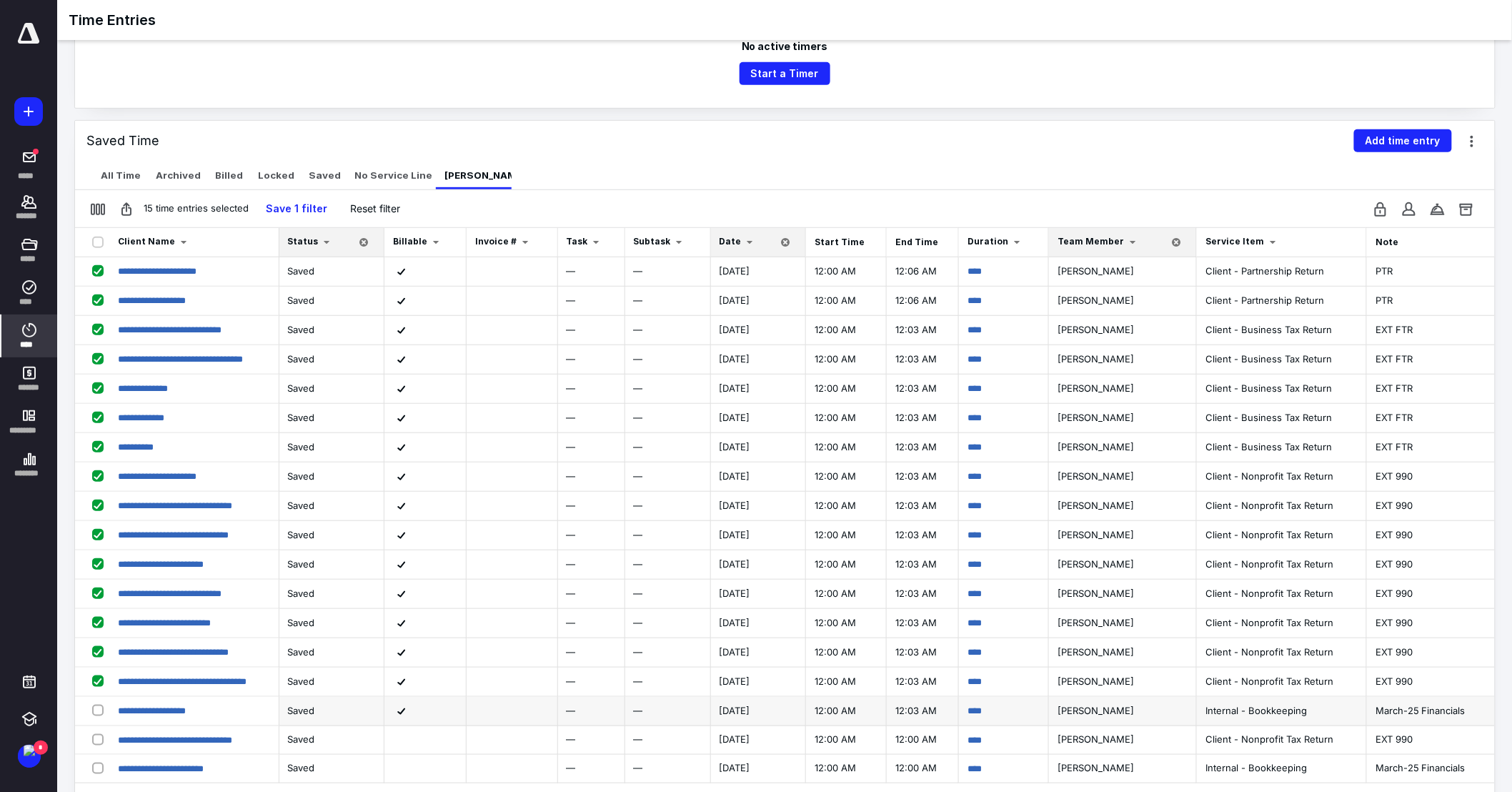 drag, startPoint x: 94, startPoint y: 711, endPoint x: 95, endPoint y: 719, distance: 8.0622577 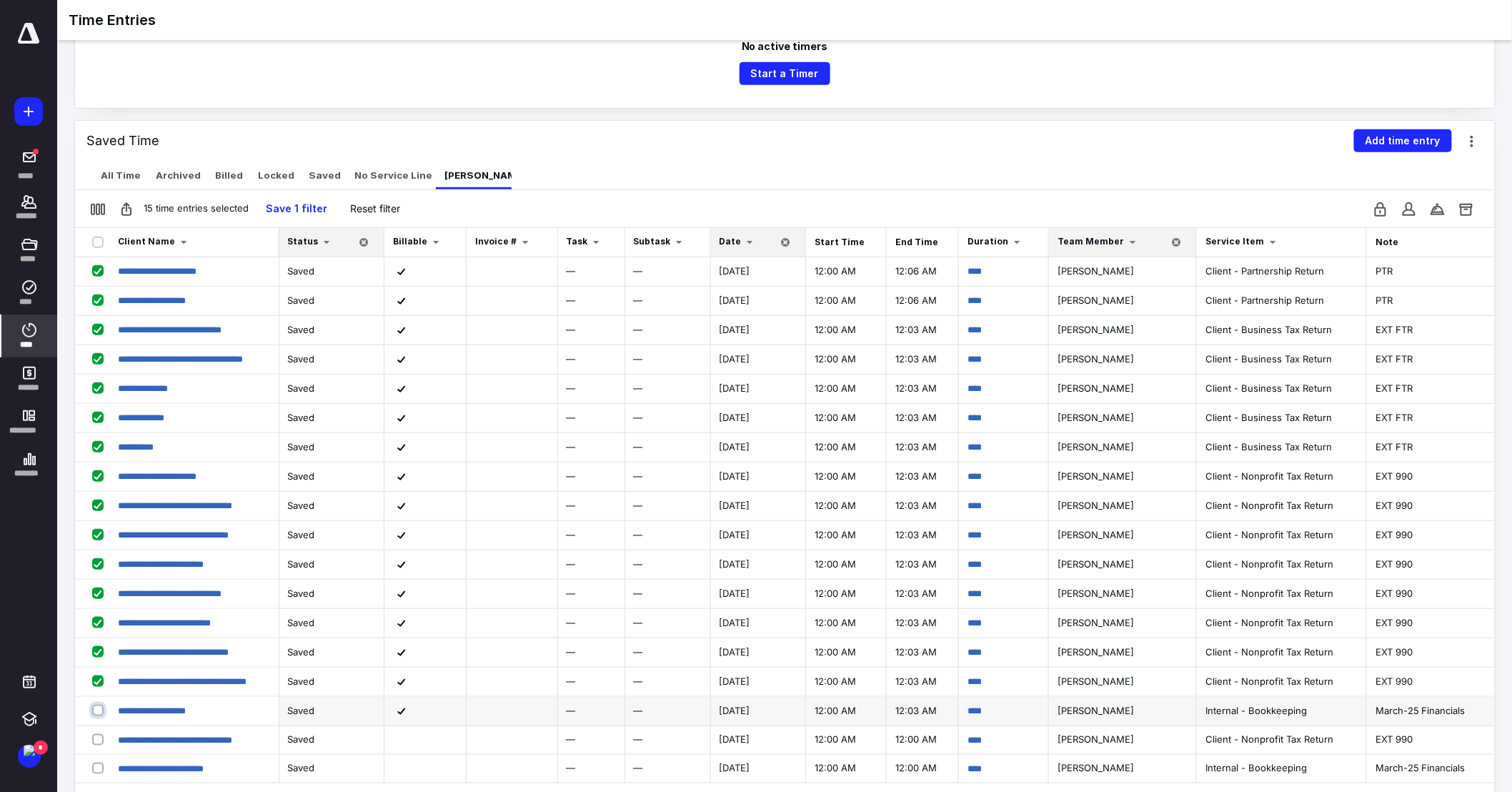 click at bounding box center [99, 710] 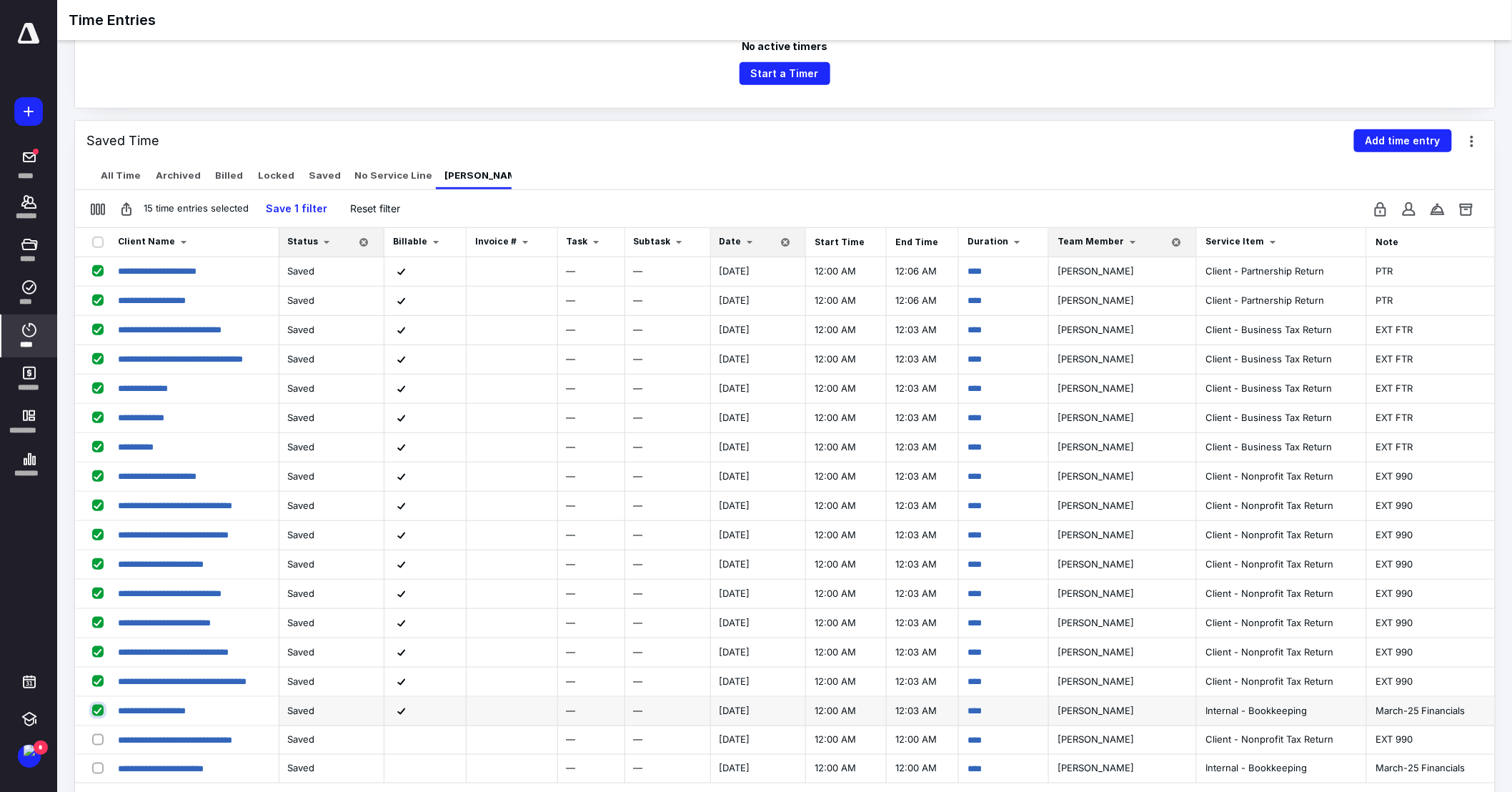 checkbox on "true" 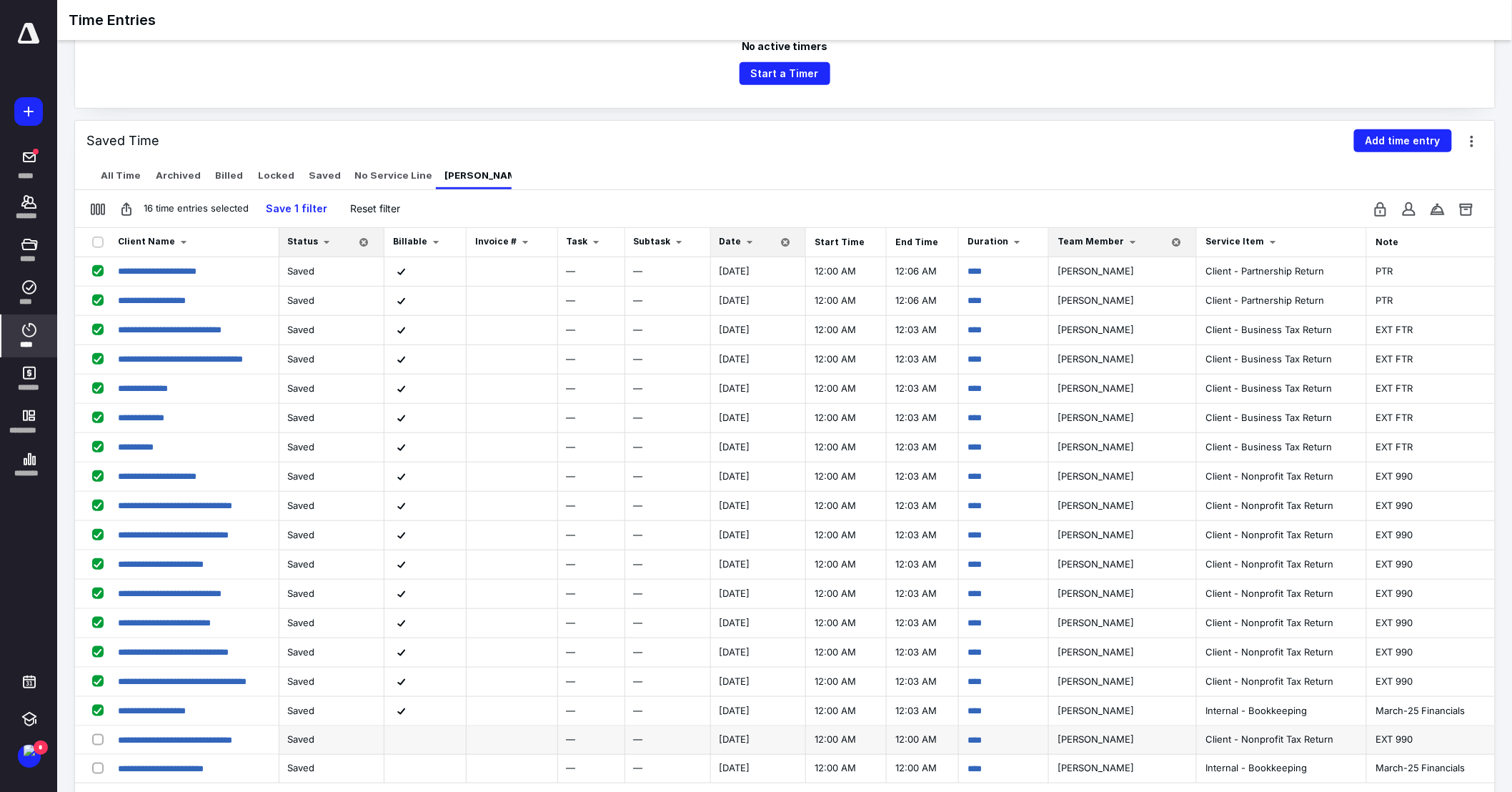 click at bounding box center (101, 739) 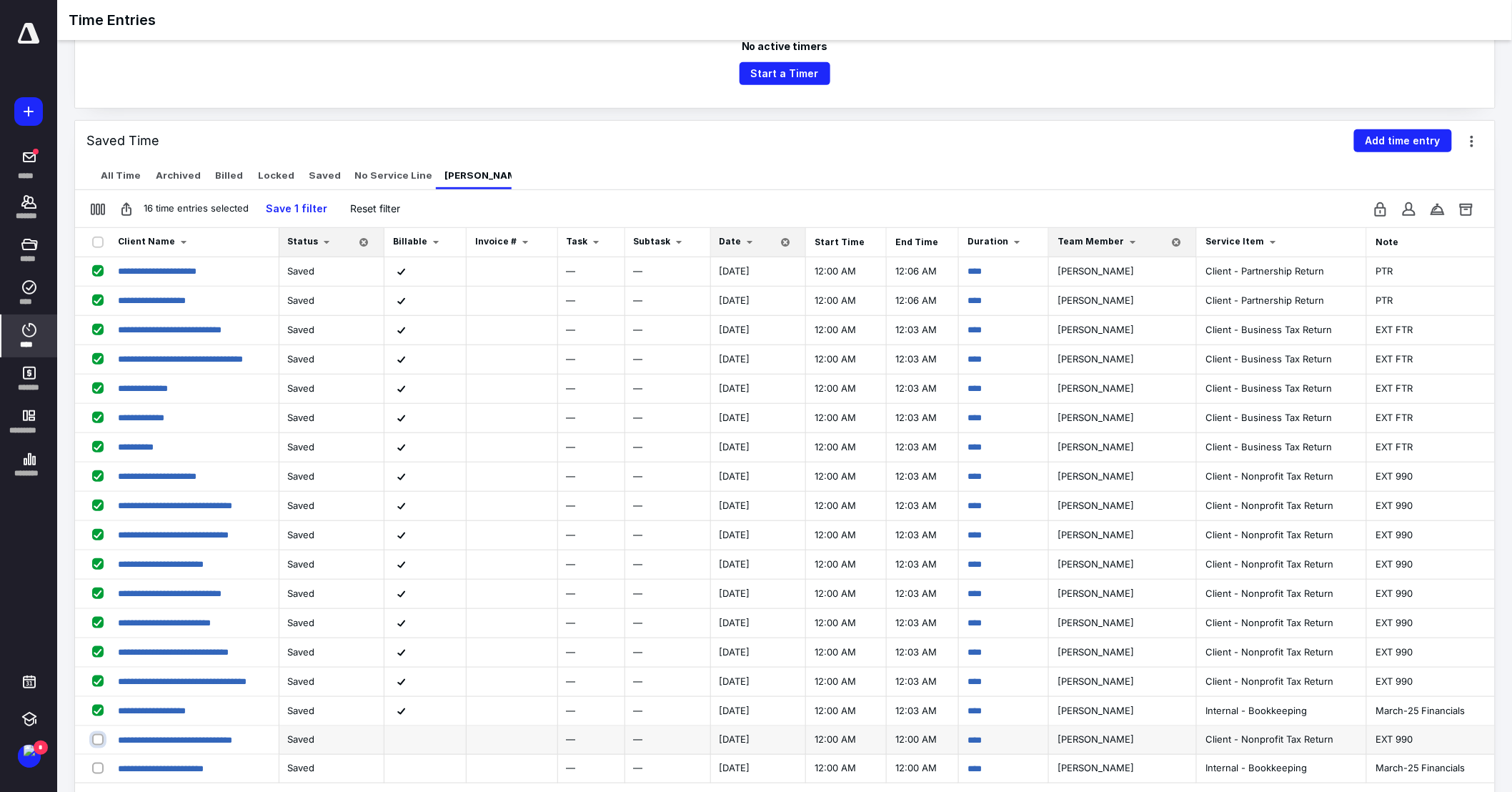 click at bounding box center [99, 739] 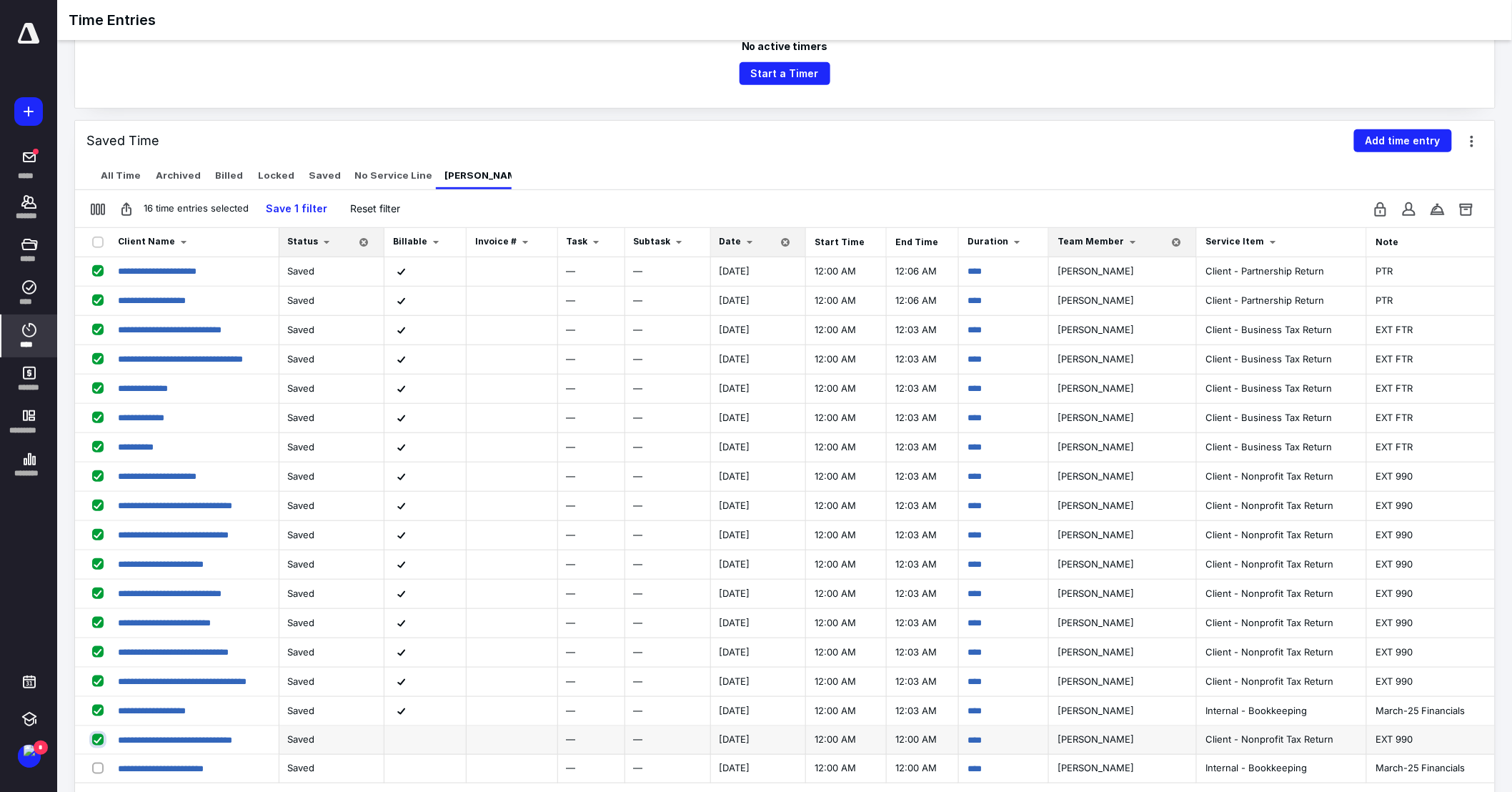 checkbox on "true" 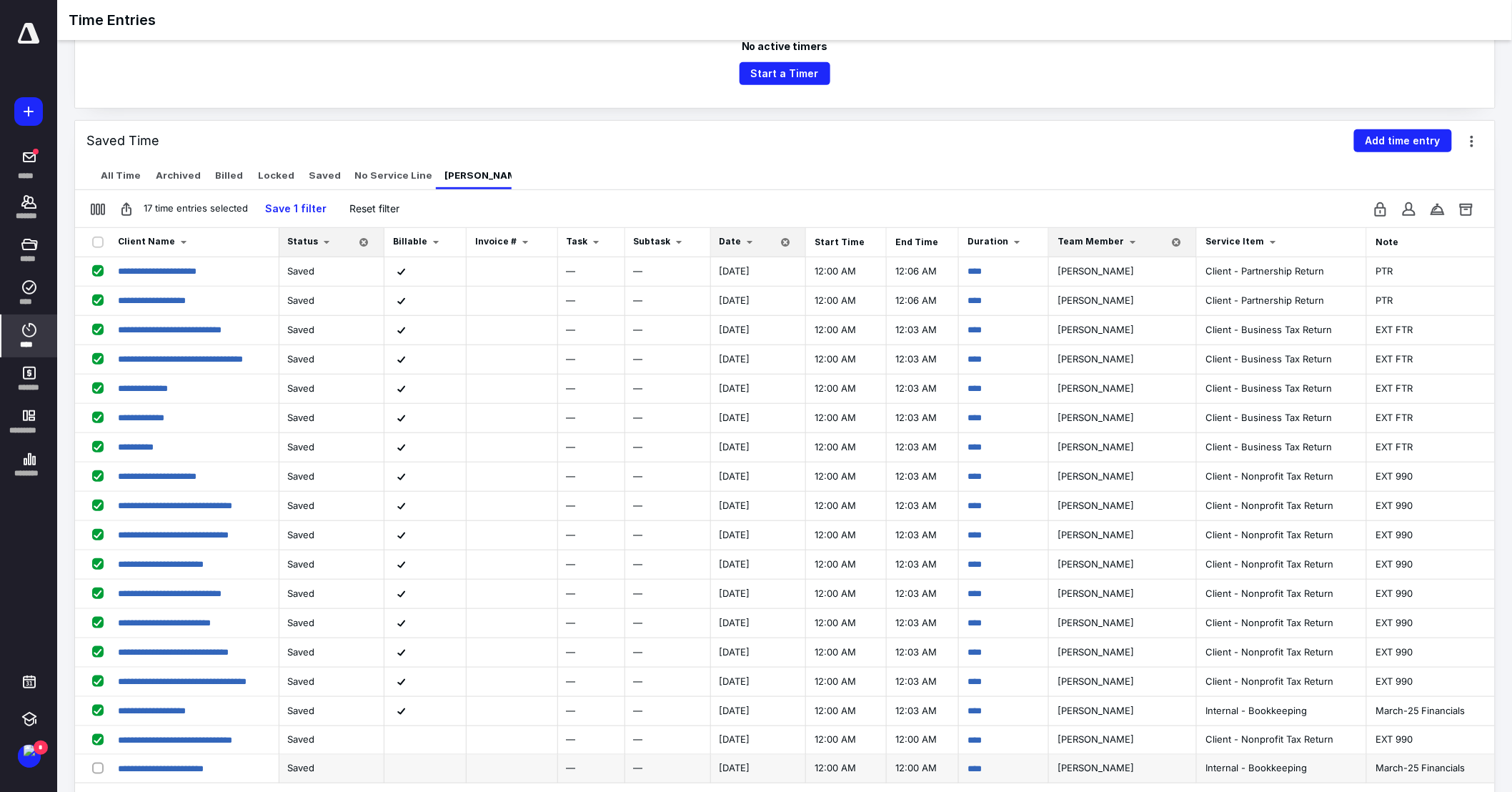 click at bounding box center (101, 768) 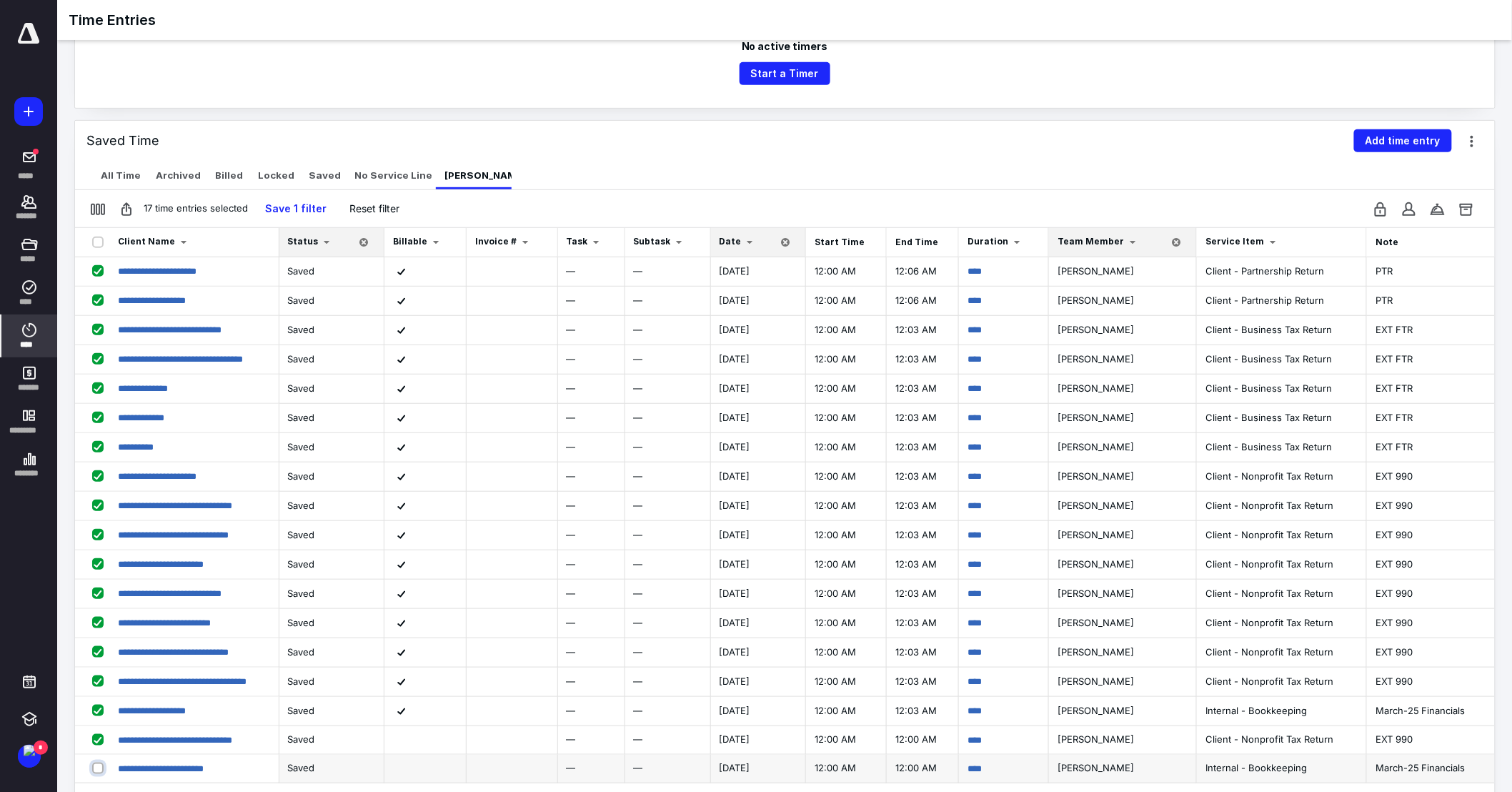 click at bounding box center [99, 768] 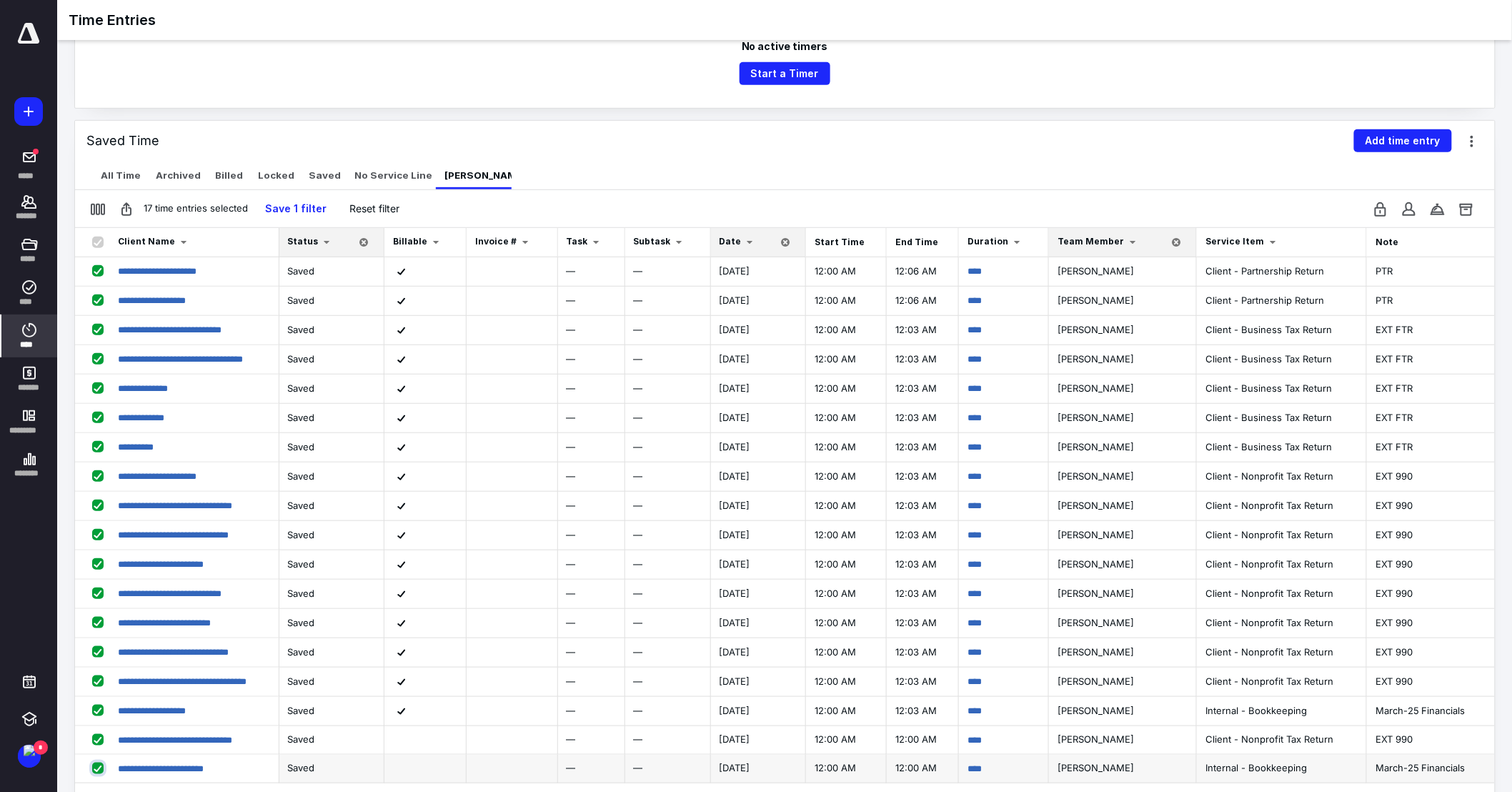 checkbox on "true" 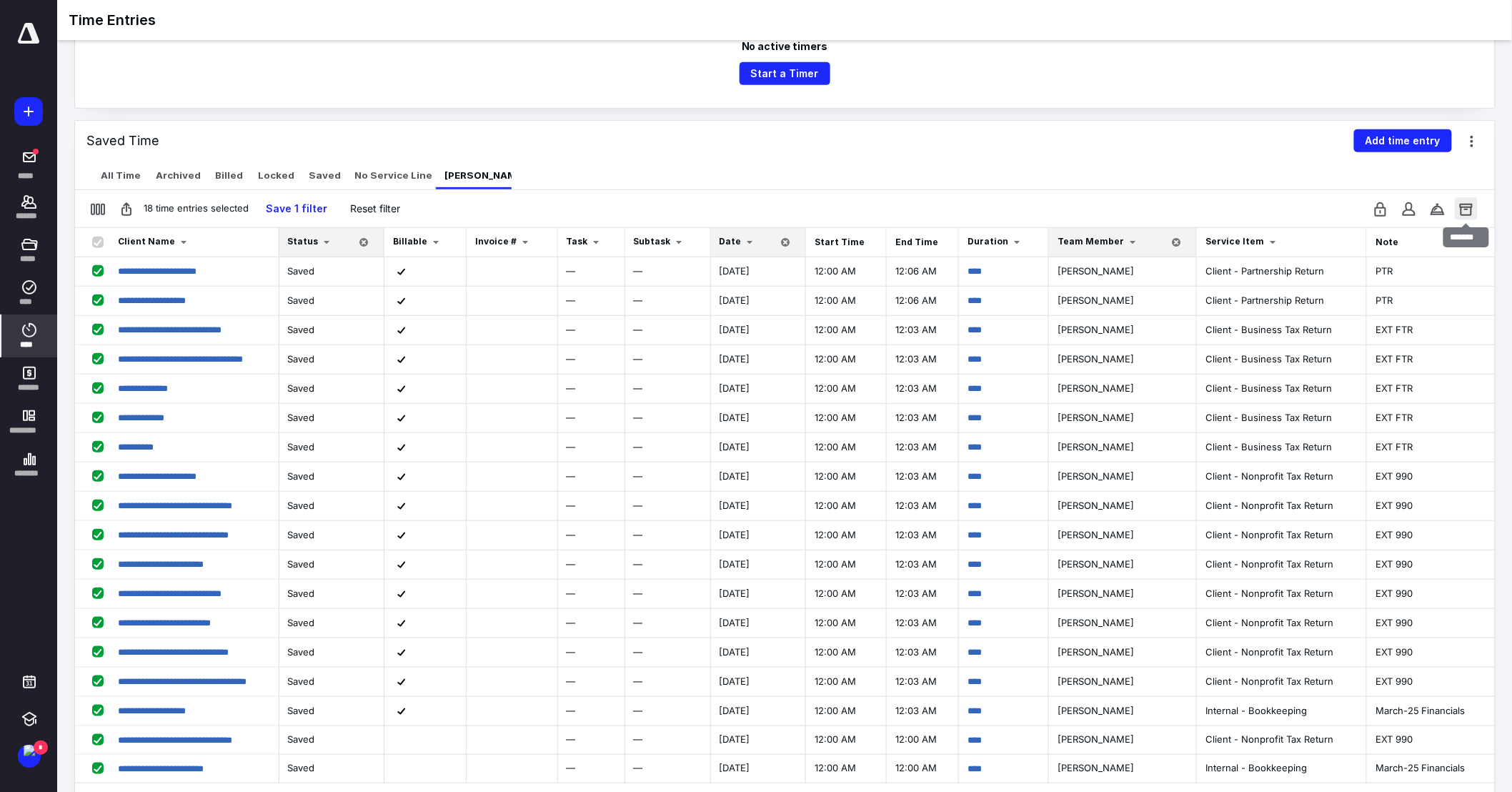 click at bounding box center [1466, 209] 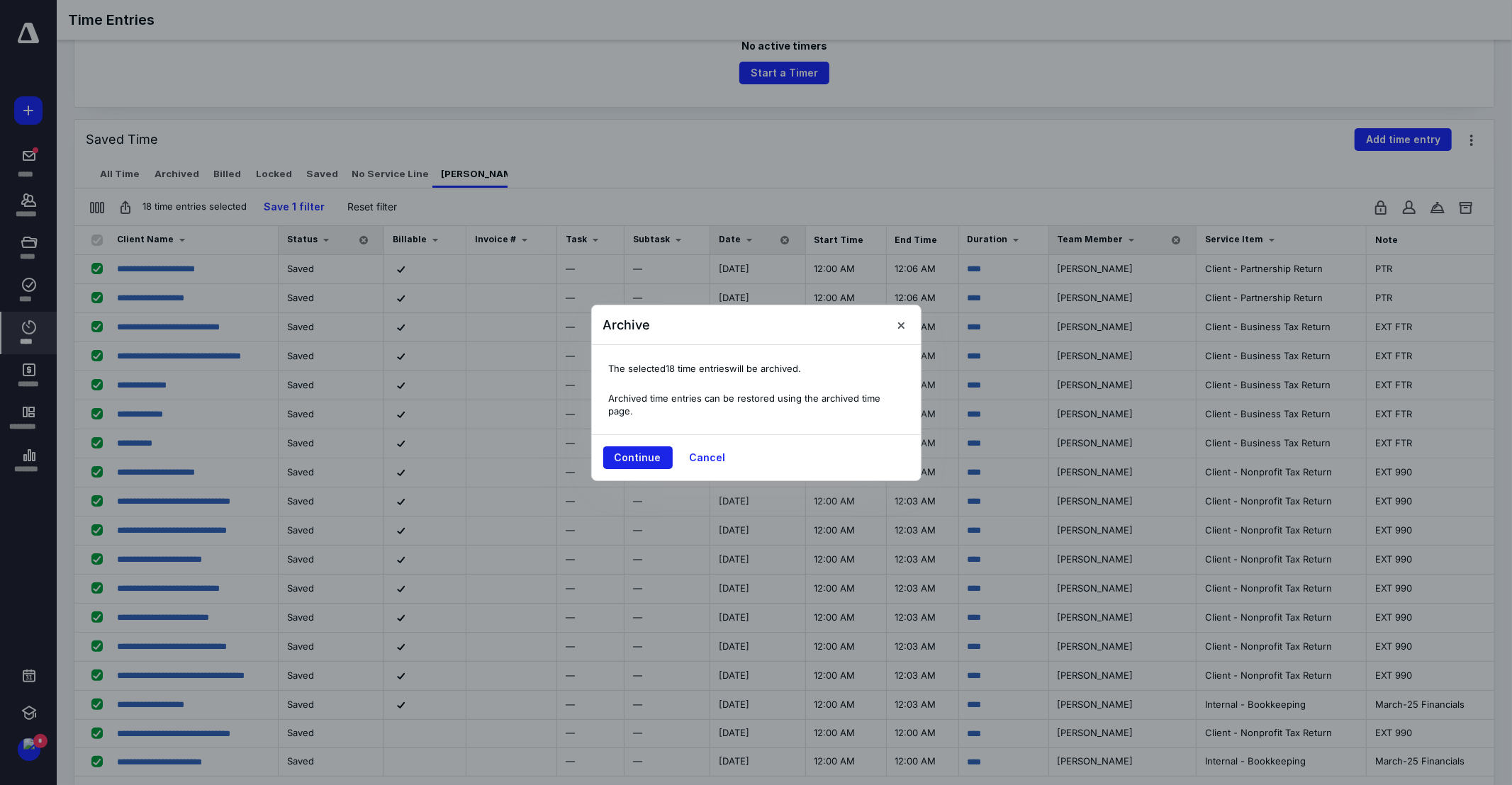 click on "Continue" at bounding box center [638, 458] 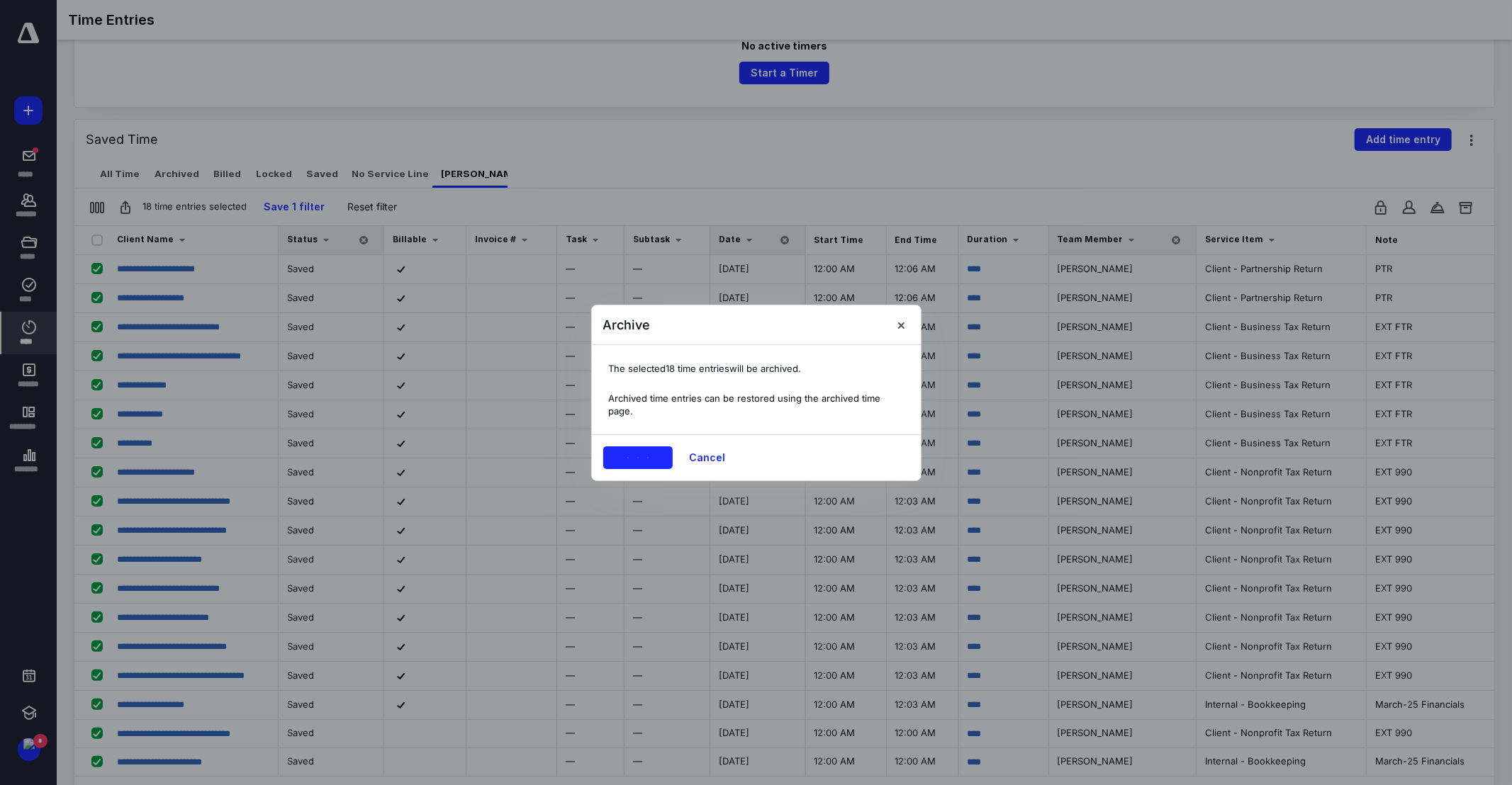 checkbox on "false" 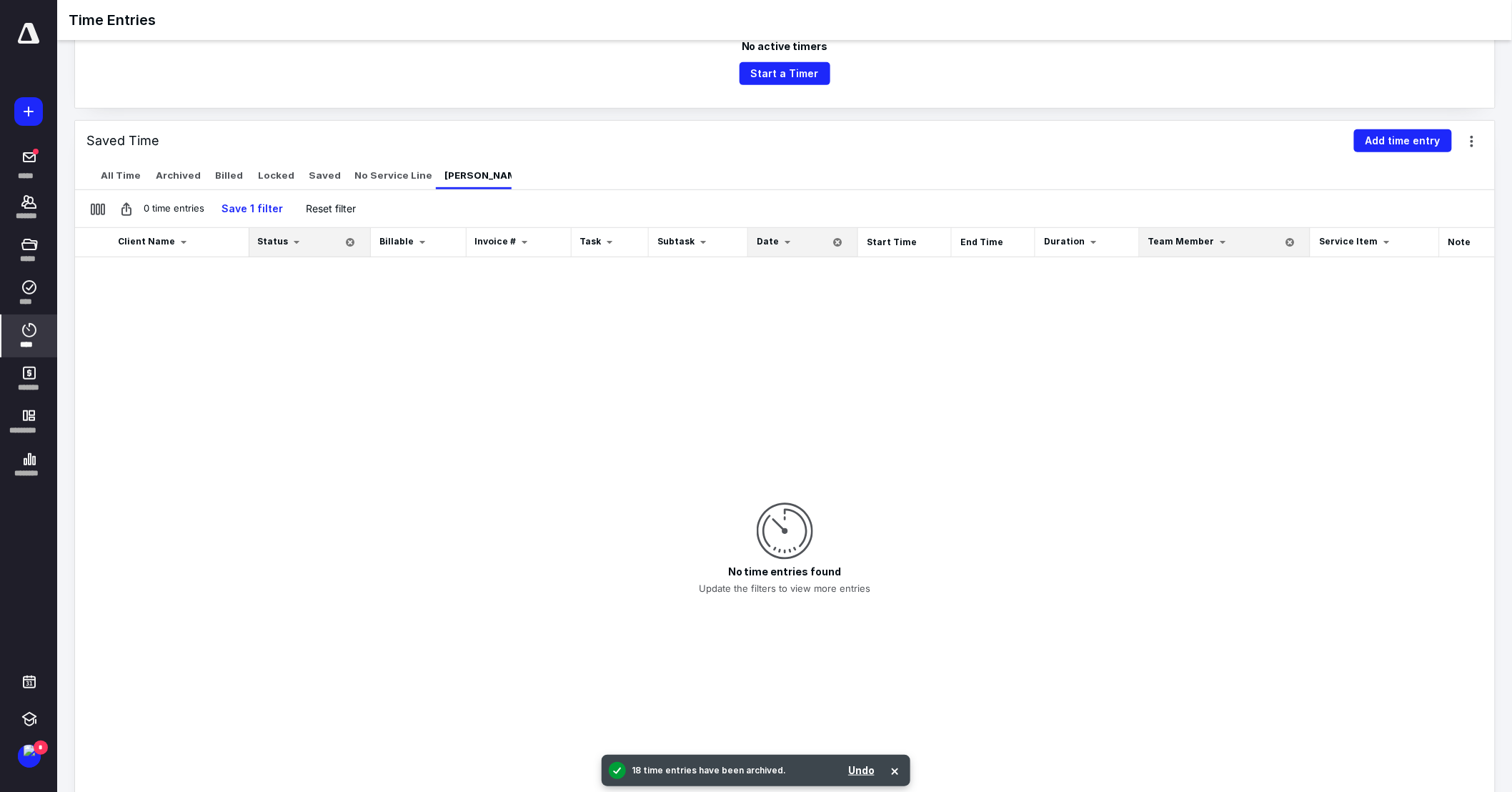 click at bounding box center [787, 242] 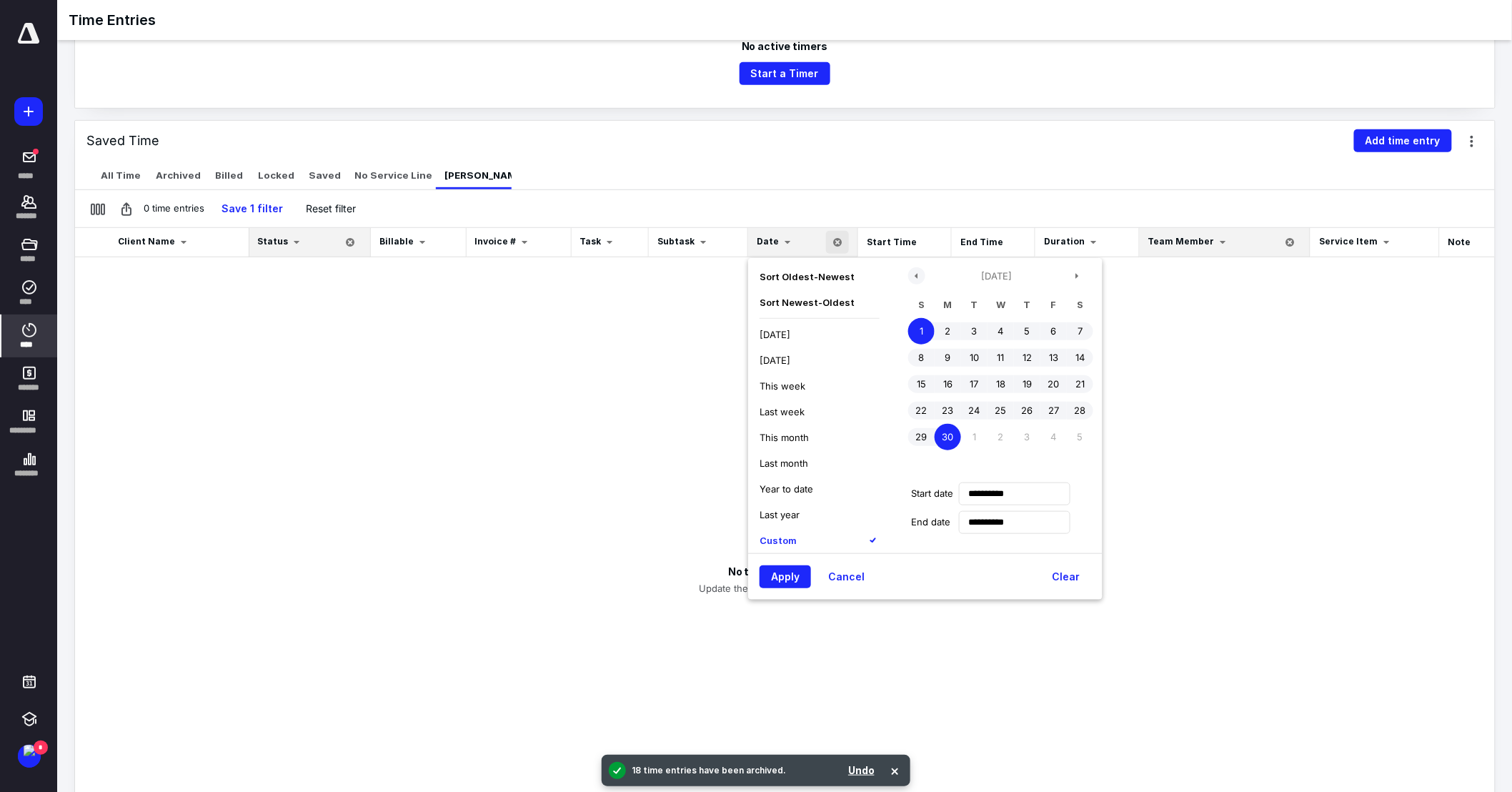 click at bounding box center (917, 276) 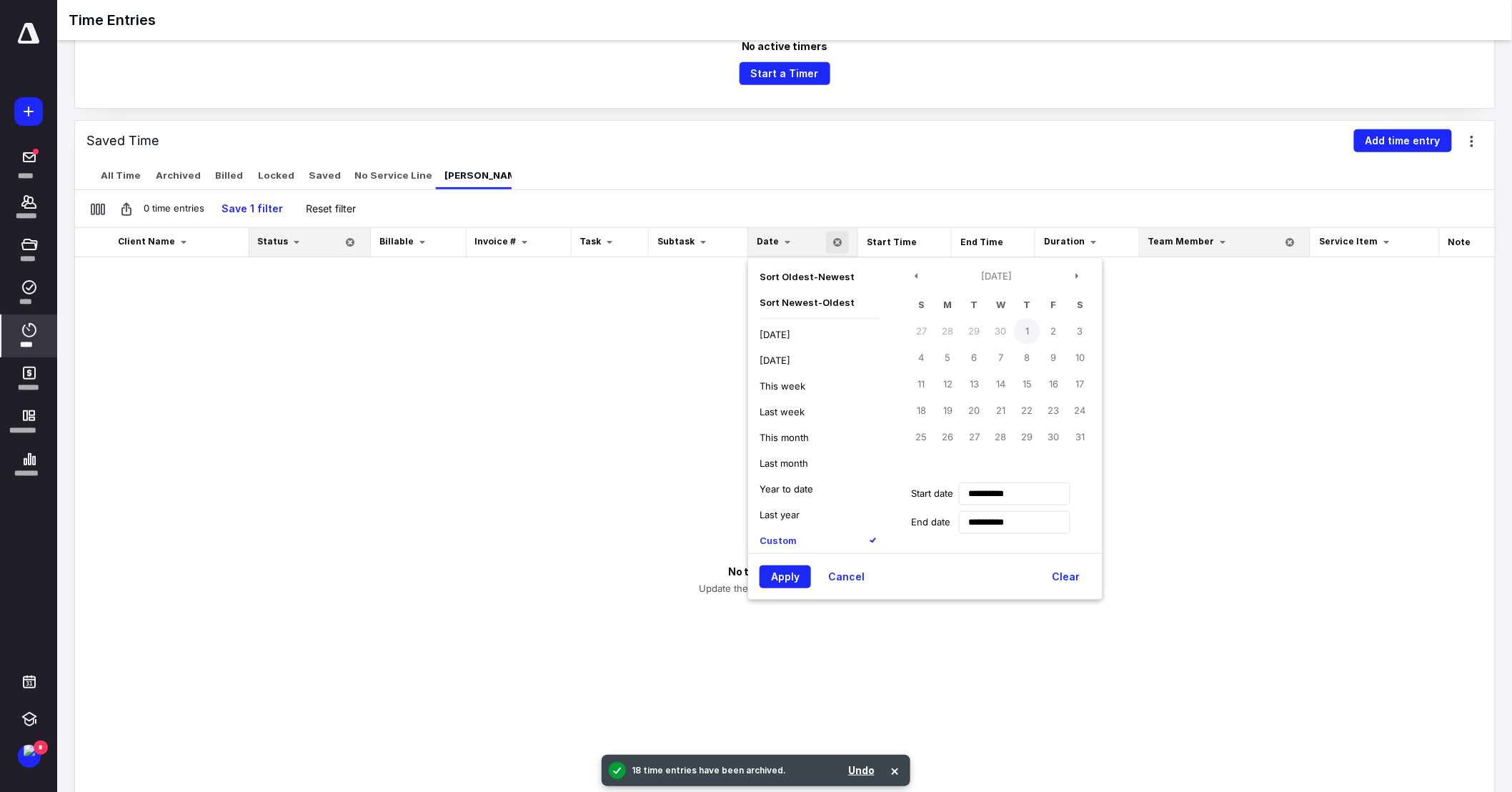 click on "1" at bounding box center (1027, 331) 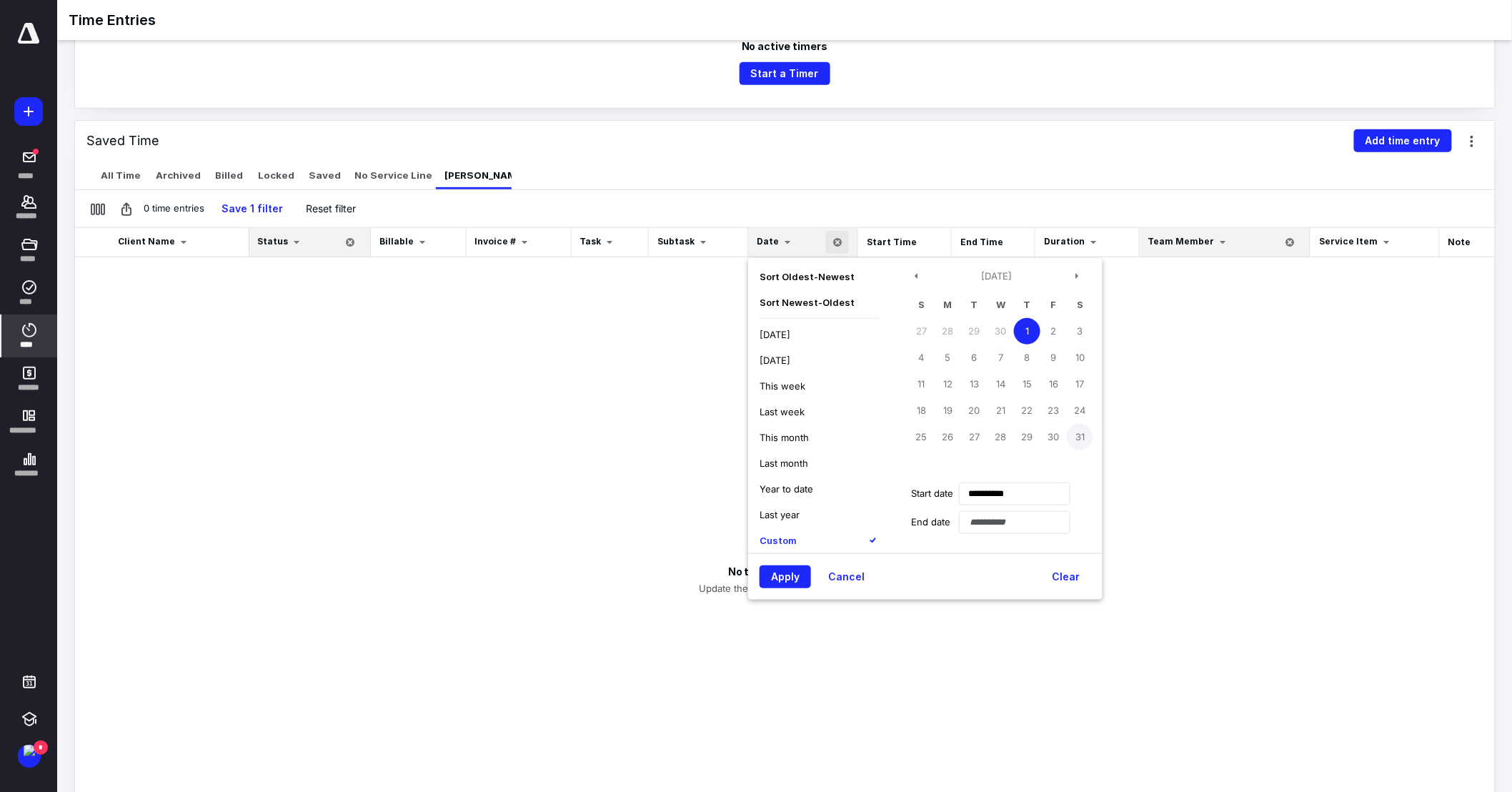 click on "31" at bounding box center (1080, 437) 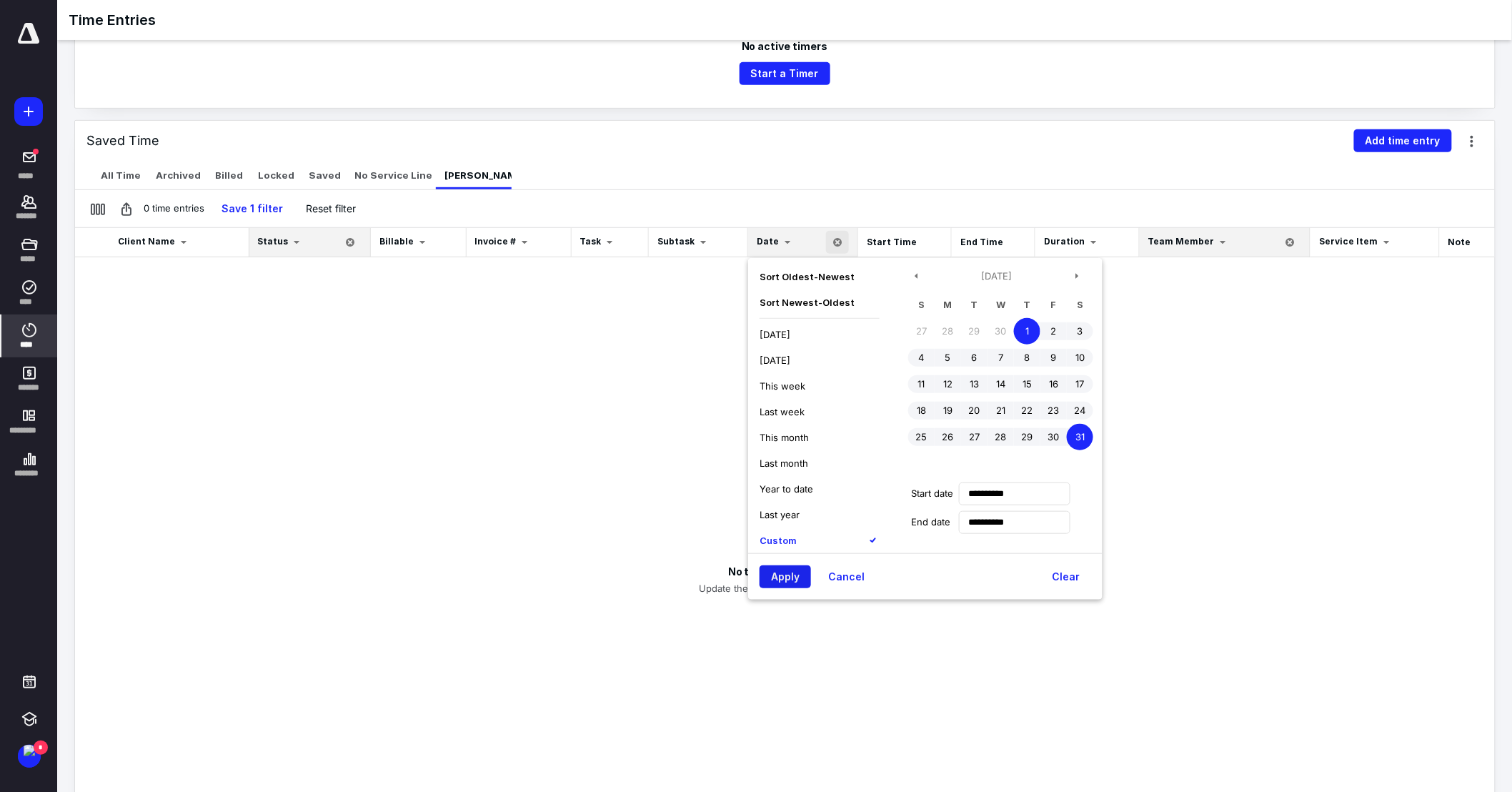 click on "Apply" at bounding box center [785, 577] 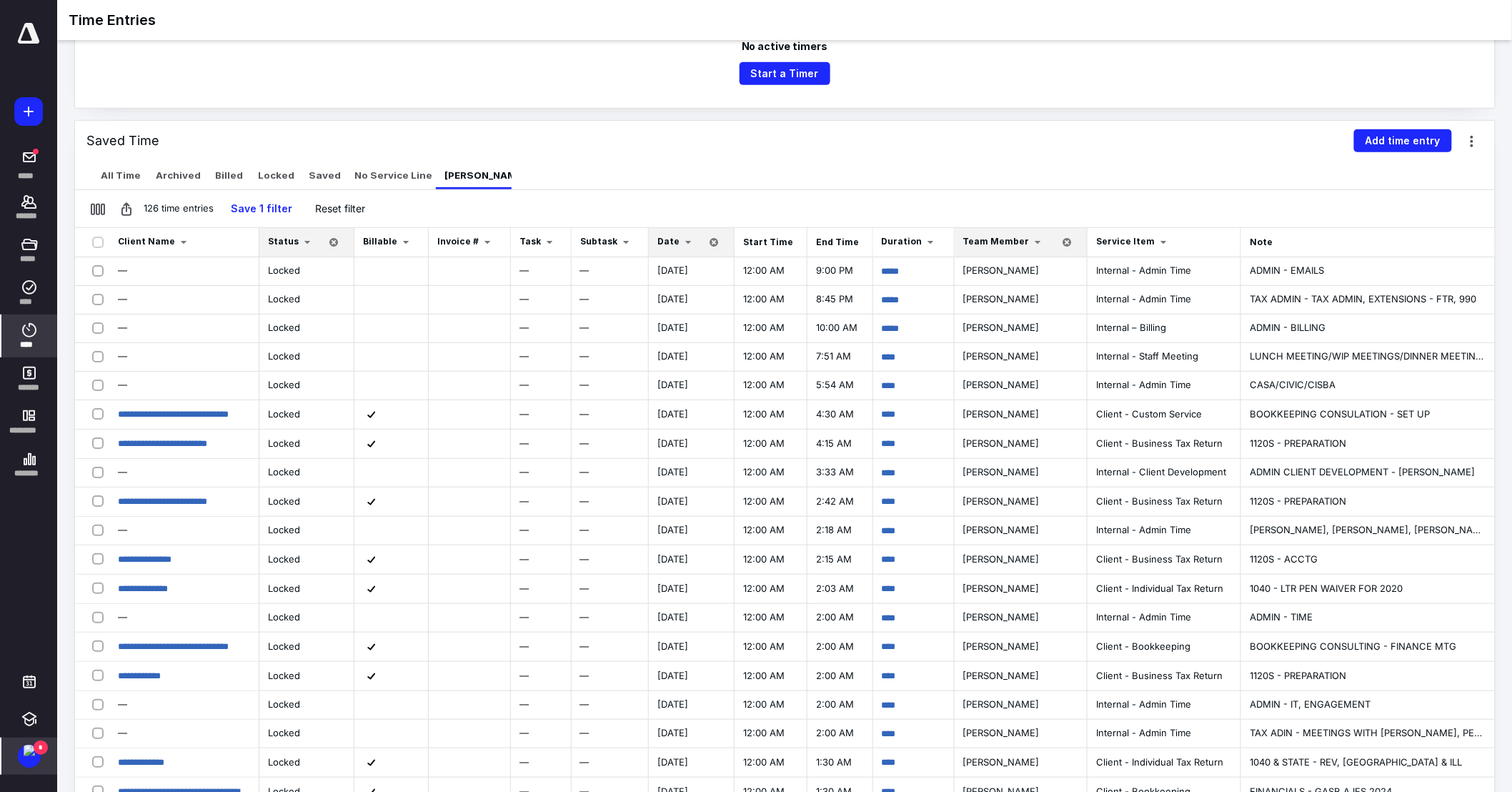 click on "*" at bounding box center (41, 748) 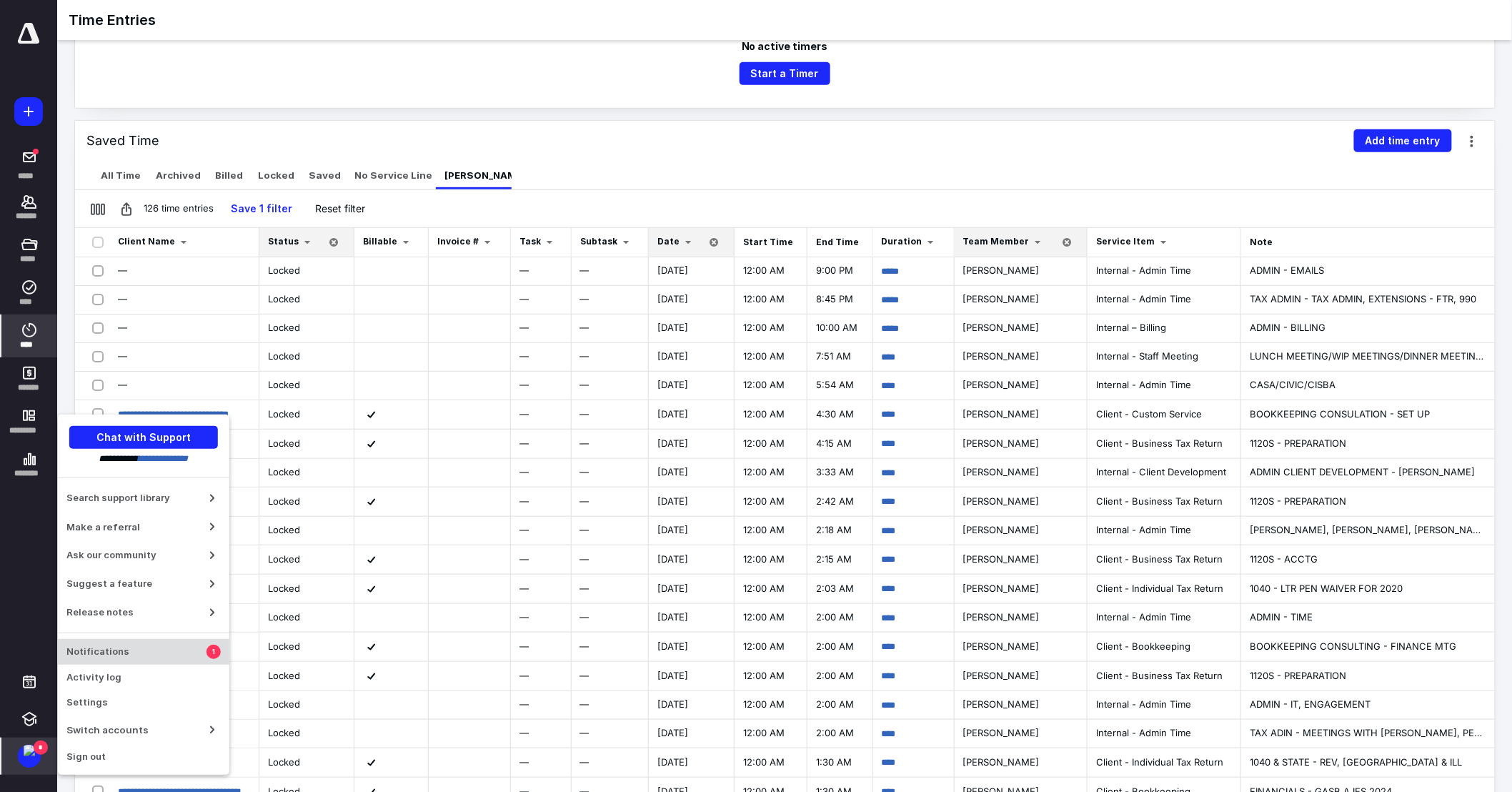 click on "Notifications" at bounding box center [136, 652] 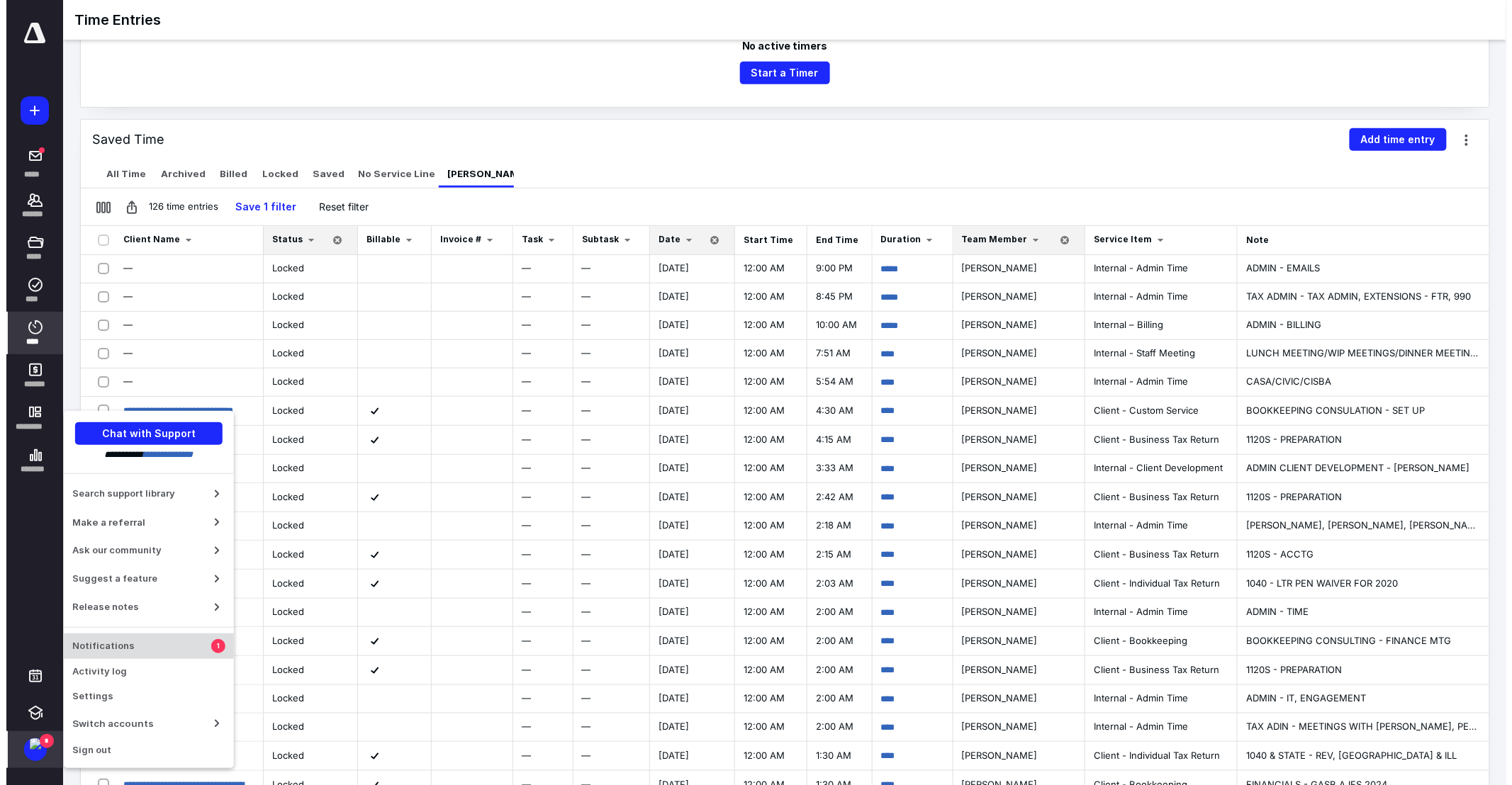 scroll, scrollTop: 0, scrollLeft: 0, axis: both 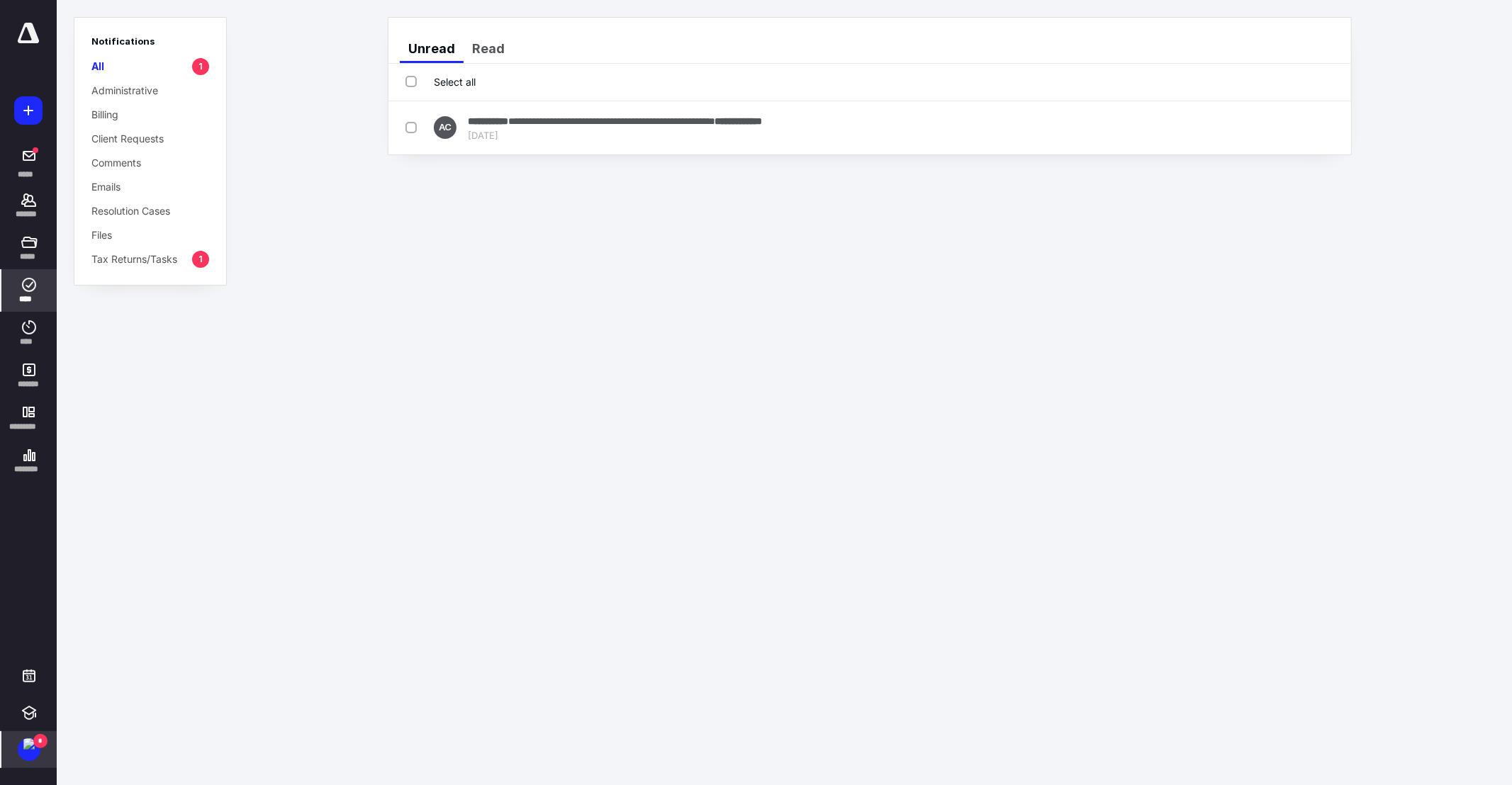 click 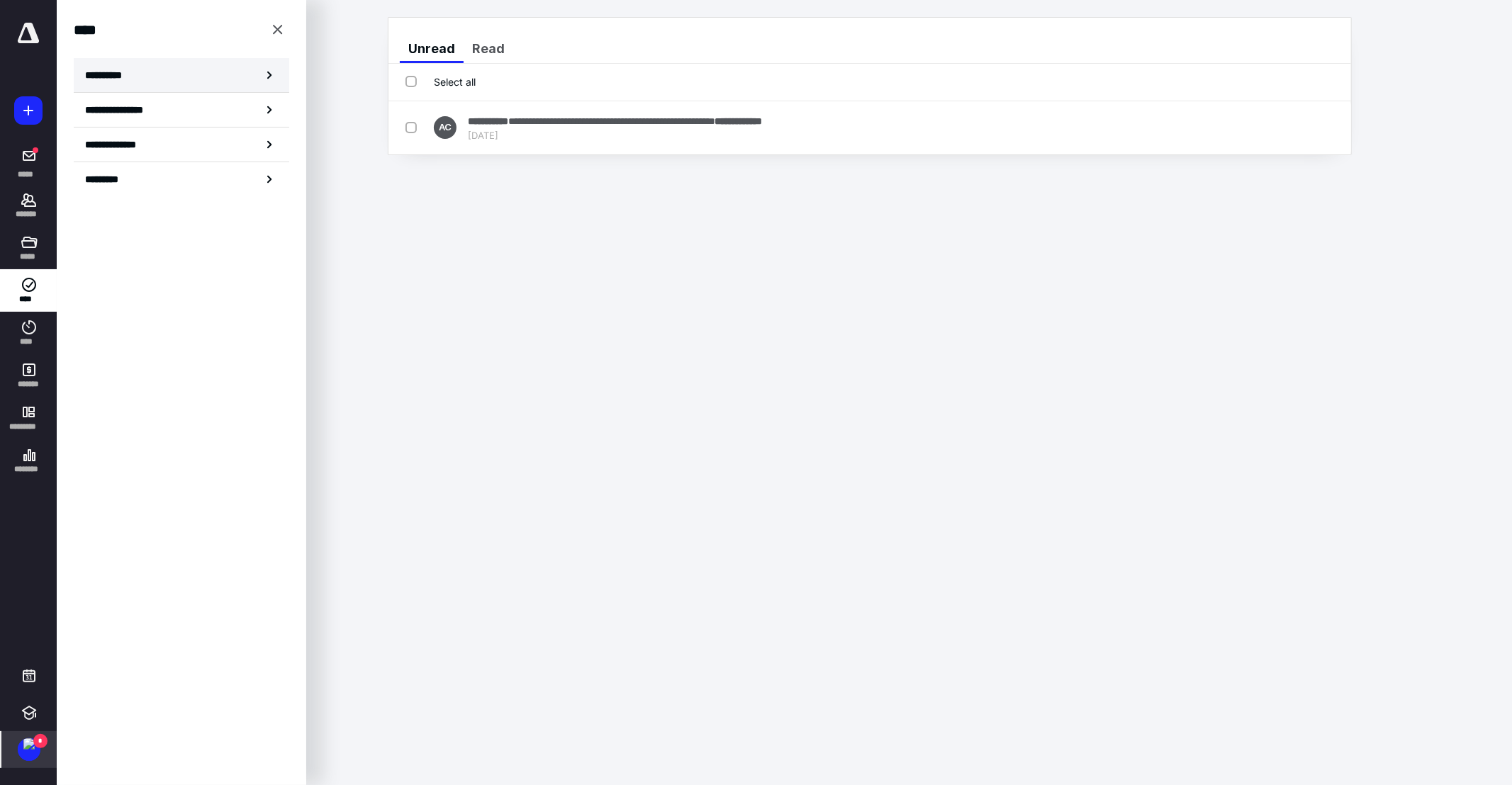 click on "**********" at bounding box center [181, 75] 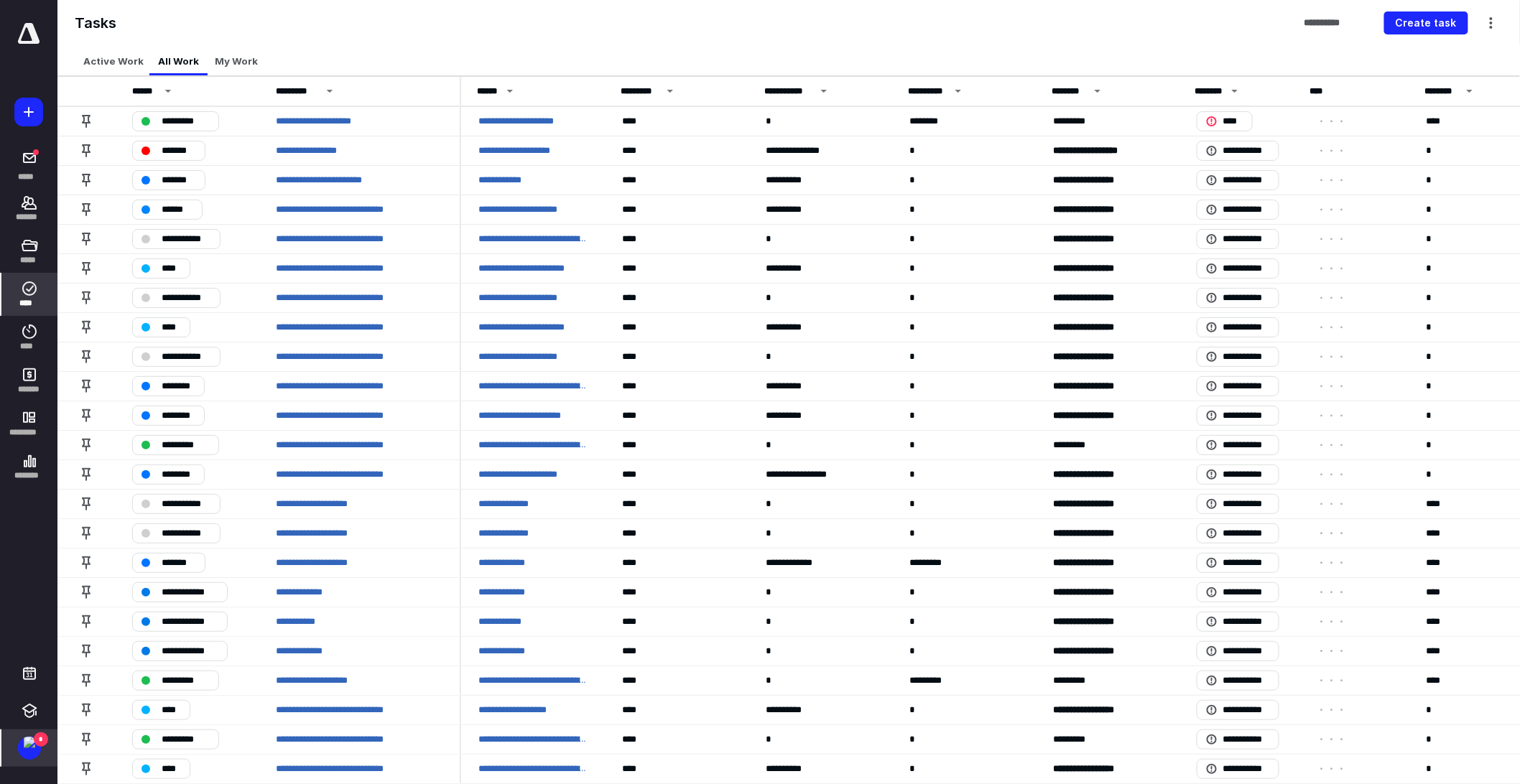click on "My Work" at bounding box center (236, 61) 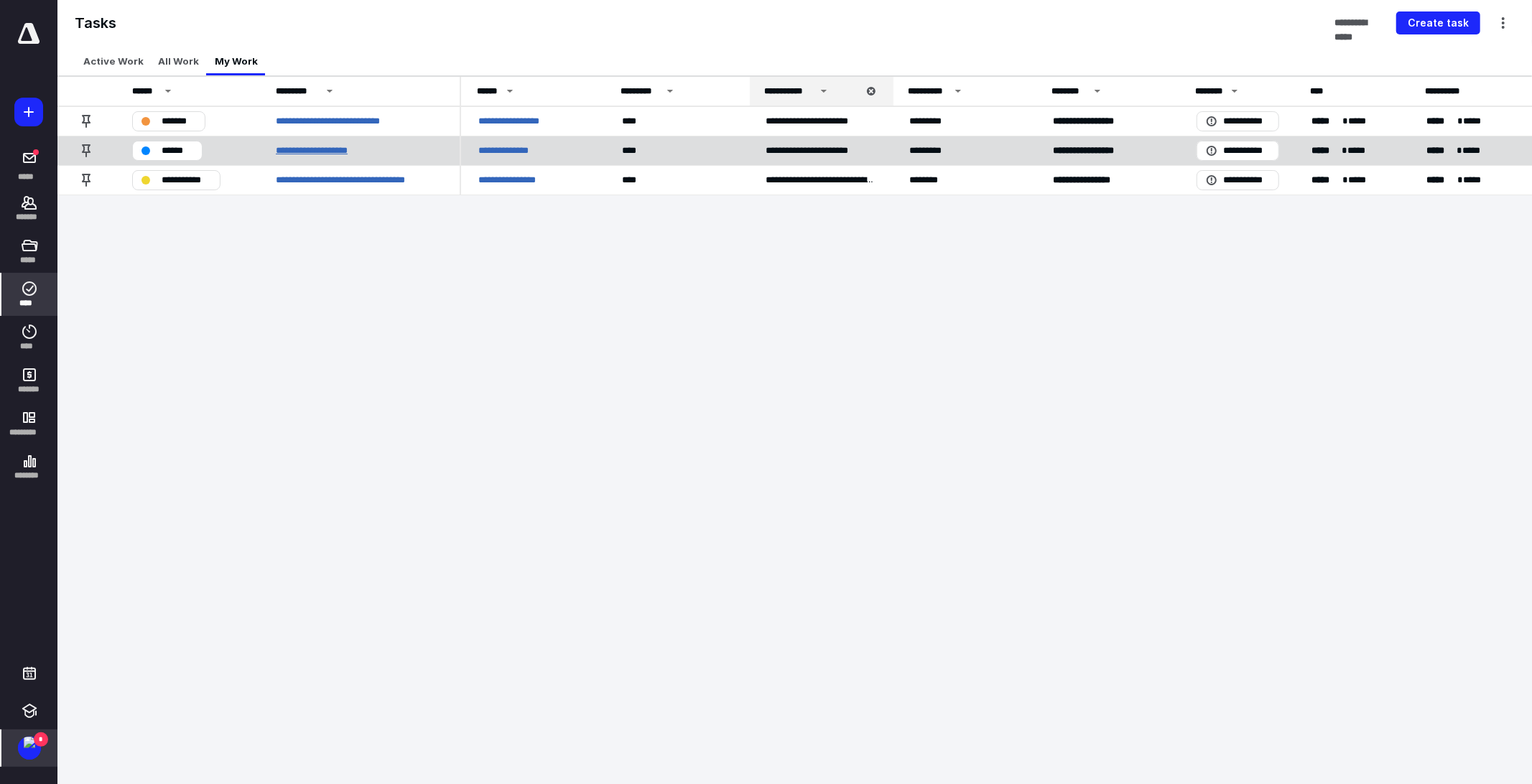 click on "**********" at bounding box center [322, 150] 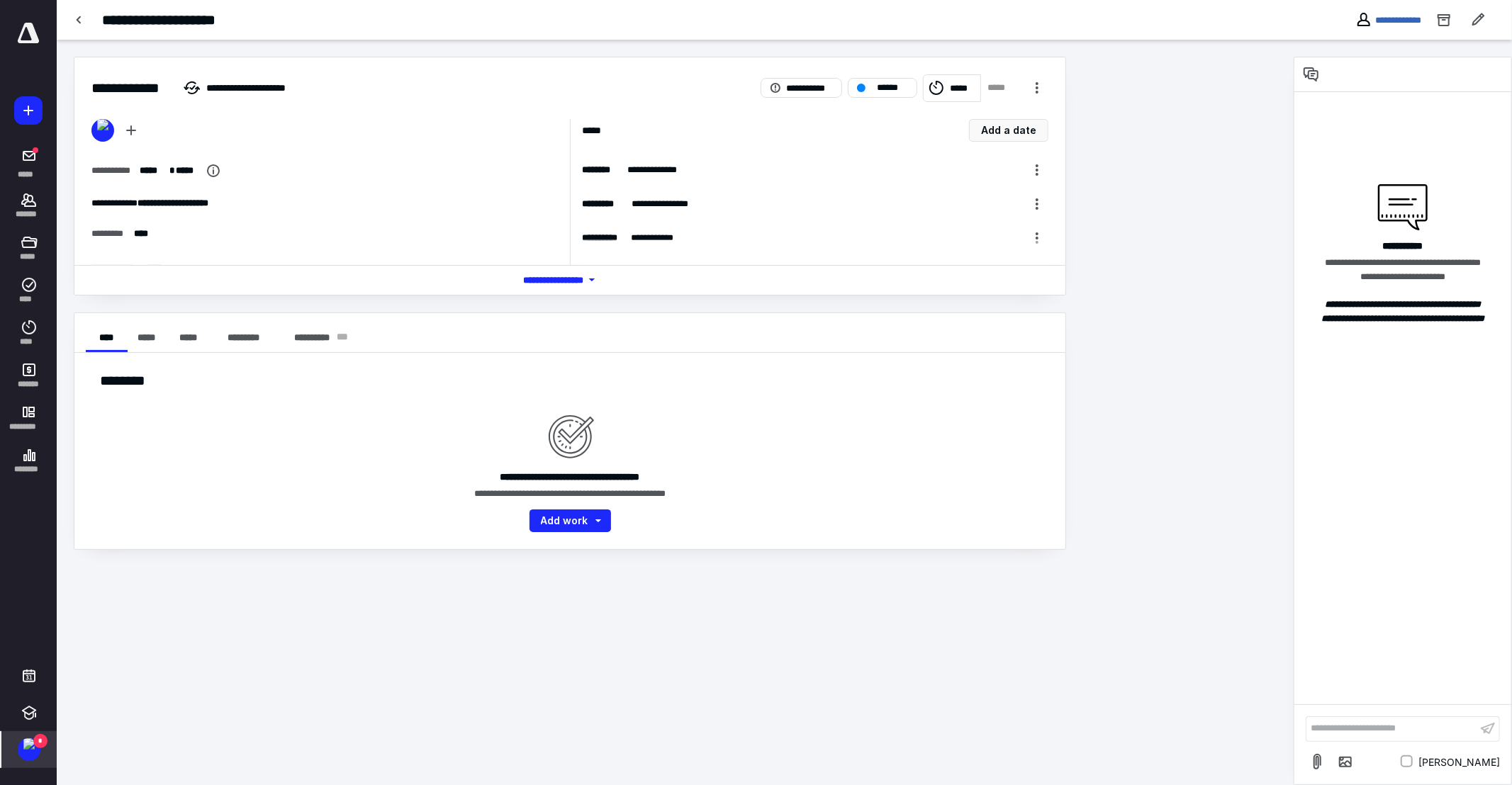 click 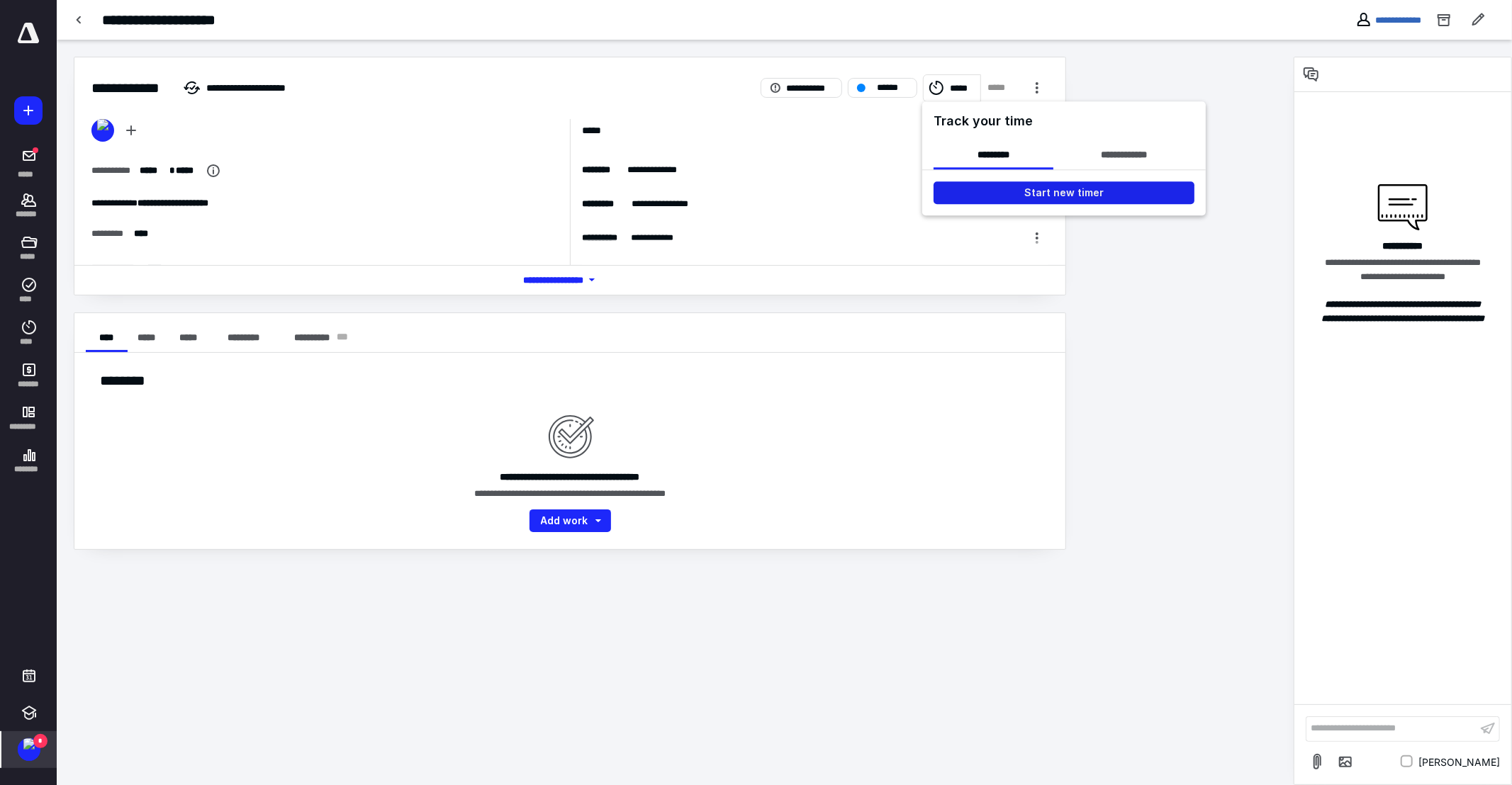 click on "Start new timer" at bounding box center (1064, 193) 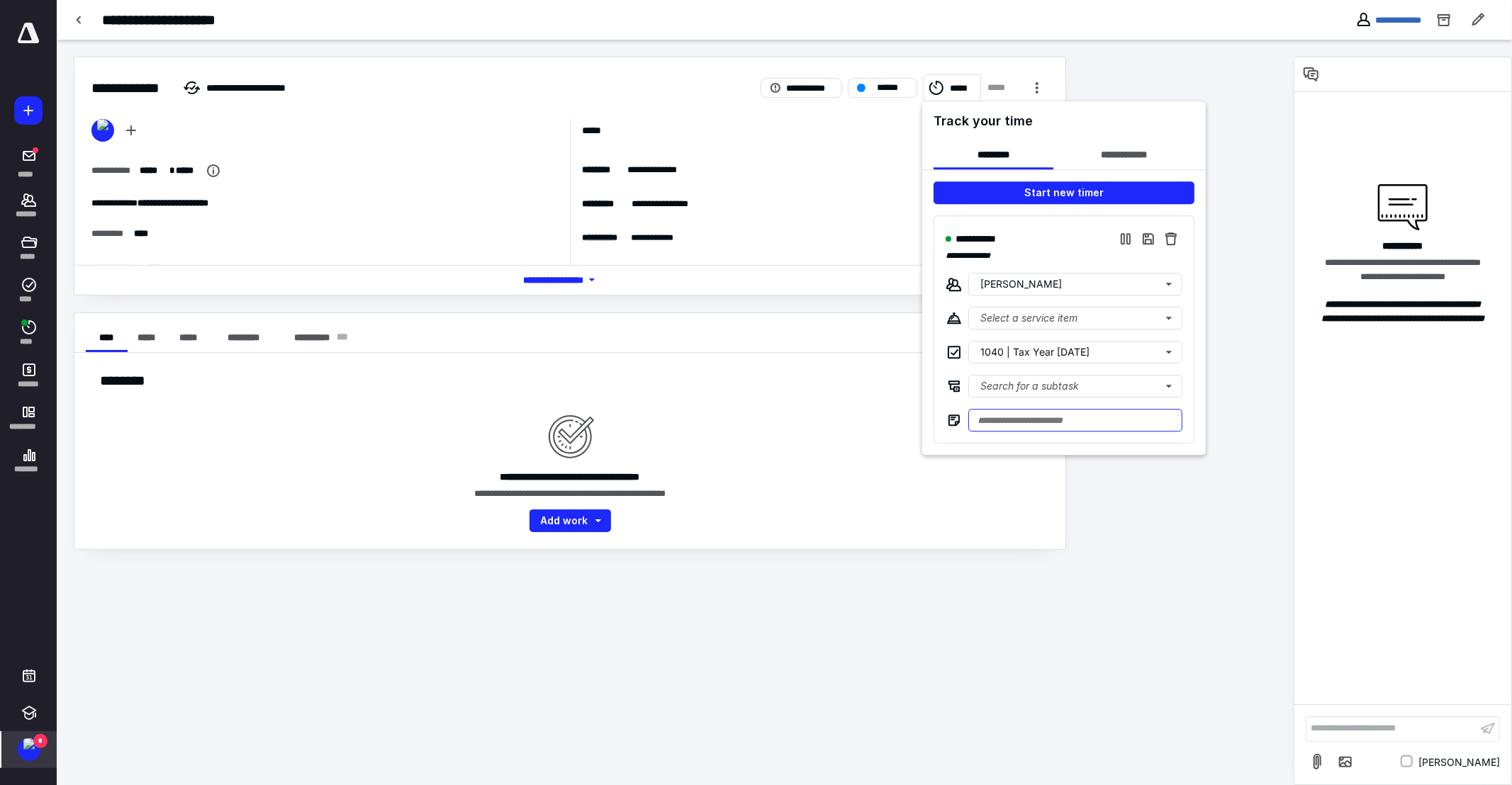 click at bounding box center (1075, 420) 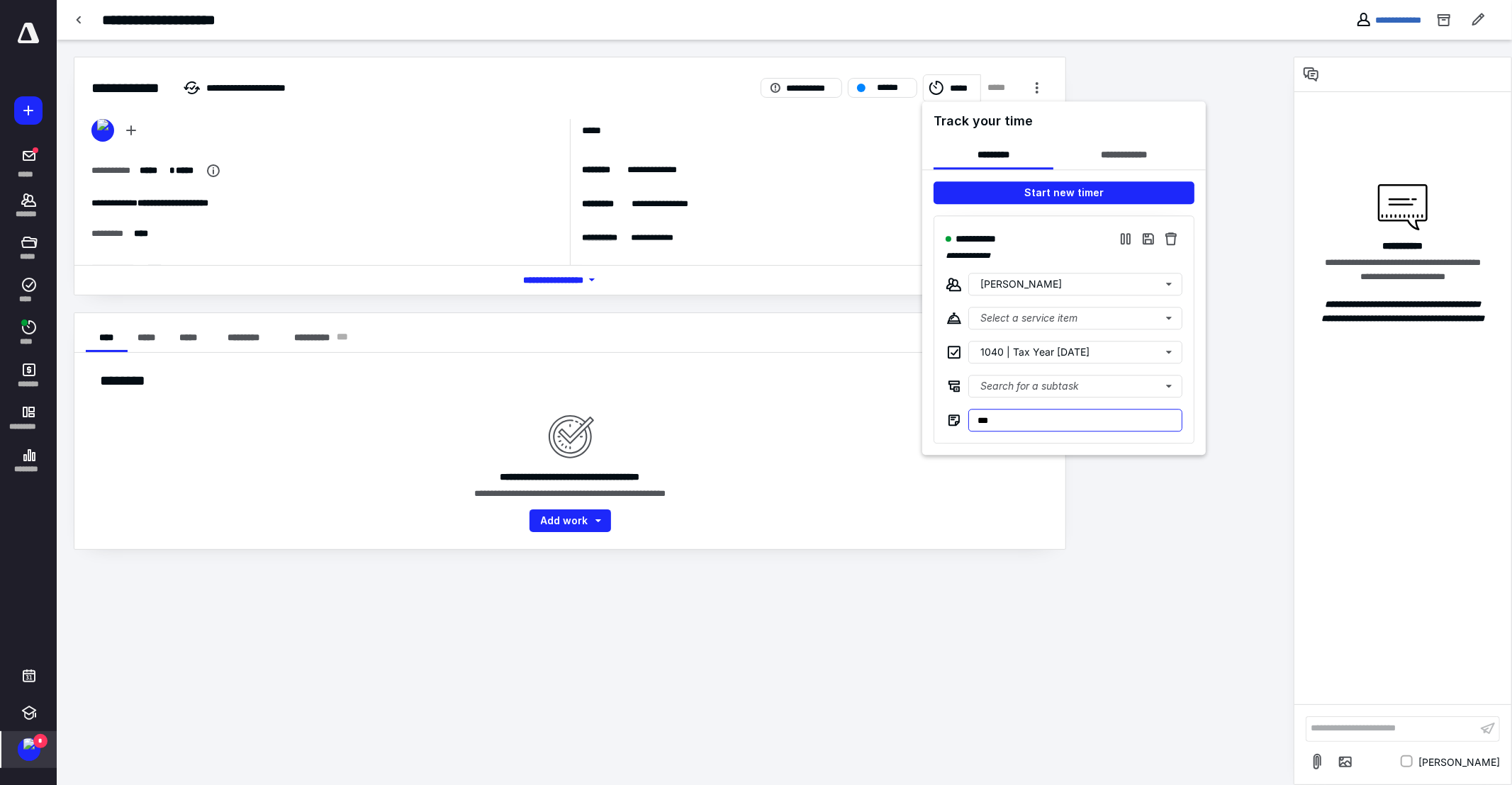 type on "***" 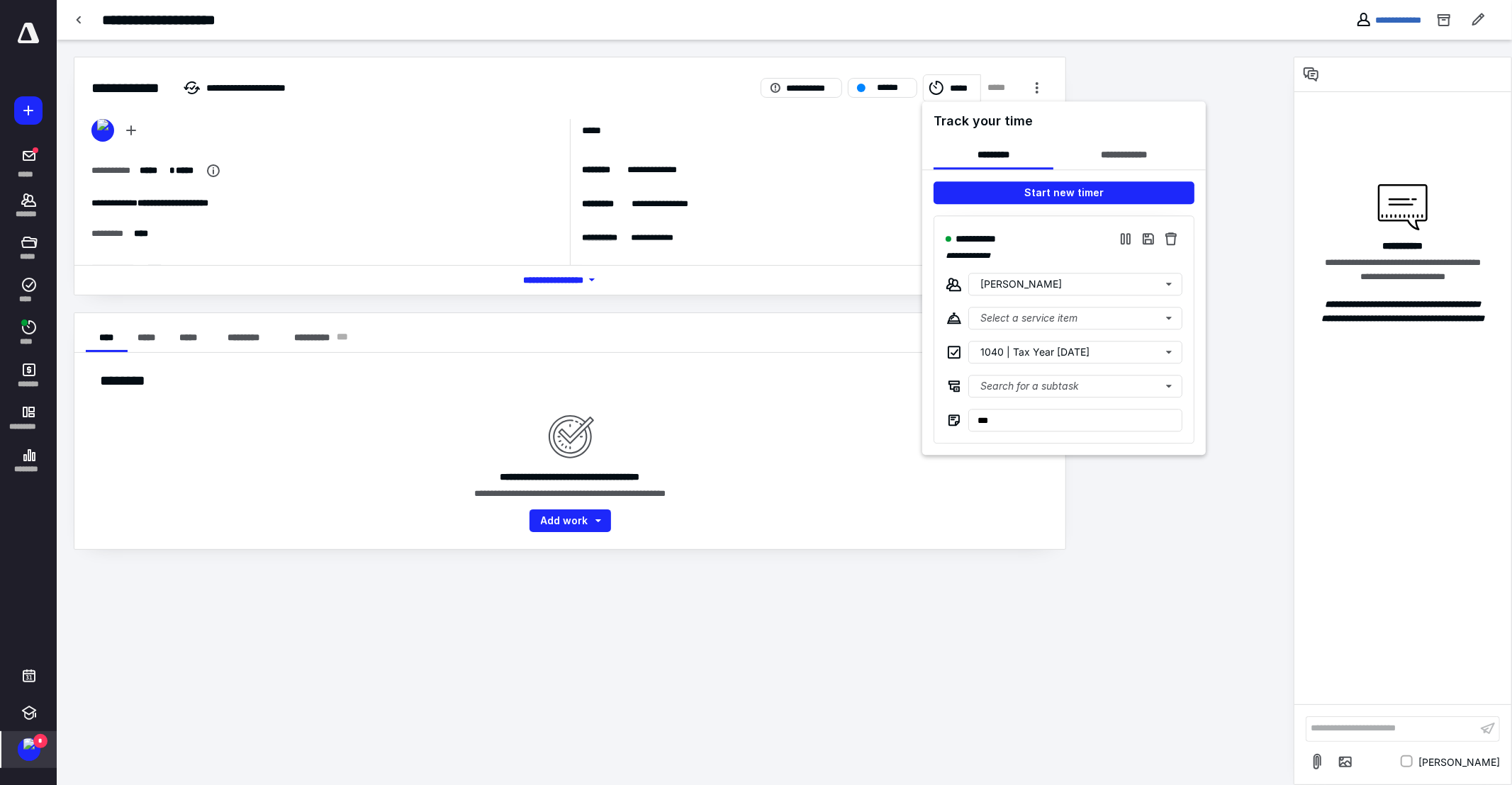 click at bounding box center (756, 392) 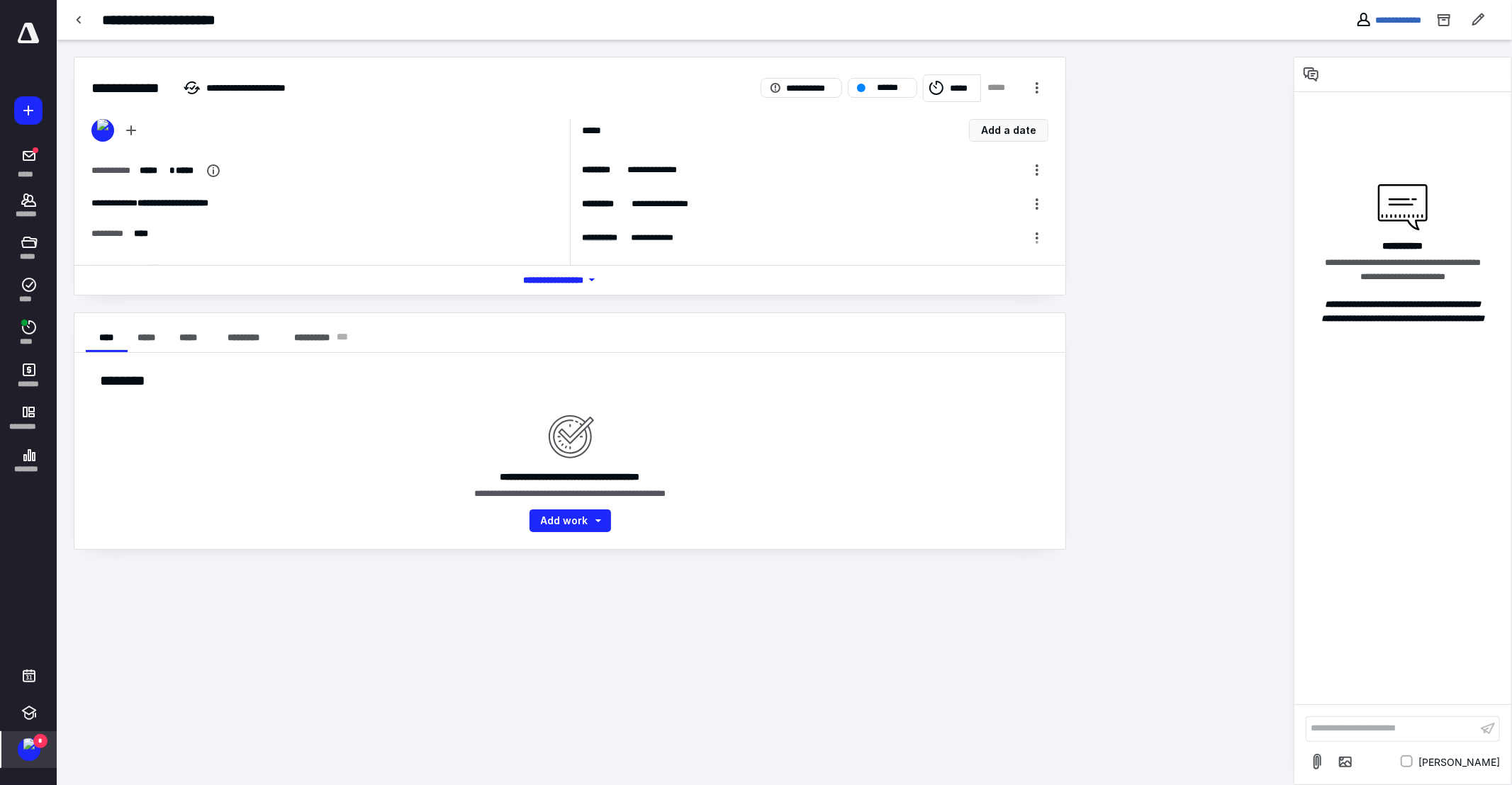 click on "**********" at bounding box center [675, 412] 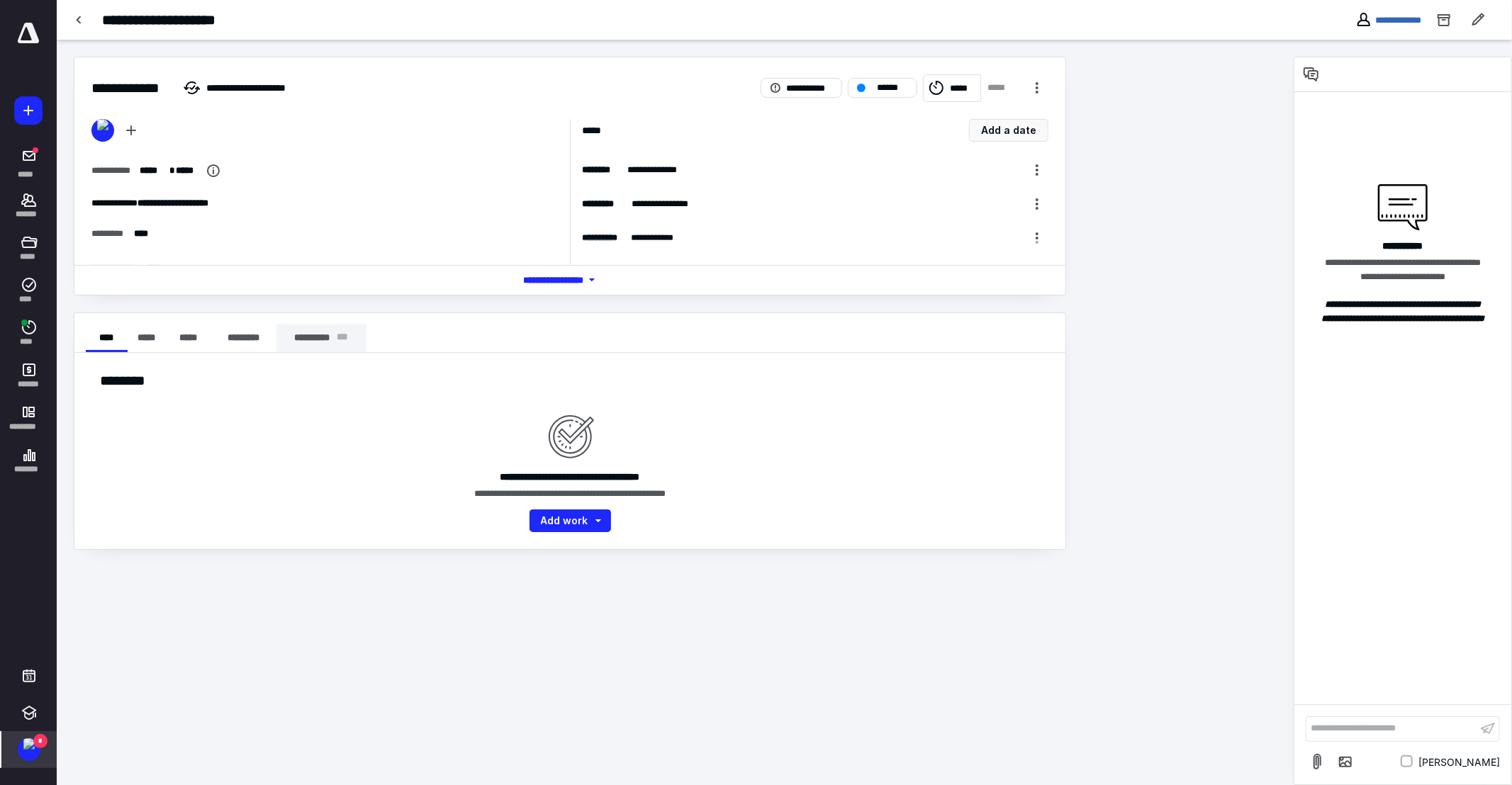 click on "**********" at bounding box center (321, 338) 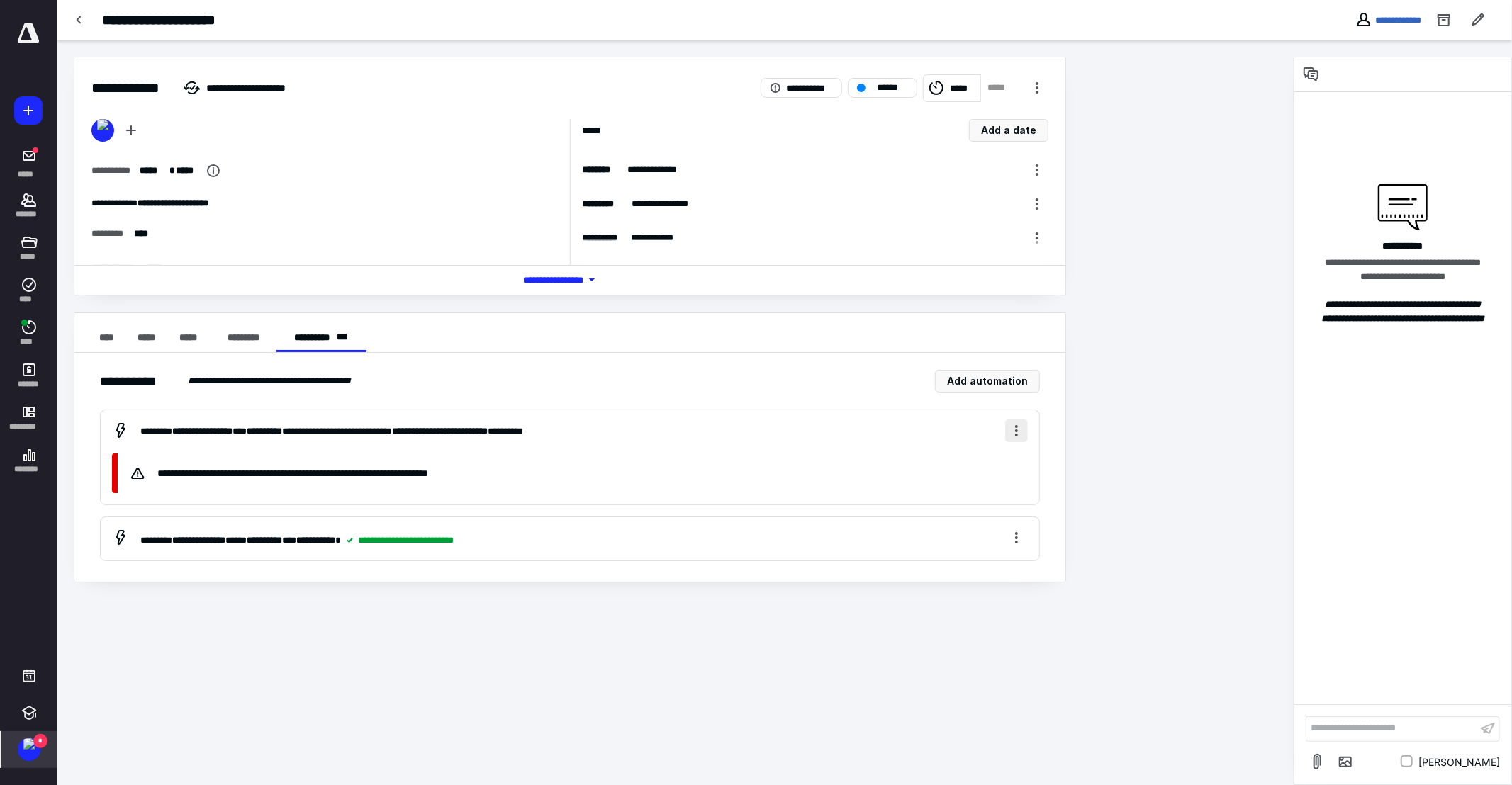 click at bounding box center (1017, 431) 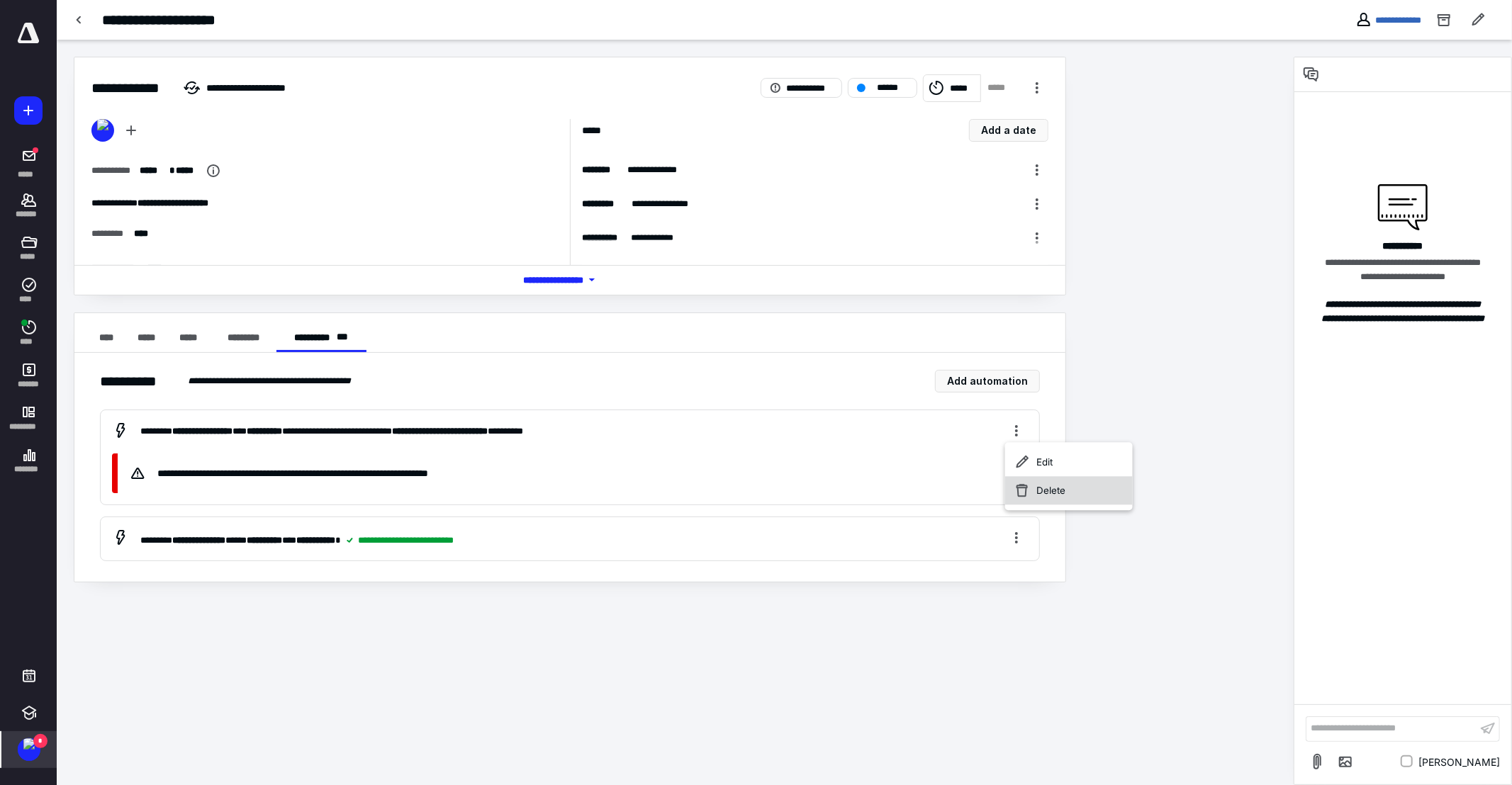 click on "Delete" at bounding box center [1069, 490] 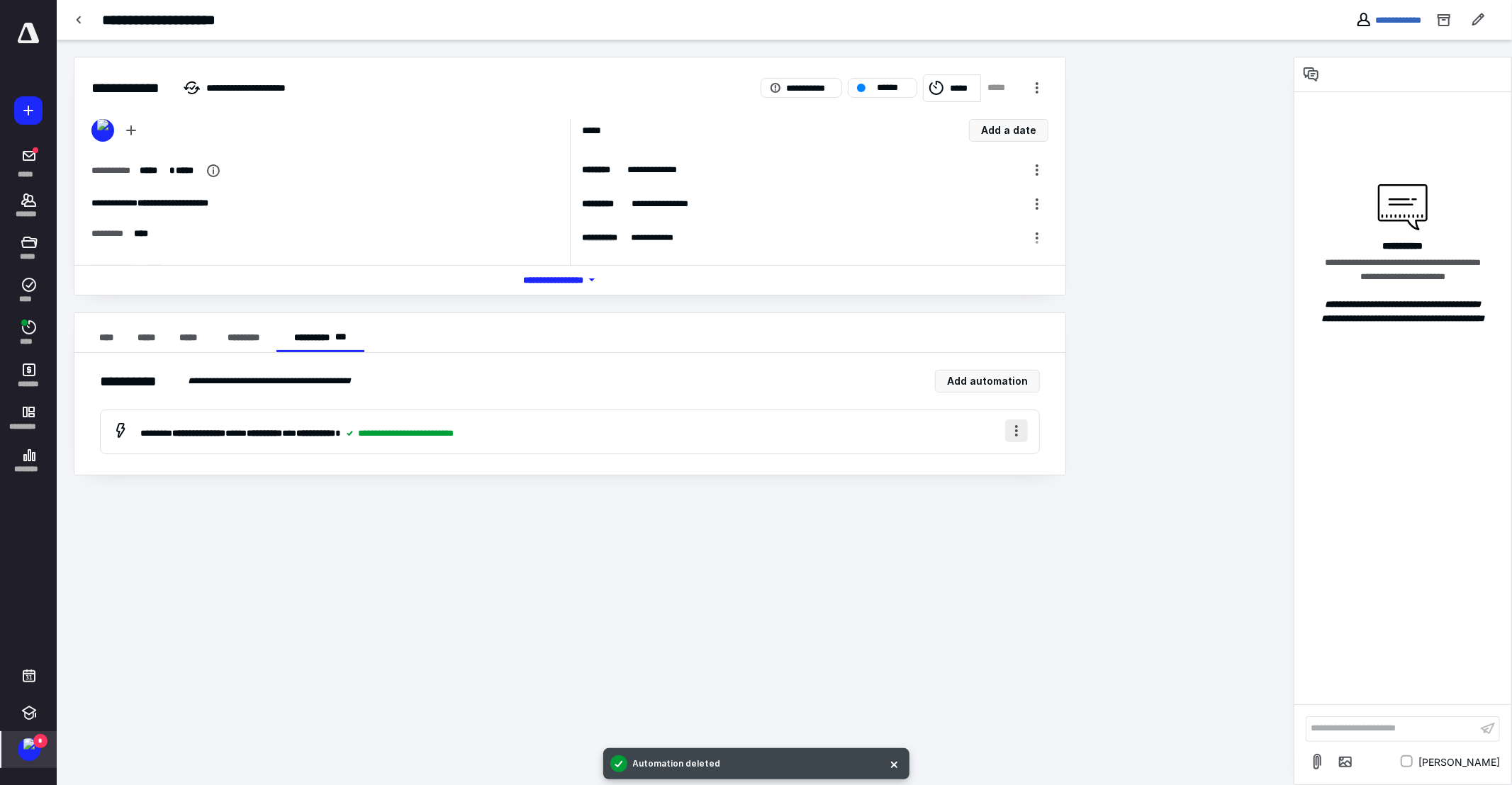 click at bounding box center (1017, 431) 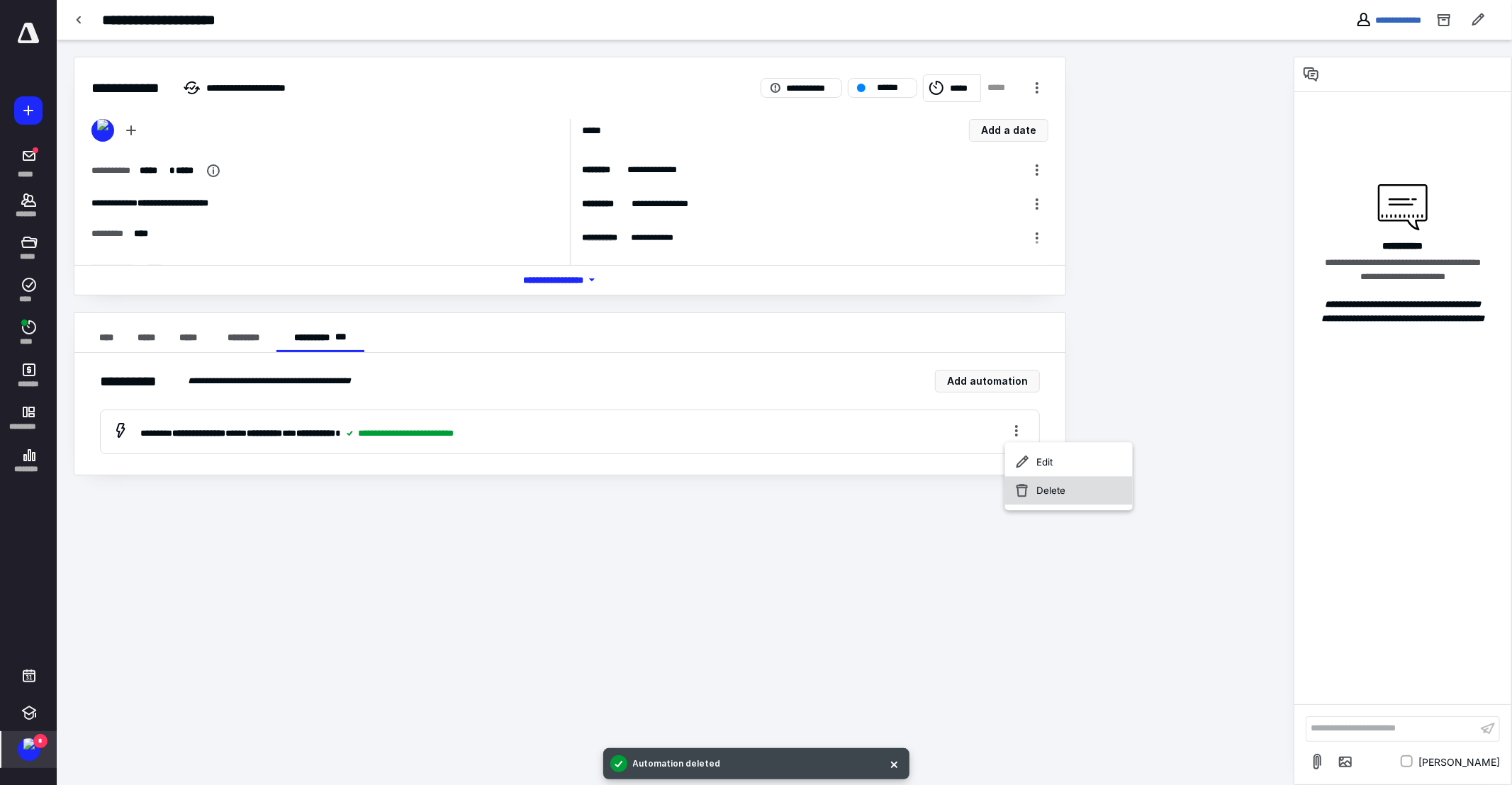 click 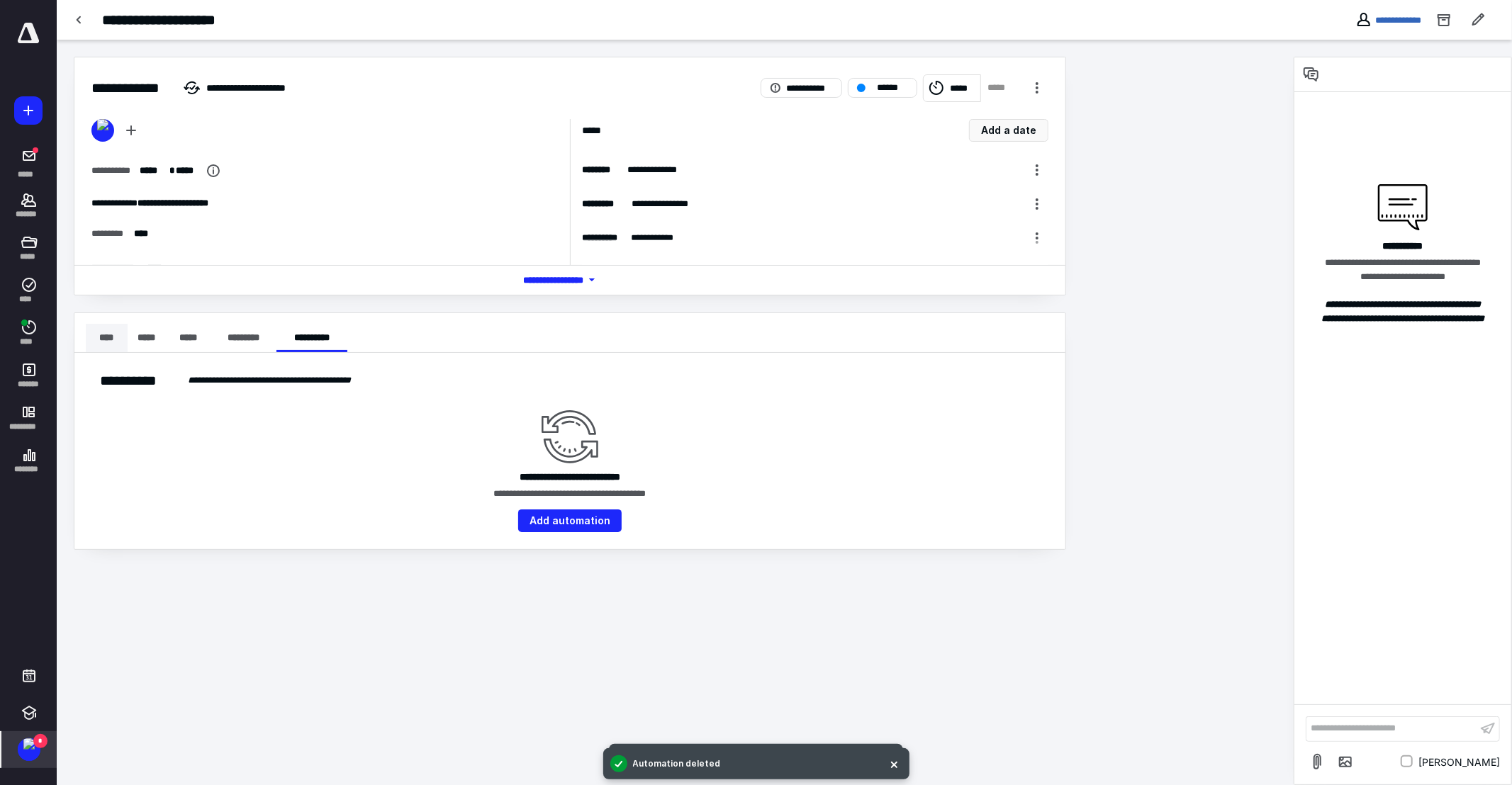 click on "****" at bounding box center (106, 338) 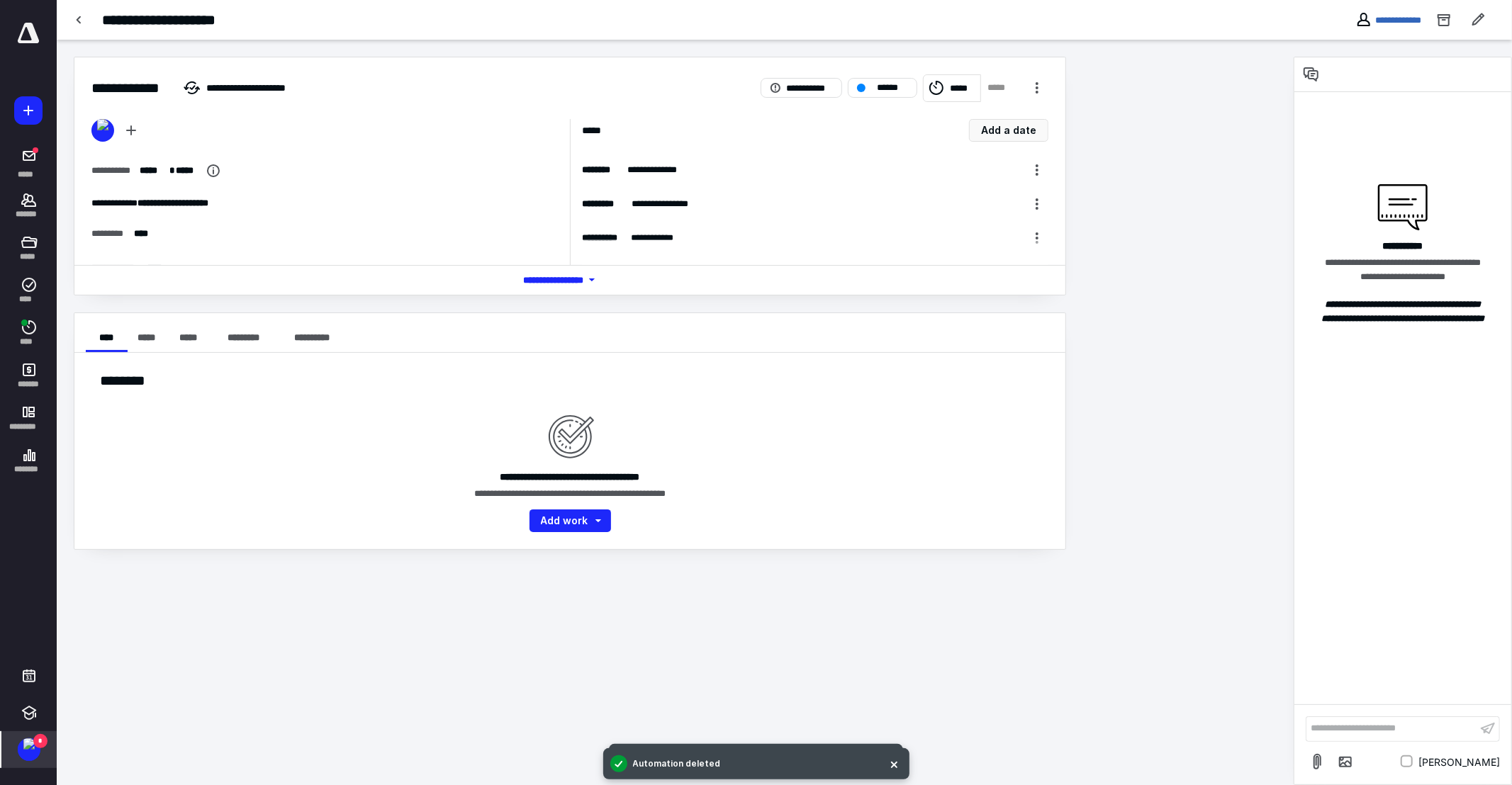 click on "**********" at bounding box center (675, 412) 